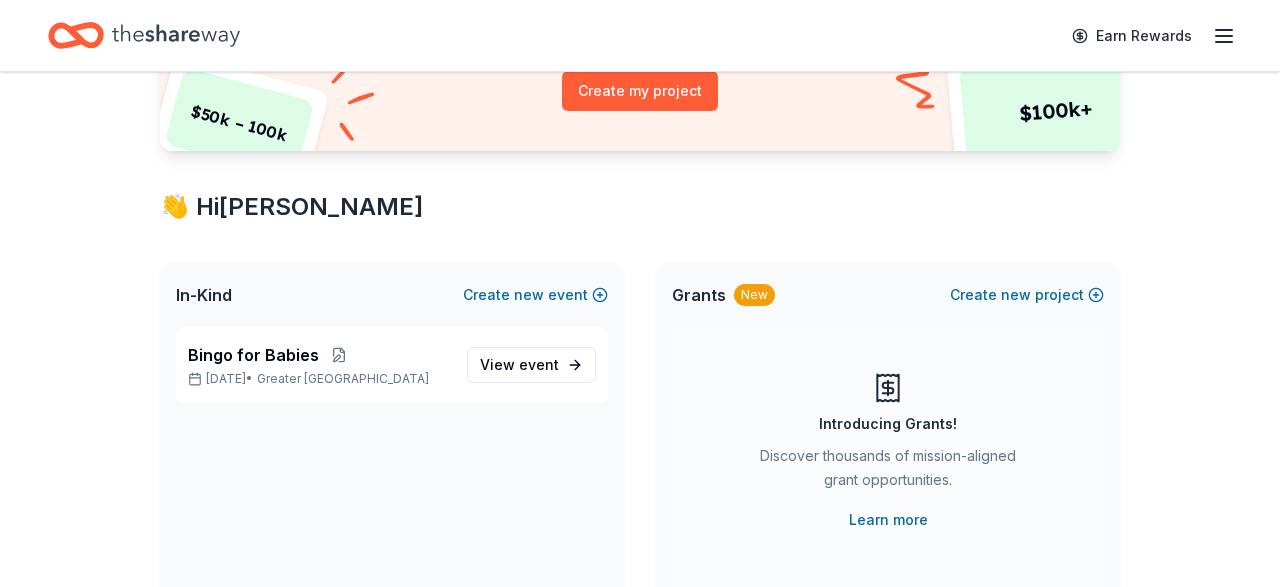 scroll, scrollTop: 280, scrollLeft: 0, axis: vertical 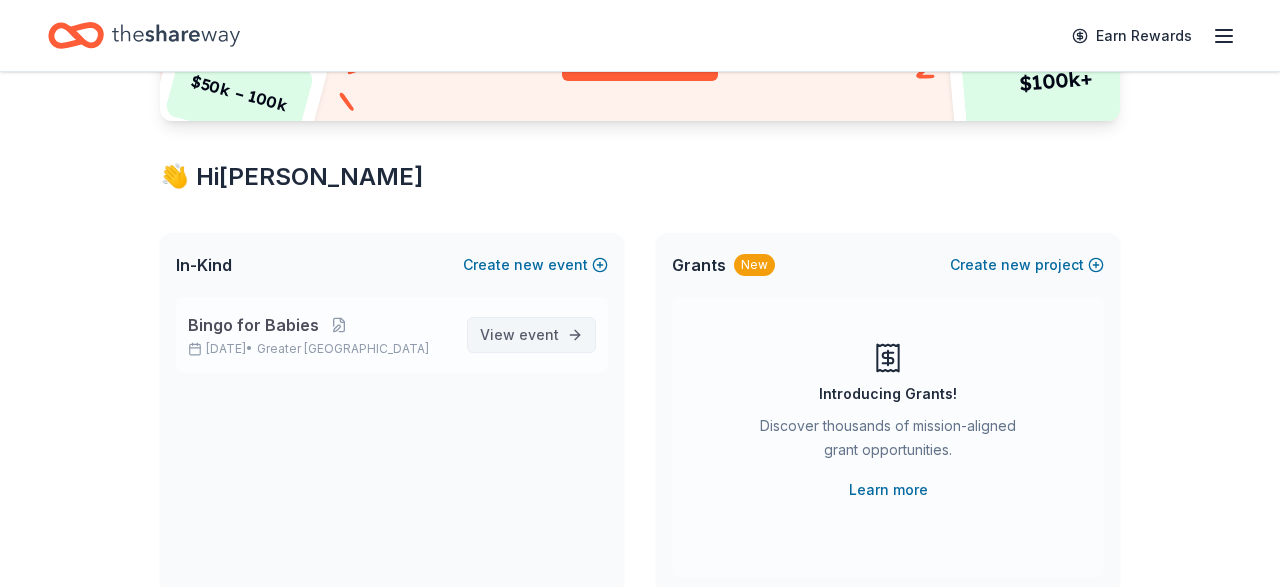 click on "event" at bounding box center (539, 334) 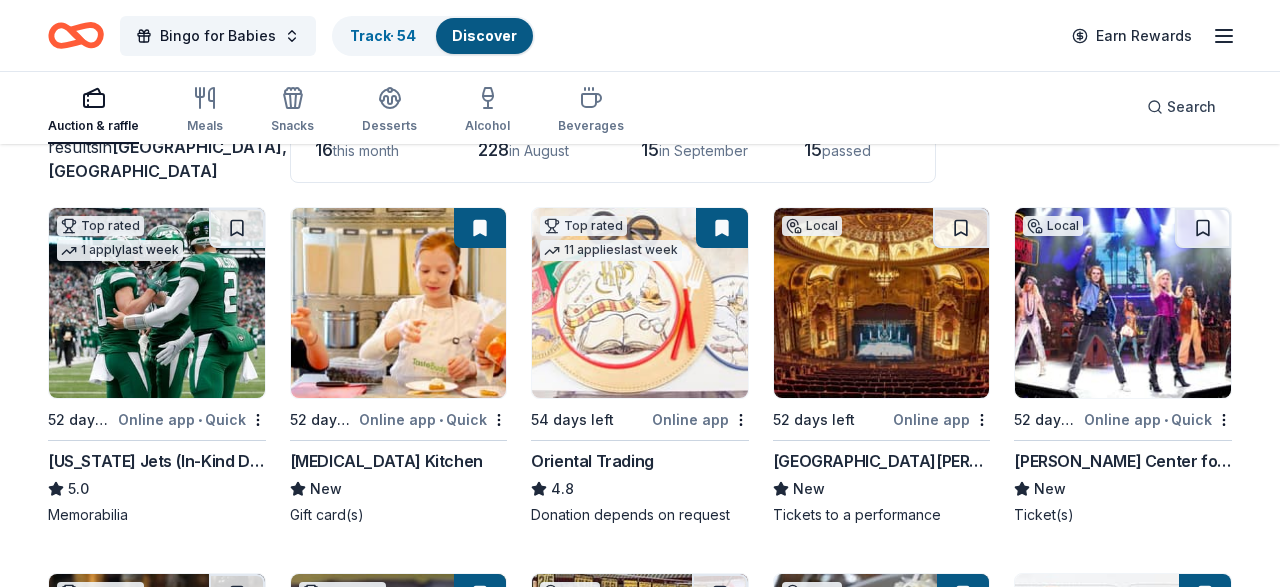 scroll, scrollTop: 160, scrollLeft: 0, axis: vertical 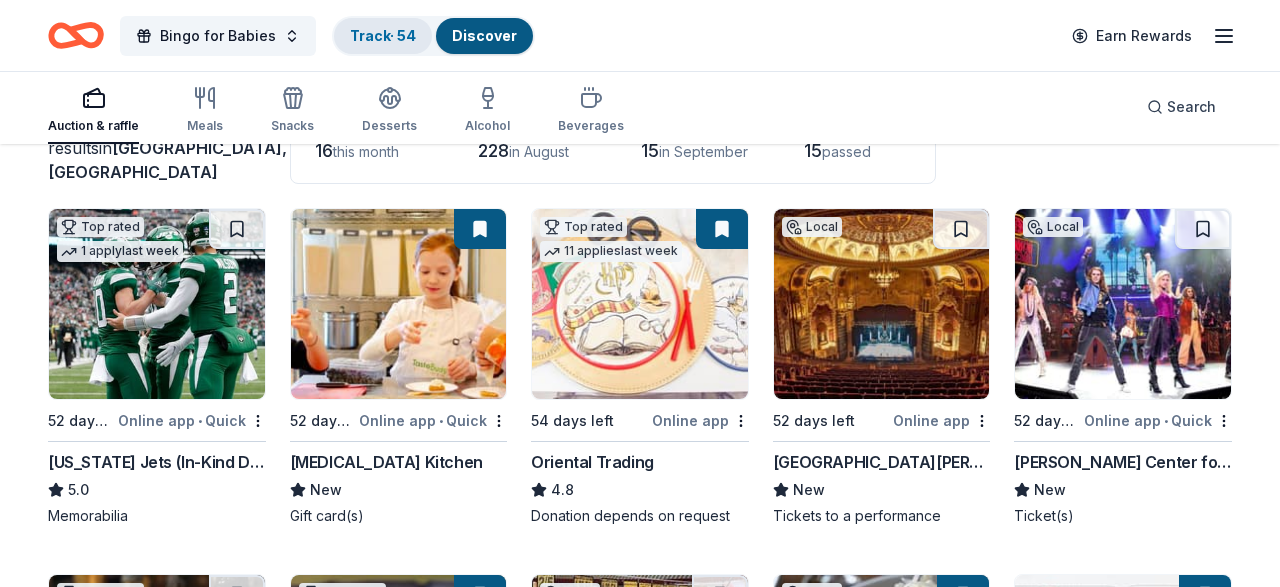 click on "Track  · 54" at bounding box center (383, 35) 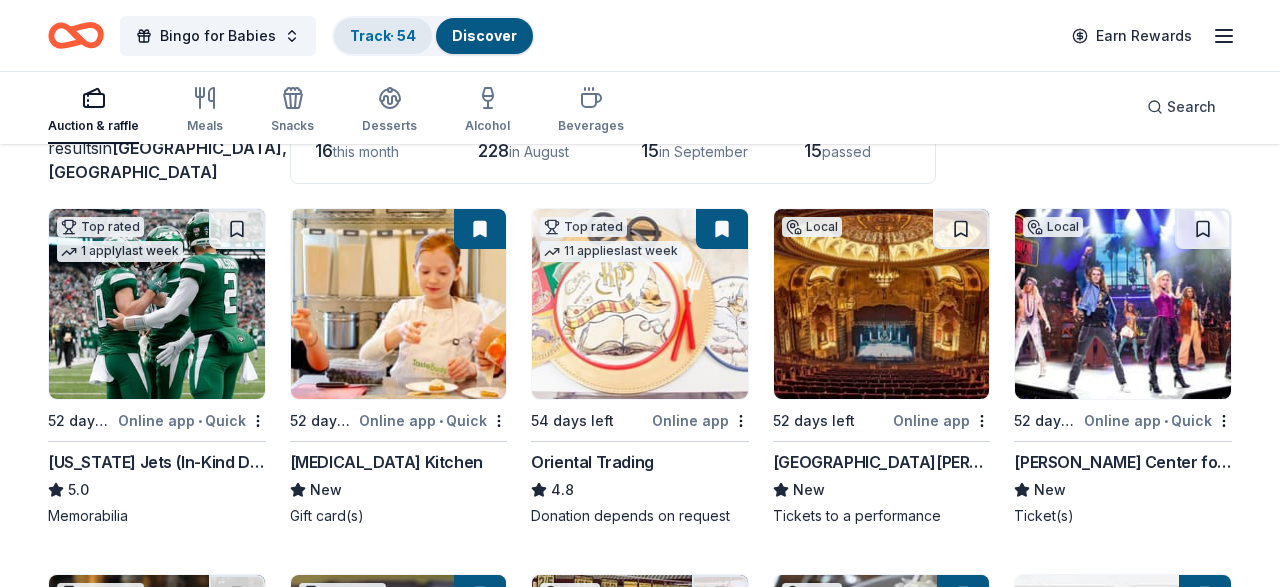 scroll, scrollTop: 1, scrollLeft: 0, axis: vertical 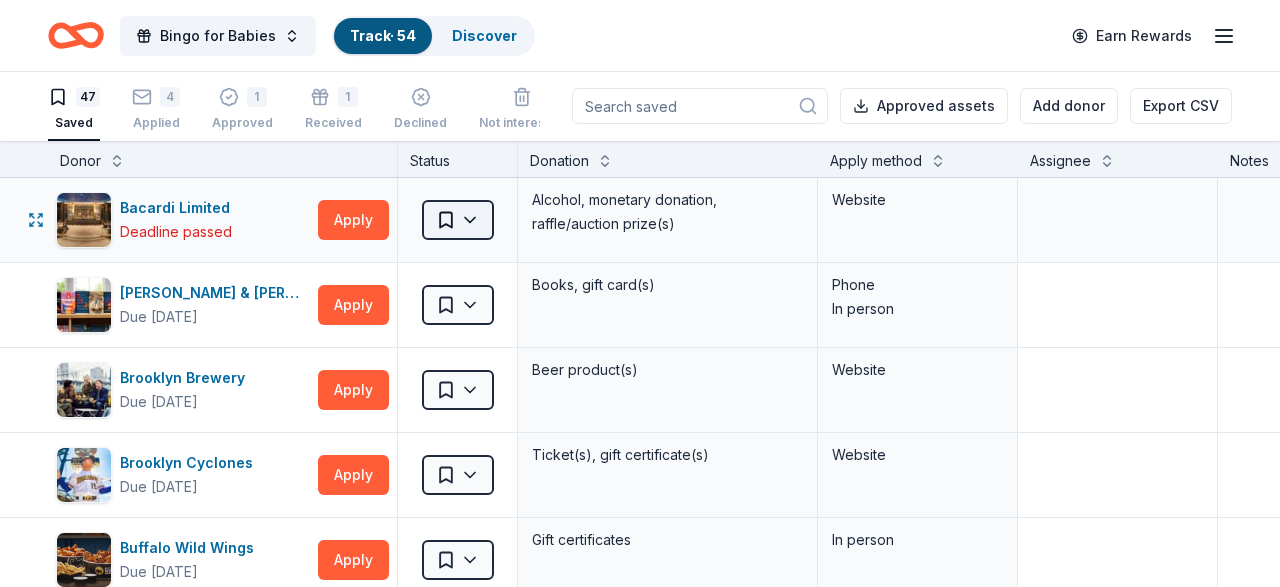 click on "Bingo for Babies Track  · 54 Discover Earn Rewards 47 Saved 4 Applied 1 Approved 1 Received Declined Not interested  Approved assets Add donor Export CSV Donor Status Donation Apply method Assignee Notes Bacardi Limited Deadline passed Apply Saved Alcohol, monetary donation, raffle/auction prize(s) Website Barnes & Noble Due in 52 days Apply Saved Books, gift card(s) Phone In person Brooklyn Brewery Due in 52 days Apply Saved Beer product(s) Website Brooklyn Cyclones Due in 52 days Apply Saved Ticket(s), gift certificate(s) Website Buffalo Wild Wings Due in 52 days Apply Saved Gift certificates In person Burger King Due in 52 days Apply Saved Food, gift card(s) Phone In person Cabot Creamery Due in 52 days Apply Saved Dairy product(s), gift card(s), merchandise Website Carrabba's Italian Grill Due in 52 days Apply Saved Food, gift certificate(s) In person Mail Carvel Due in 52 days Apply Saved Ice cream products, gift card(s), merchandise  In person Chili's Due in 52 days Apply Saved Gift certificate(s) IHOP" at bounding box center (640, 292) 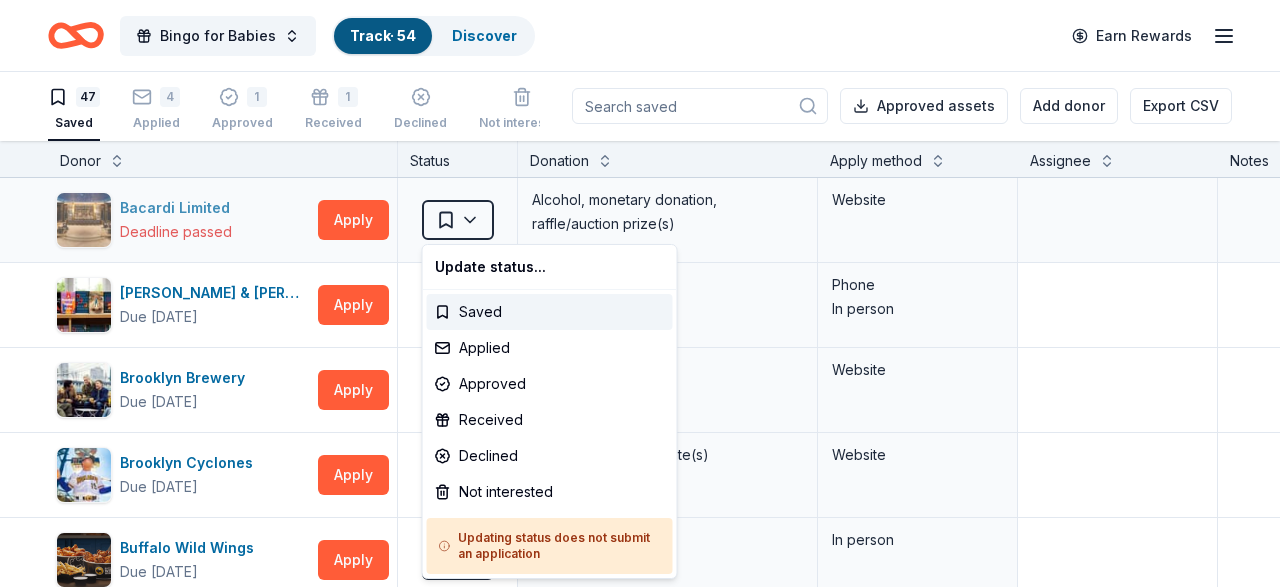 click on "Bingo for Babies Track  · 54 Discover Earn Rewards 47 Saved 4 Applied 1 Approved 1 Received Declined Not interested  Approved assets Add donor Export CSV Donor Status Donation Apply method Assignee Notes Bacardi Limited Deadline passed Apply Saved Alcohol, monetary donation, raffle/auction prize(s) Website Barnes & Noble Due in 52 days Apply Saved Books, gift card(s) Phone In person Brooklyn Brewery Due in 52 days Apply Saved Beer product(s) Website Brooklyn Cyclones Due in 52 days Apply Saved Ticket(s), gift certificate(s) Website Buffalo Wild Wings Due in 52 days Apply Saved Gift certificates In person Burger King Due in 52 days Apply Saved Food, gift card(s) Phone In person Cabot Creamery Due in 52 days Apply Saved Dairy product(s), gift card(s), merchandise Website Carrabba's Italian Grill Due in 52 days Apply Saved Food, gift certificate(s) In person Mail Carvel Due in 52 days Apply Saved Ice cream products, gift card(s), merchandise  In person Chili's Due in 52 days Apply Saved Gift certificate(s) IHOP" at bounding box center [640, 292] 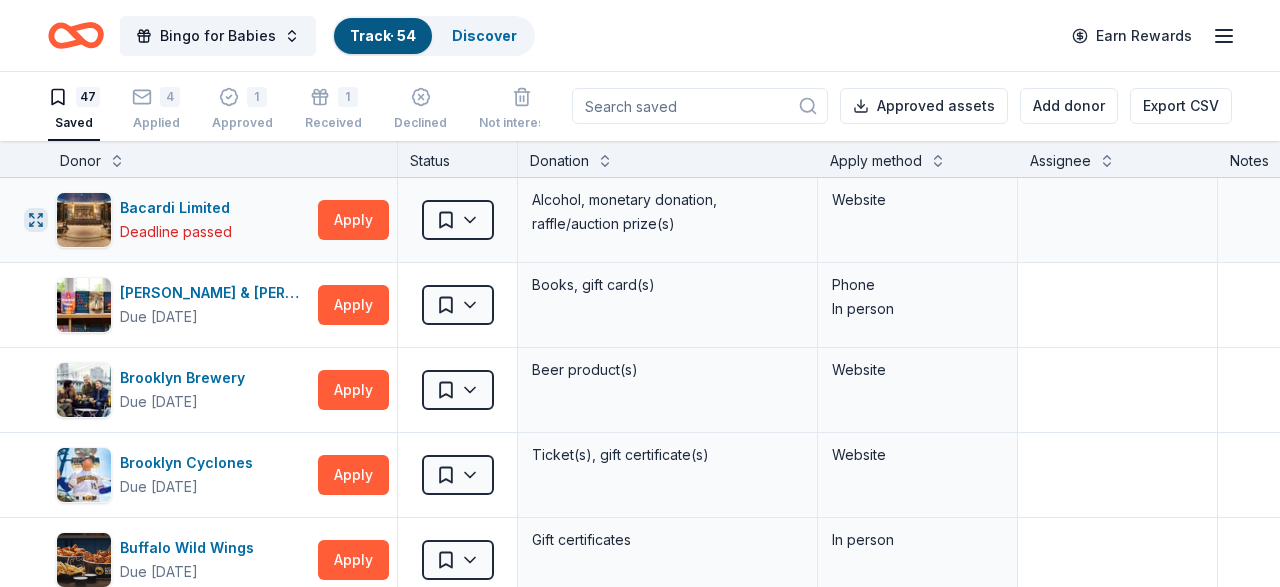 click 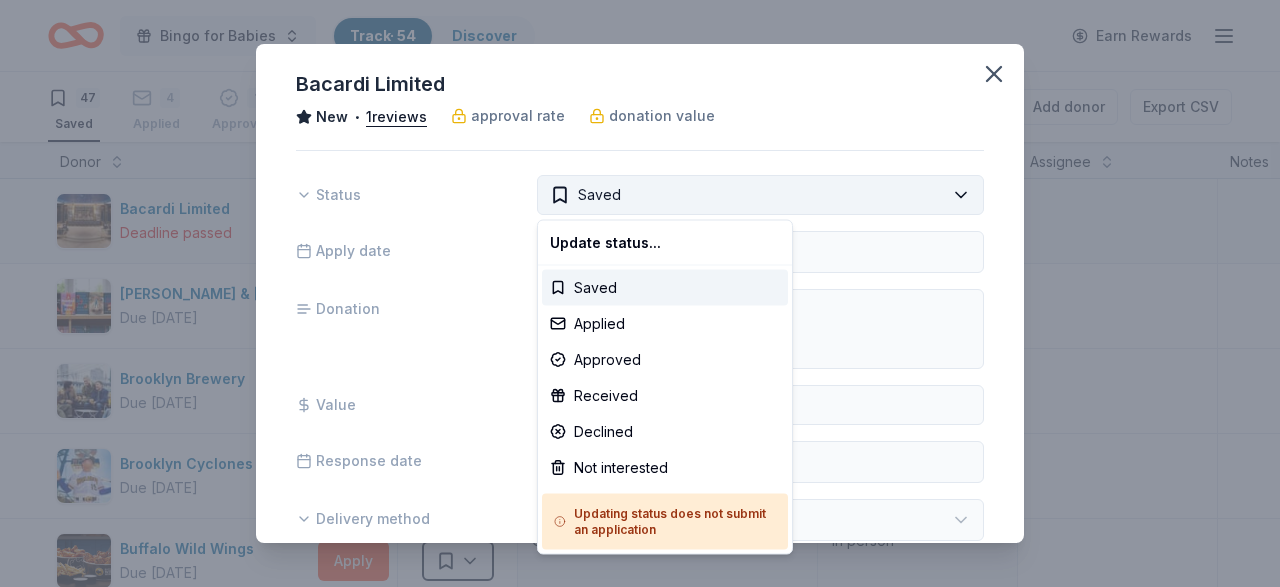 click on "Bingo for Babies Track  · 54 Discover Earn Rewards 47 Saved 4 Applied 1 Approved 1 Received Declined Not interested  Approved assets Add donor Export CSV Donor Status Donation Apply method Assignee Notes Bacardi Limited Deadline passed Apply Saved Alcohol, monetary donation, raffle/auction prize(s) Website Barnes & Noble Due in 52 days Apply Saved Books, gift card(s) Phone In person Brooklyn Brewery Due in 52 days Apply Saved Beer product(s) Website Brooklyn Cyclones Due in 52 days Apply Saved Ticket(s), gift certificate(s) Website Buffalo Wild Wings Due in 52 days Apply Saved Gift certificates In person Burger King Due in 52 days Apply Saved Food, gift card(s) Phone In person Cabot Creamery Due in 52 days Apply Saved Dairy product(s), gift card(s), merchandise Website Carrabba's Italian Grill Due in 52 days Apply Saved Food, gift certificate(s) In person Mail Carvel Due in 52 days Apply Saved Ice cream products, gift card(s), merchandise  In person Chili's Due in 52 days Apply Saved Gift certificate(s) IHOP" at bounding box center [640, 293] 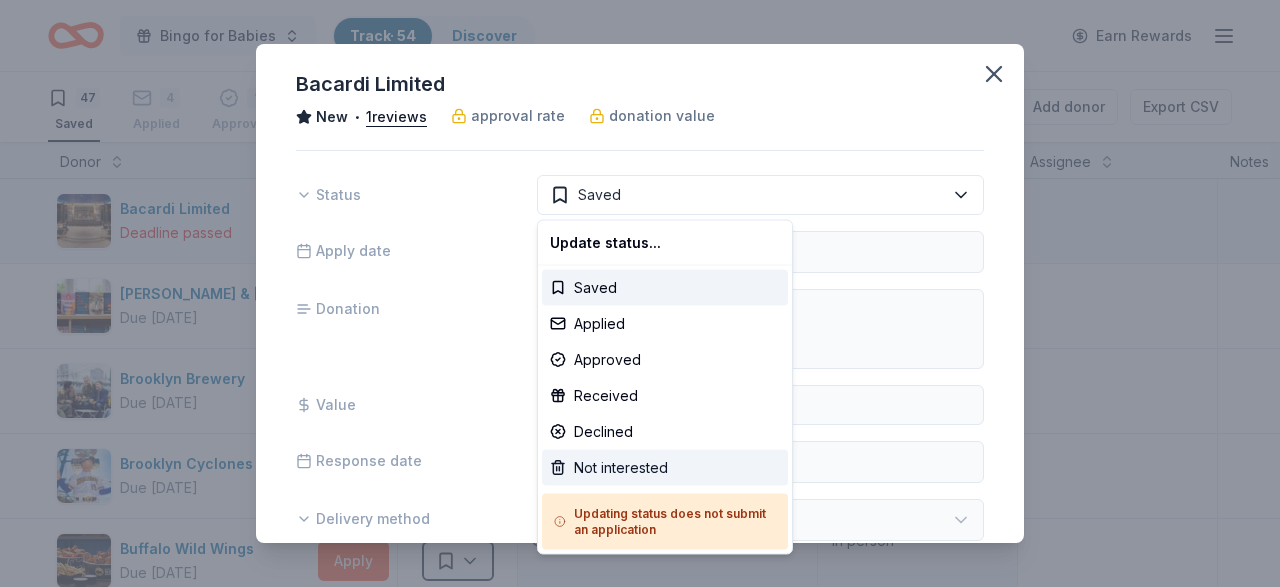 click on "Not interested" at bounding box center (665, 468) 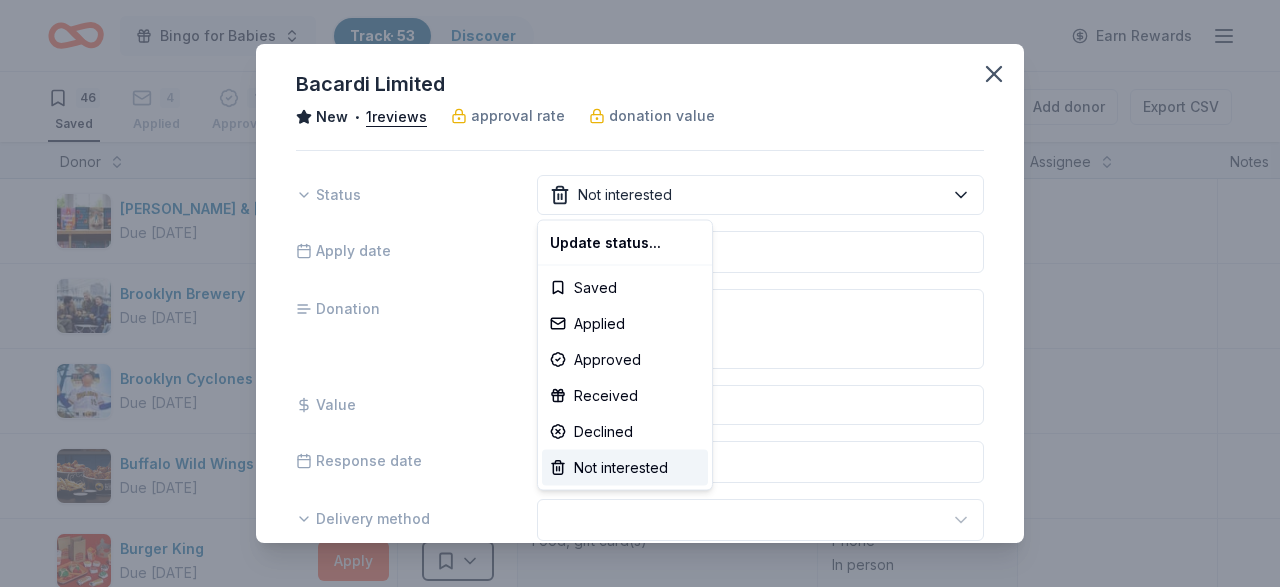 click on "Bingo for Babies Track  · 53 Discover Earn Rewards 46 Saved 4 Applied 1 Approved 1 Received Declined Not interested  Approved assets Add donor Export CSV Donor Status Donation Apply method Assignee Notes Barnes & Noble Due in 52 days Apply Saved Books, gift card(s) Phone In person Brooklyn Brewery Due in 52 days Apply Saved Beer product(s) Website Brooklyn Cyclones Due in 52 days Apply Saved Ticket(s), gift certificate(s) Website Buffalo Wild Wings Due in 52 days Apply Saved Gift certificates In person Burger King Due in 52 days Apply Saved Food, gift card(s) Phone In person Cabot Creamery Due in 52 days Apply Saved Dairy product(s), gift card(s), merchandise Website Carrabba's Italian Grill Due in 52 days Apply Saved Food, gift certificate(s) In person Mail Carvel Due in 52 days Apply Saved Ice cream products, gift card(s), merchandise  In person Chili's Due in 52 days Apply Saved Gift certificate(s) Phone In person Coney Island Brewing Company Due in 54 days Apply Saved Alcohol product(s) Website Apply QVC" at bounding box center [640, 293] 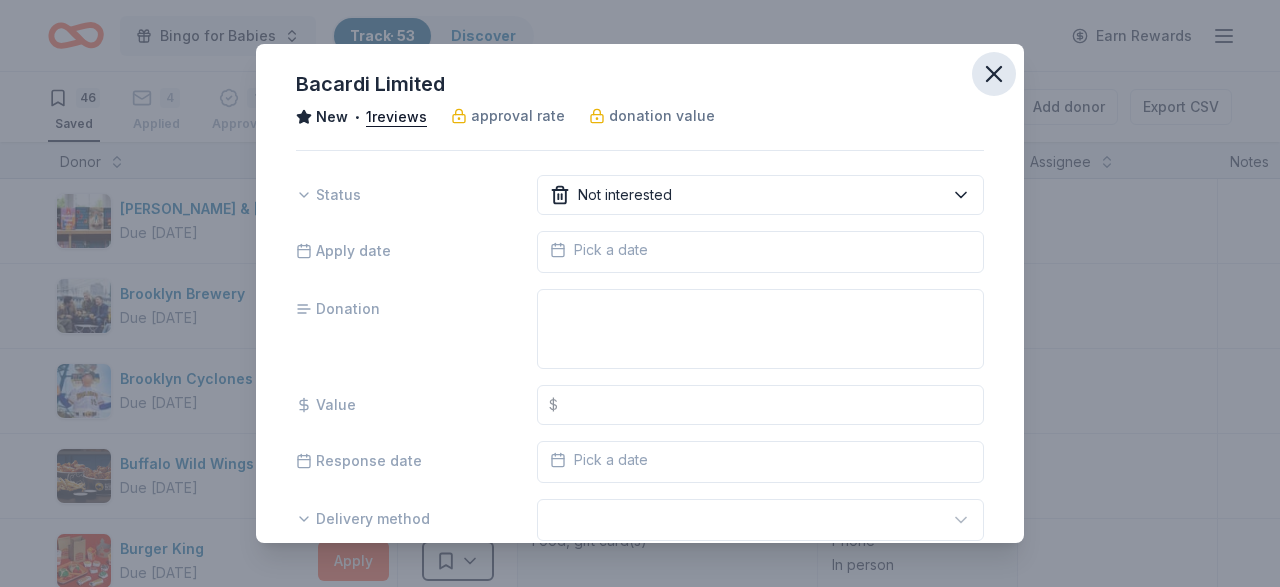 click 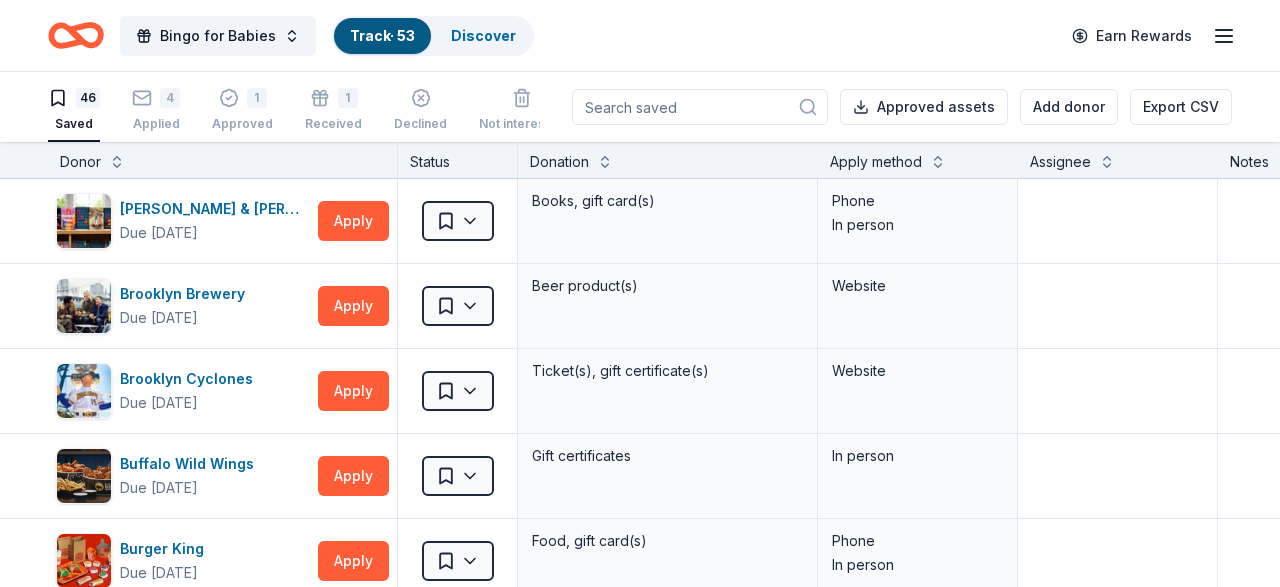 scroll, scrollTop: 1, scrollLeft: 0, axis: vertical 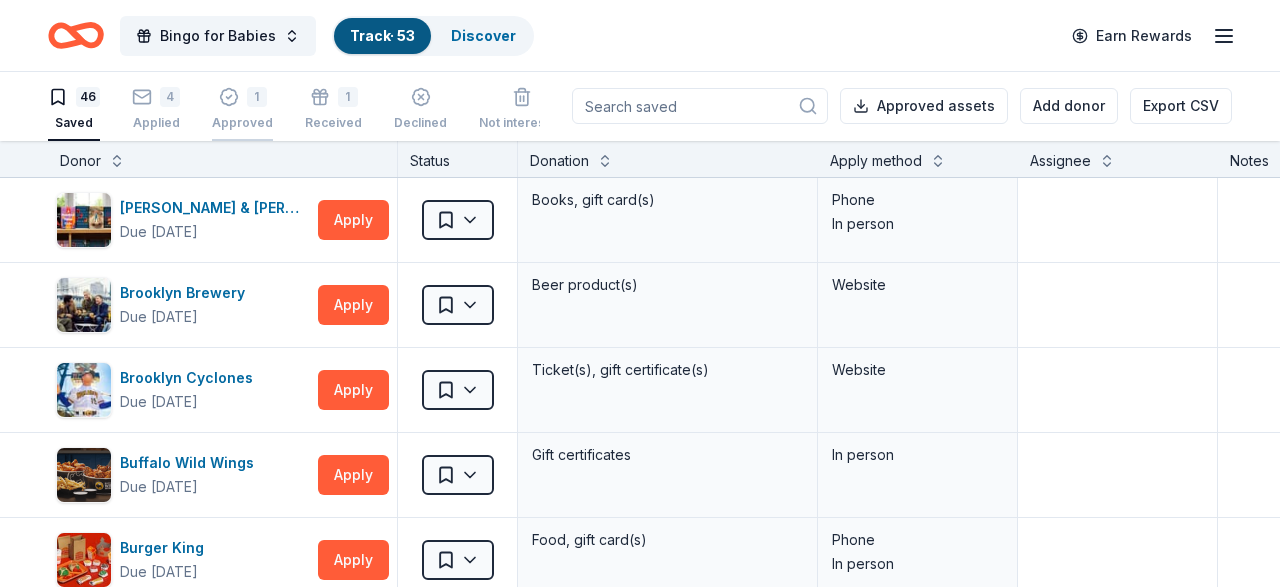 click on "1" at bounding box center (242, 97) 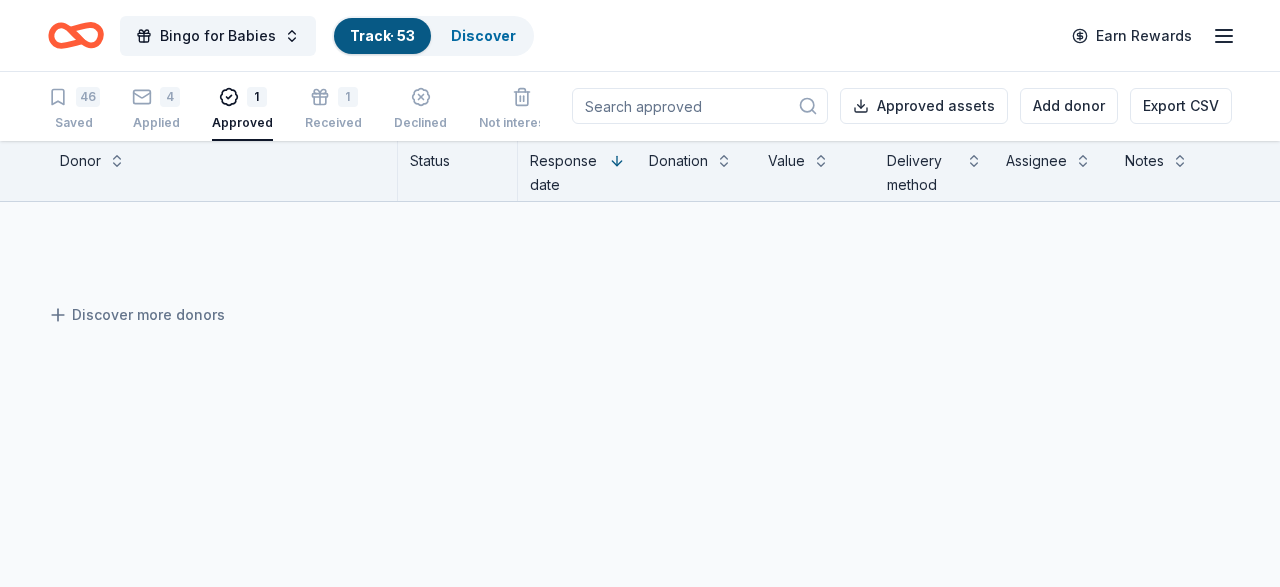 scroll, scrollTop: 0, scrollLeft: 0, axis: both 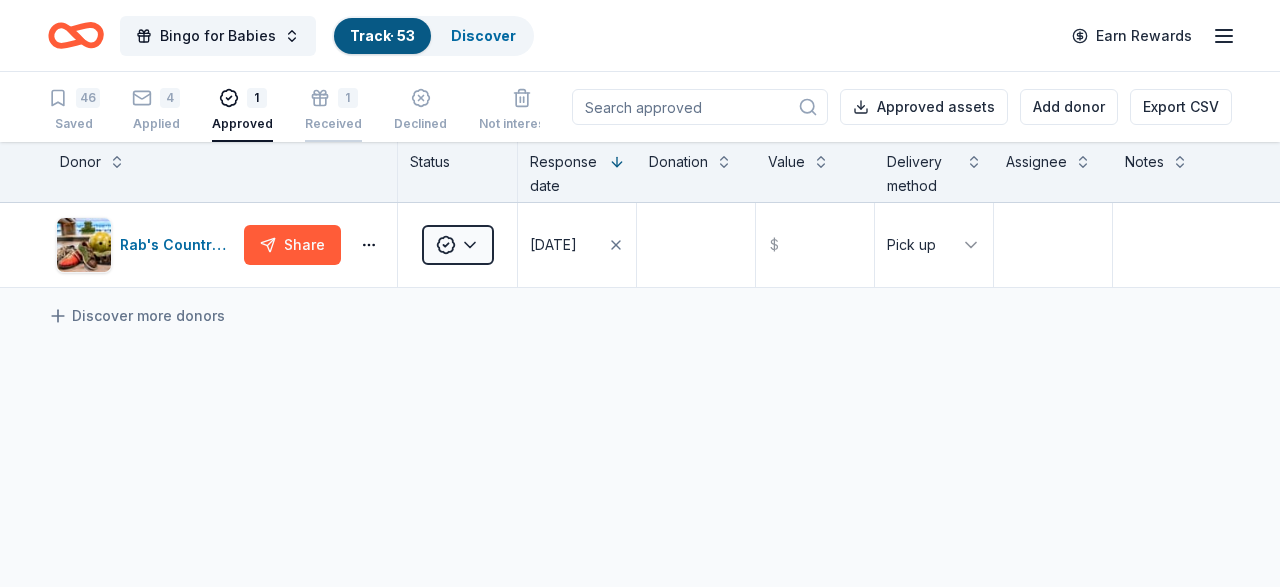 click on "1 Received" at bounding box center (333, 110) 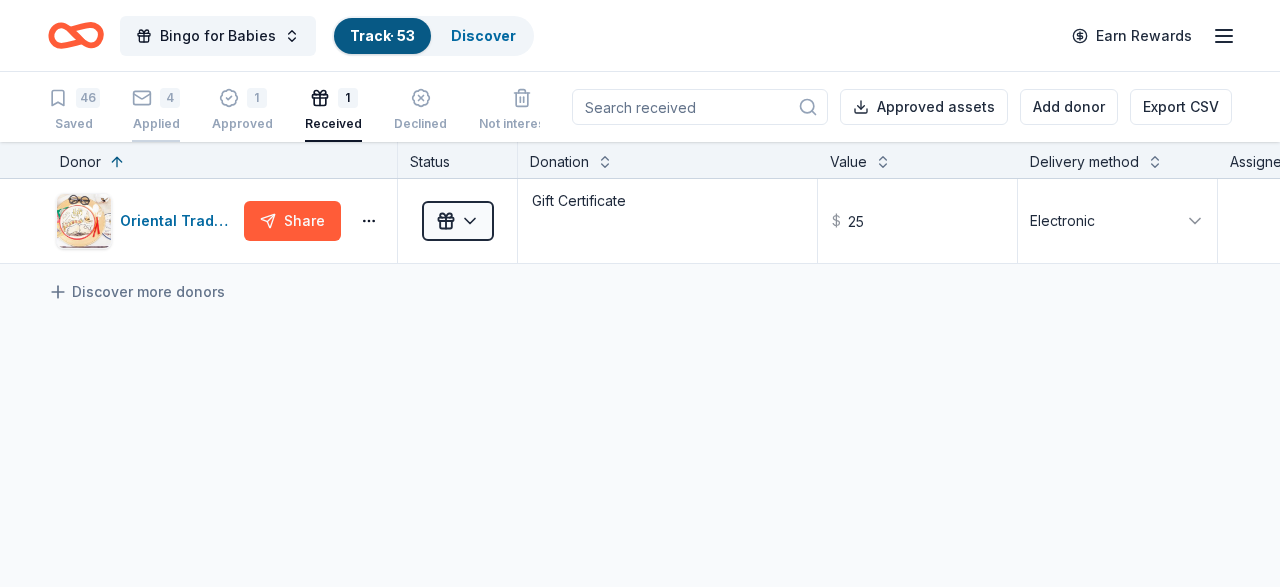 click on "4 Applied" at bounding box center [156, 110] 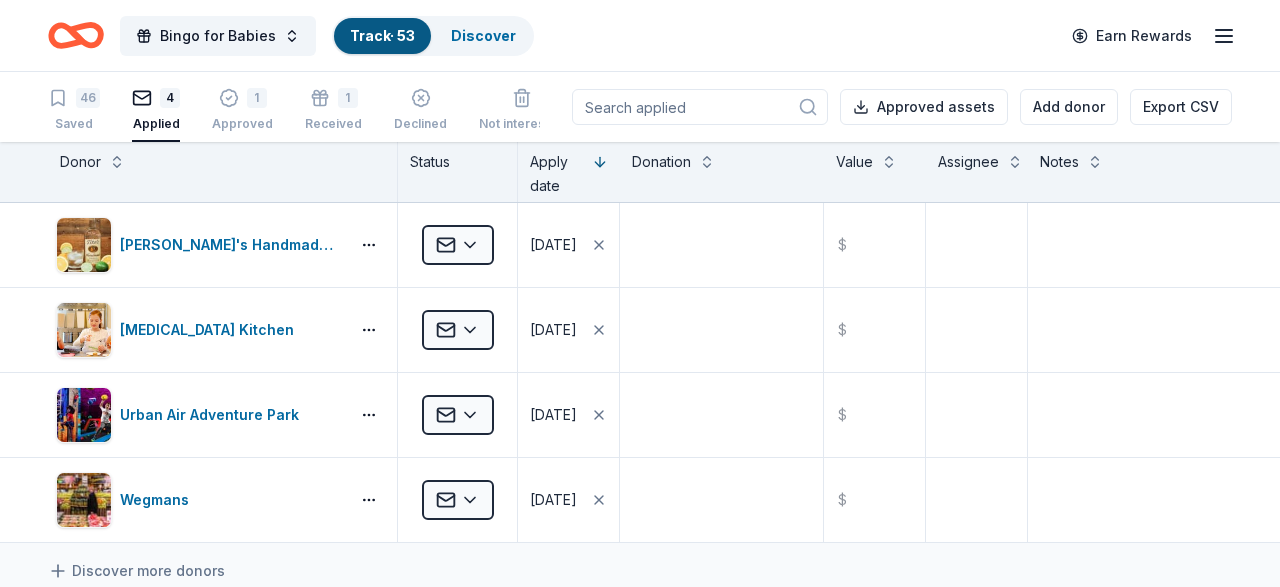 type 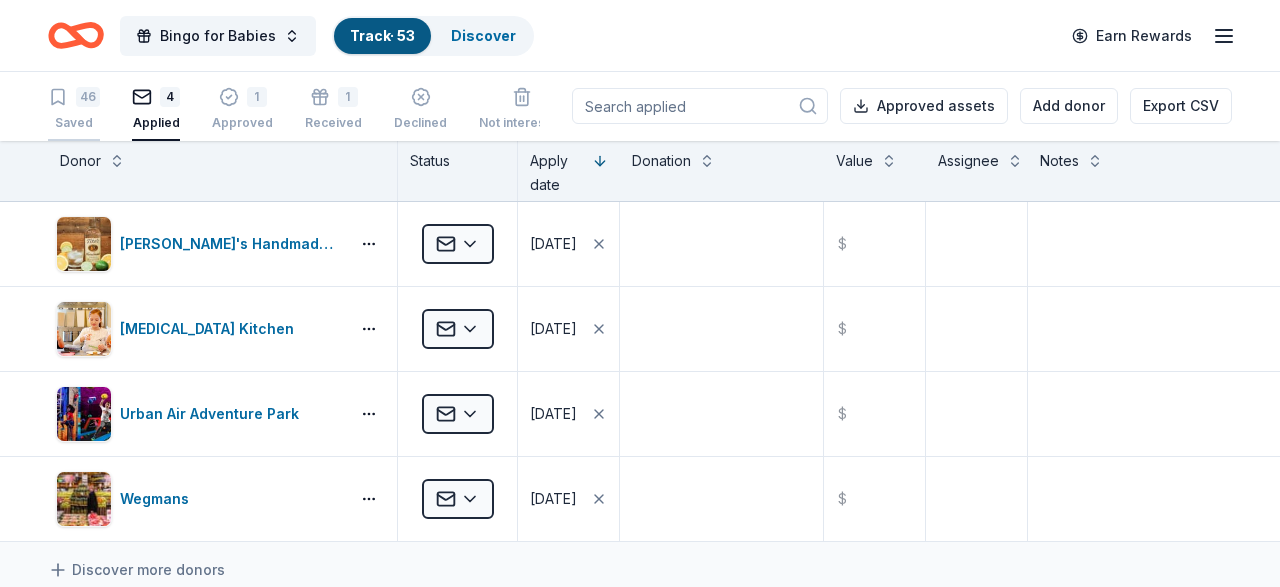 click on "46 Saved" at bounding box center (74, 109) 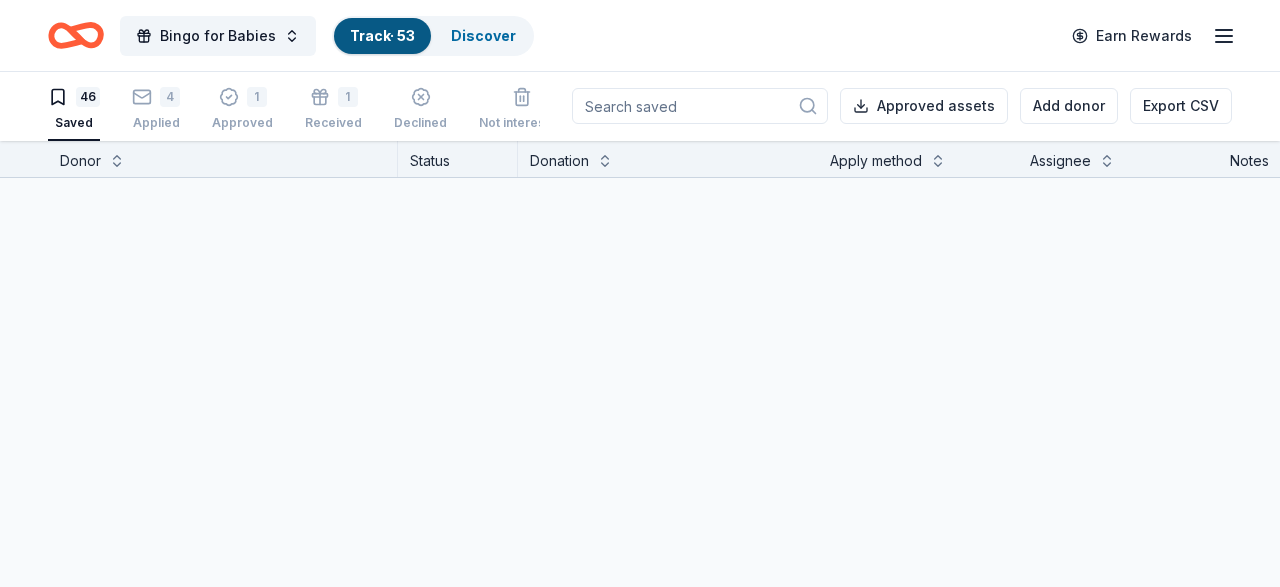 scroll, scrollTop: 0, scrollLeft: 0, axis: both 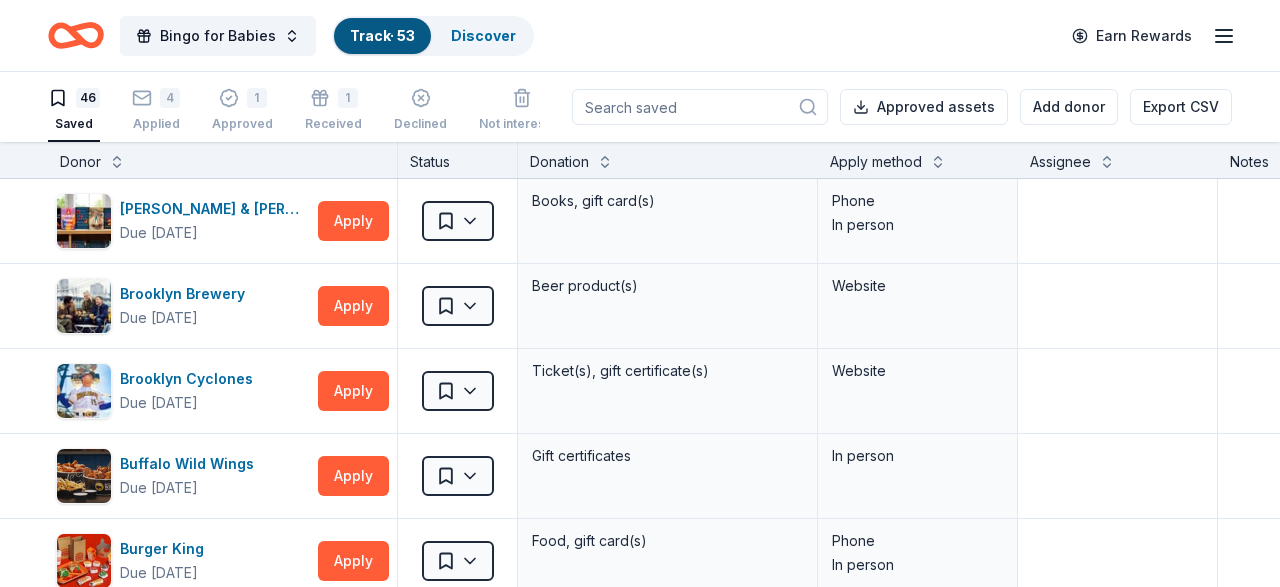 click at bounding box center (700, 107) 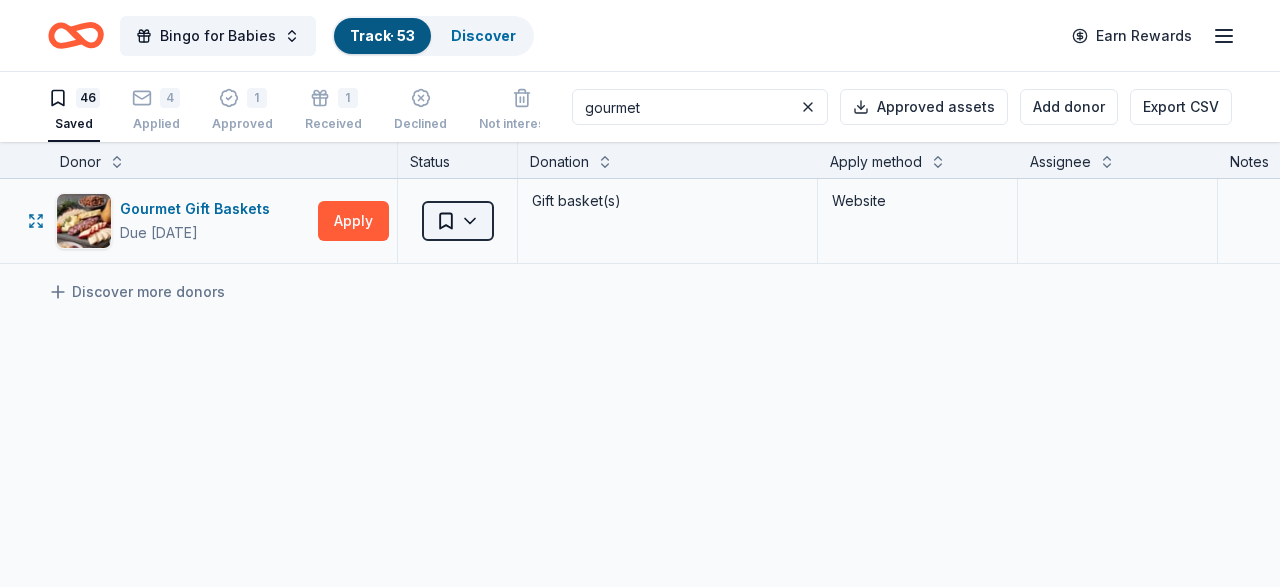 type on "gourmet" 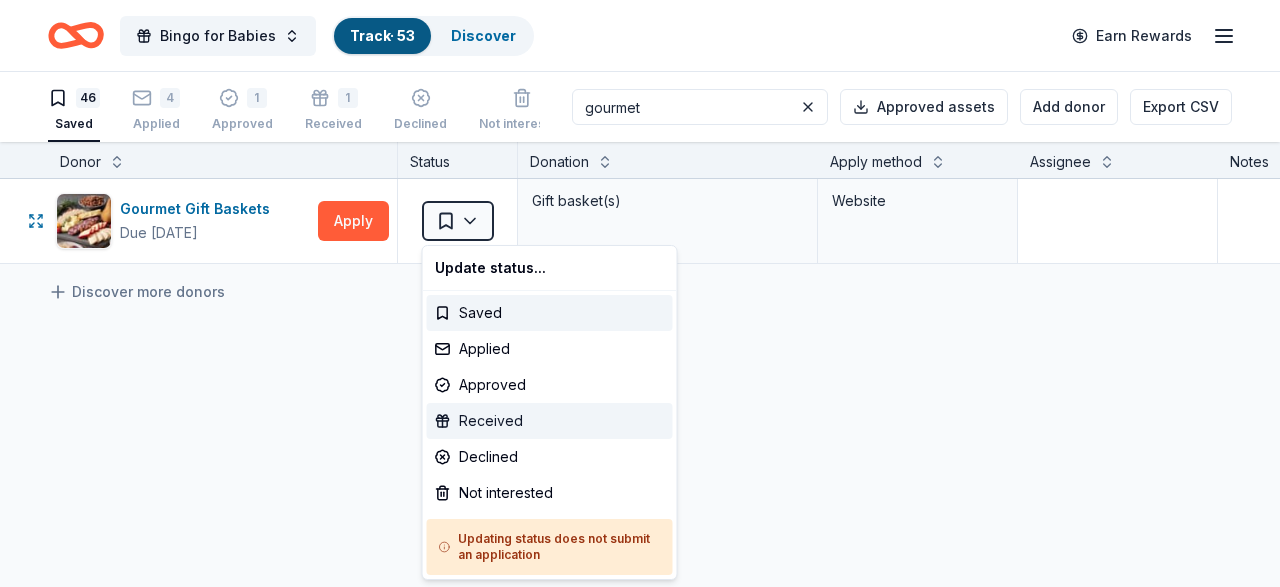 click on "Received" at bounding box center [550, 421] 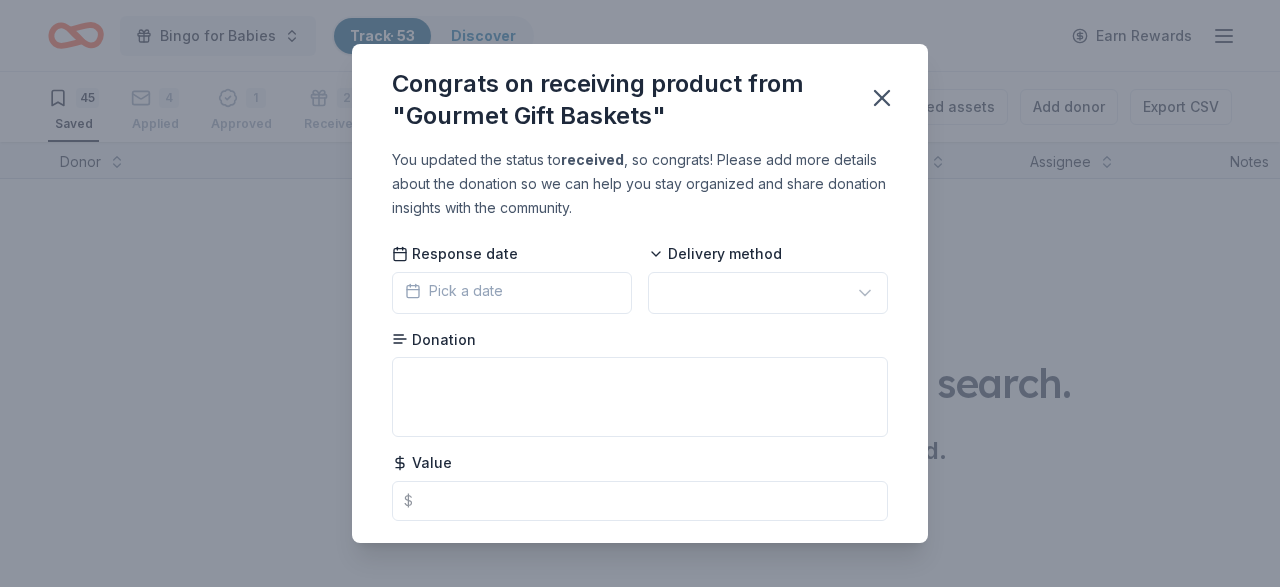 click on "Pick a date" at bounding box center (454, 291) 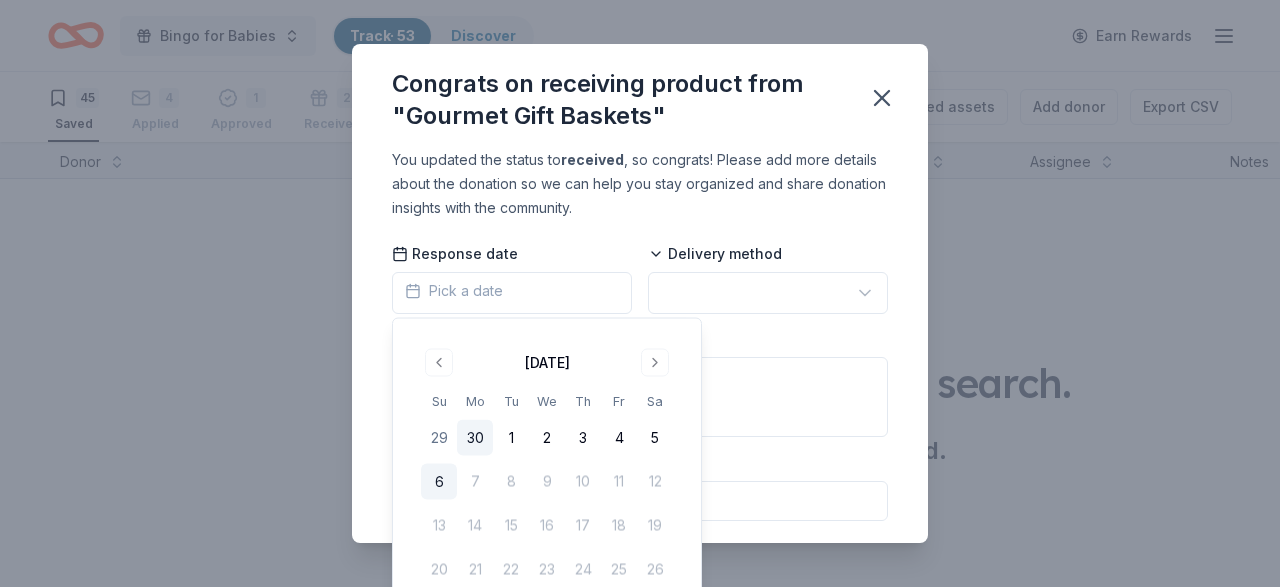click on "30" at bounding box center [475, 438] 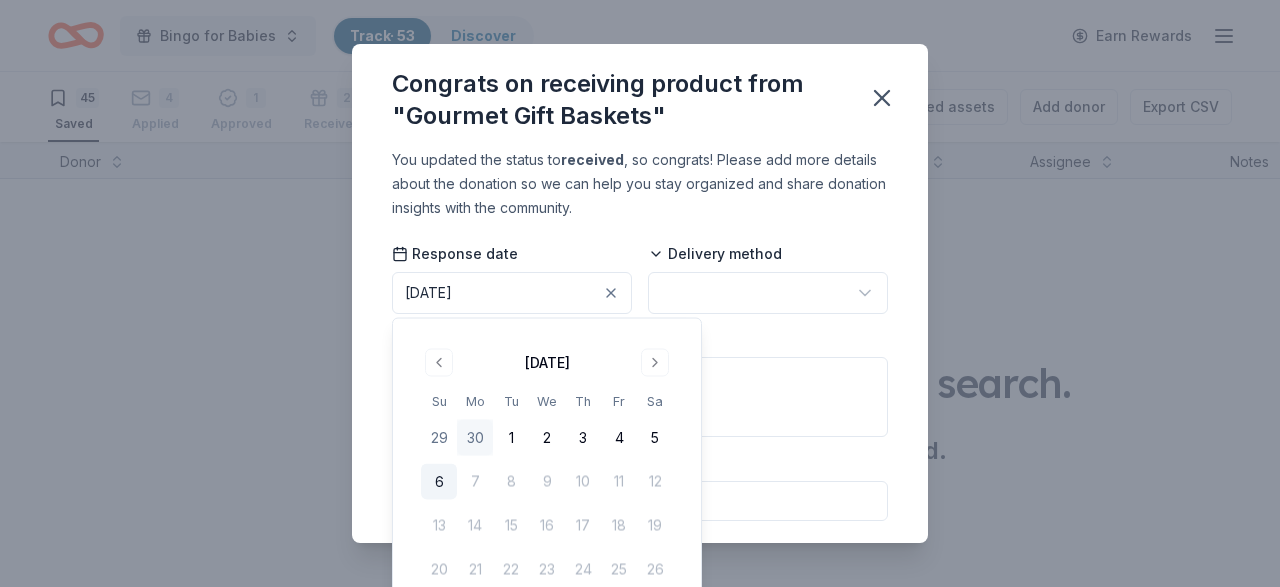 click on "Bingo for Babies Track  · 53 Discover Earn Rewards 45 Saved 4 Applied 1 Approved 2 Received Declined Not interested gourmet  Approved assets Add donor Export CSV Donor Status Donation Apply method Assignee Notes No  donor  matches your search. Please try another keyword. Saved Congrats on receiving product from "Gourmet Gift Baskets" You updated the status to  received , so congrats! Please add more details about the donation so we can help you stay organized and share donation insights with the community. Response date 06/30/2025 Delivery method Donation Value $ Saved July 2025 Su Mo Tu We Th Fr Sa 29 30 1 2 3 4 5 6 7 8 9 10 11 12 13 14 15 16 17 18 19 20 21 22 23 24 25 26 27 28 29 30 31 1 2" at bounding box center [640, 293] 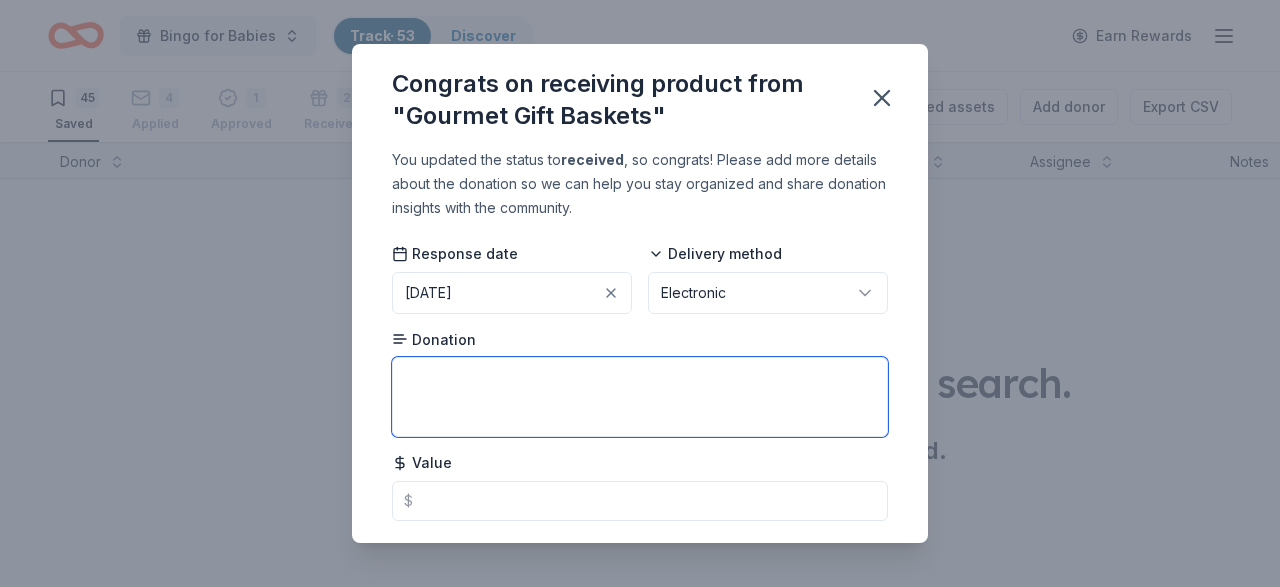 click at bounding box center [640, 397] 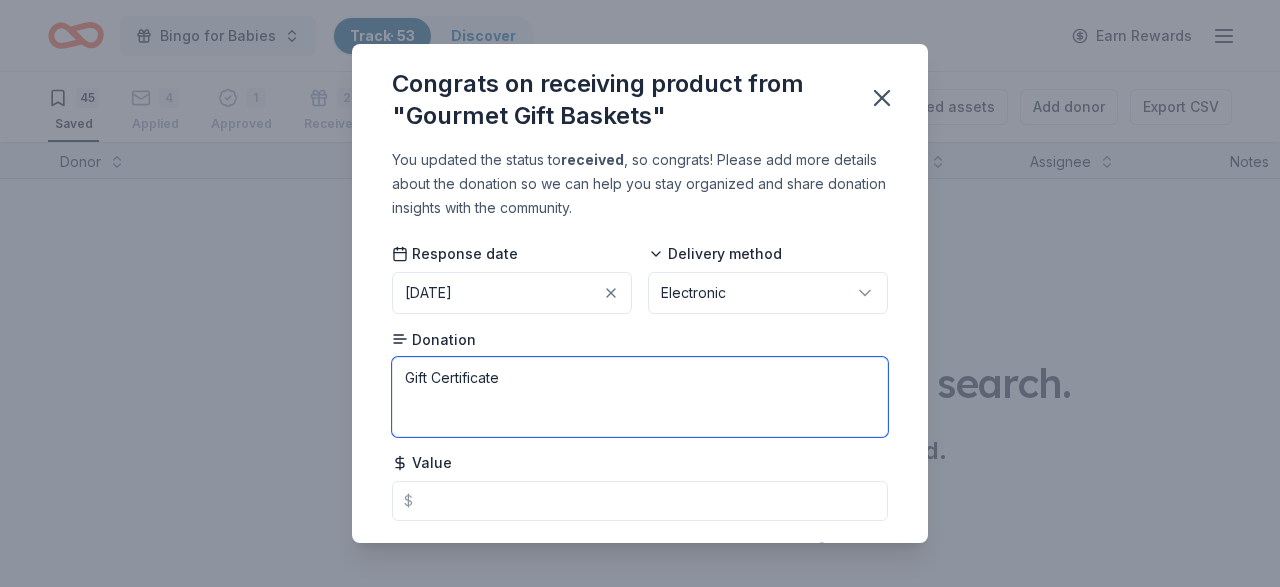 type on "Gift Certificate" 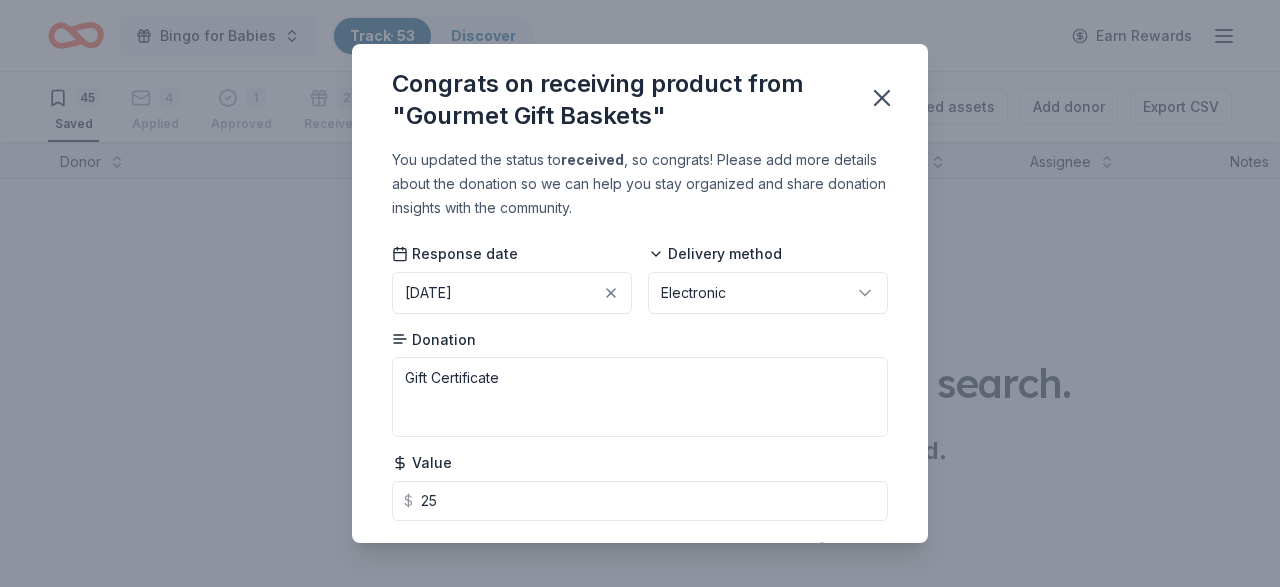 type on "25.00" 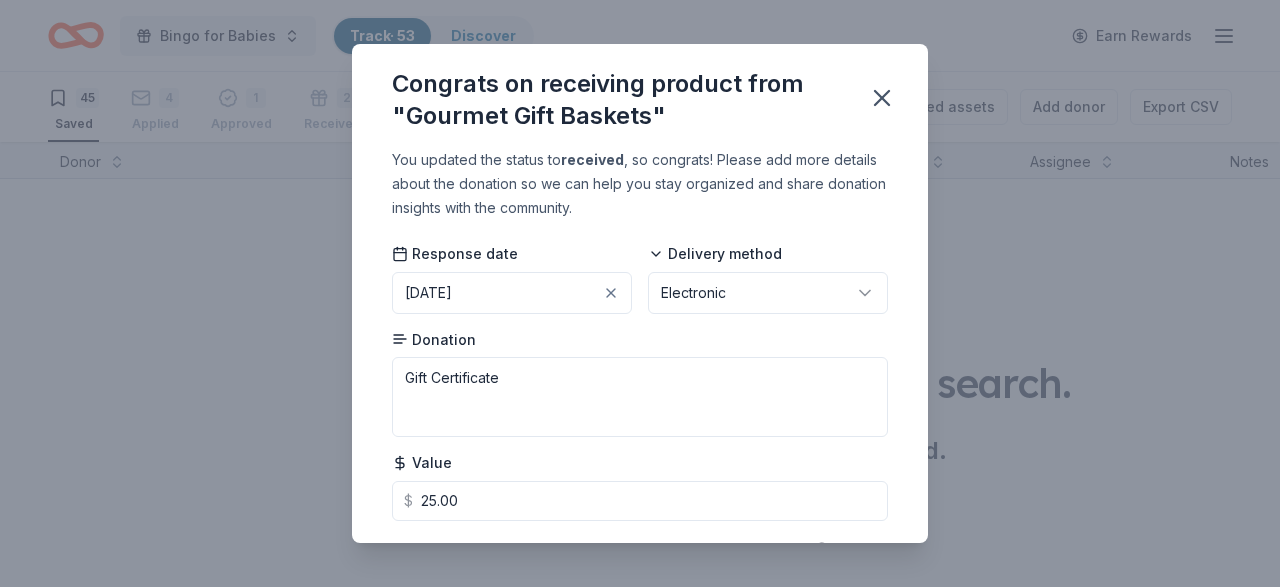 click on "You updated the status to  received , so congrats! Please add more details about the donation so we can help you stay organized and share donation insights with the community. Response date 06/30/2025 Delivery method Electronic Donation Gift Certificate Value $ 25.00 Saving..." at bounding box center [640, 346] 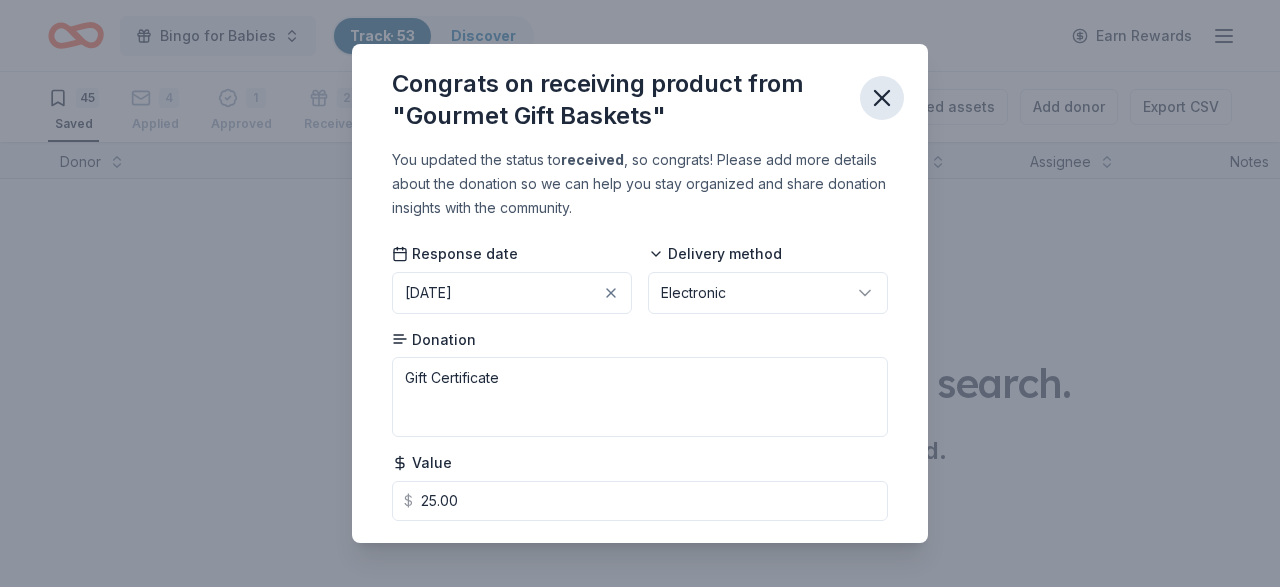 click 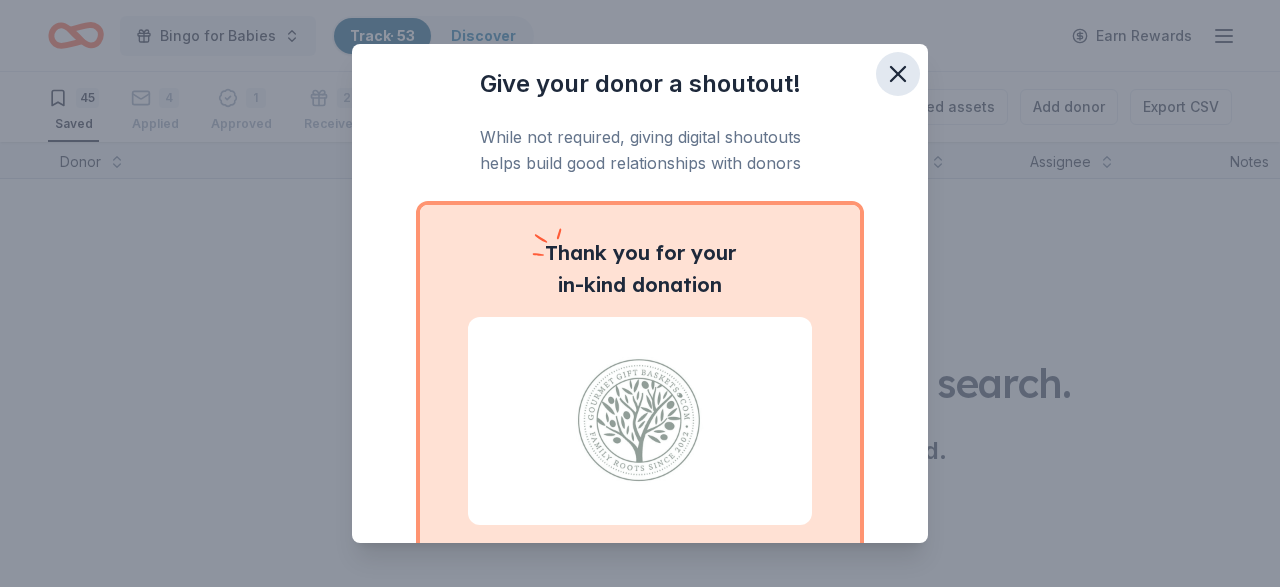 click 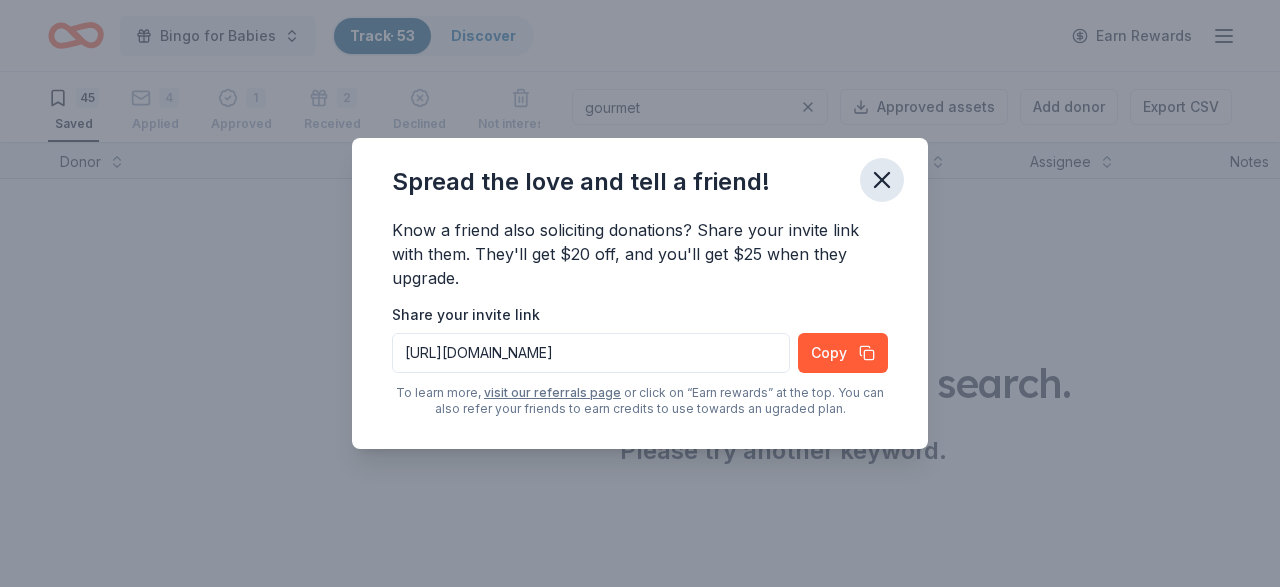 click at bounding box center [882, 180] 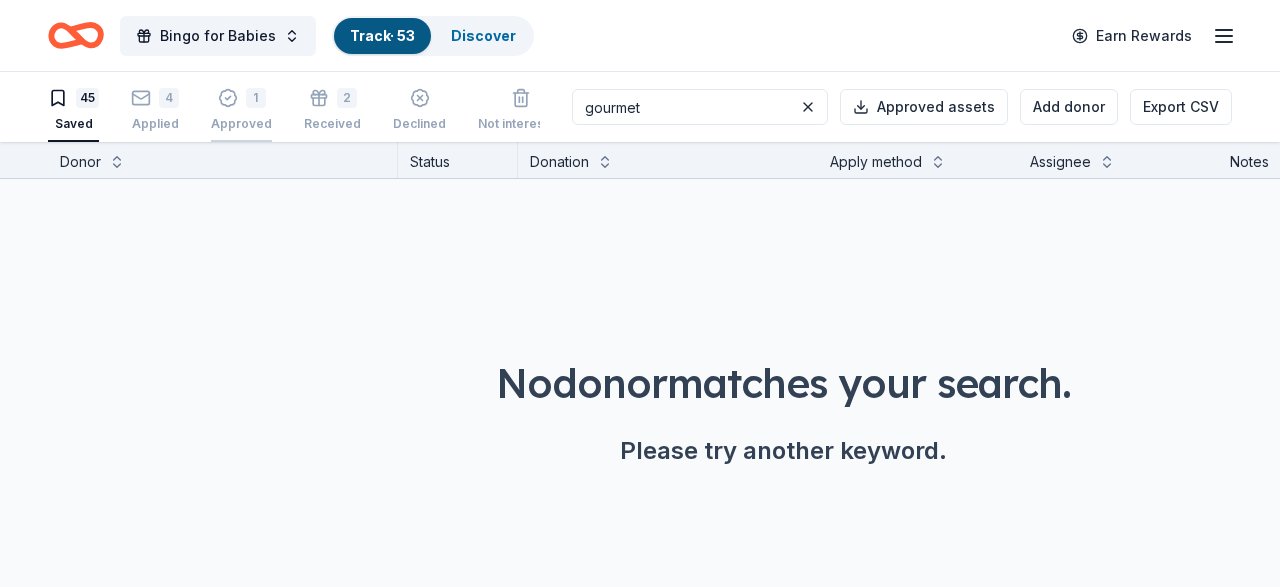 click on "1" at bounding box center [241, 98] 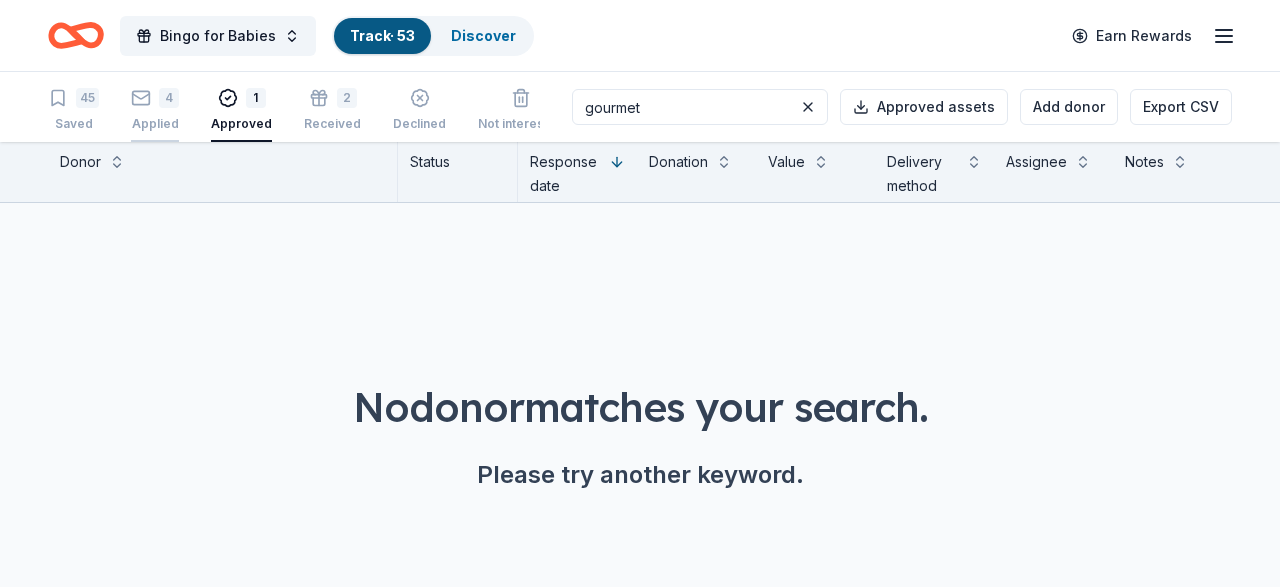 click on "4 Applied" at bounding box center [155, 110] 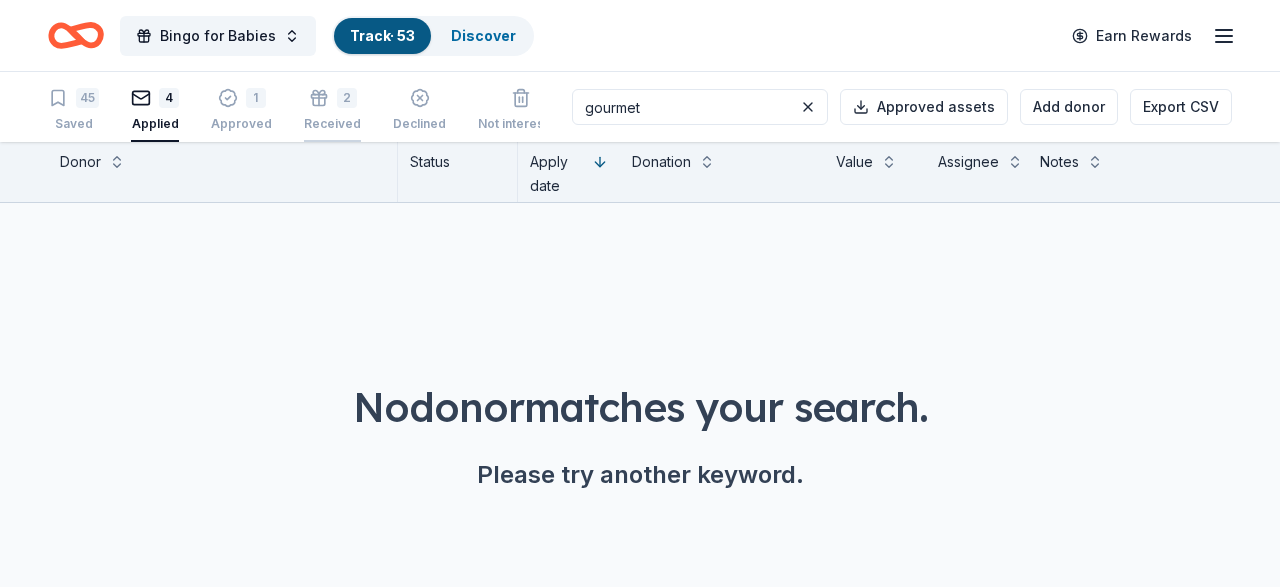 click on "2" at bounding box center (347, 98) 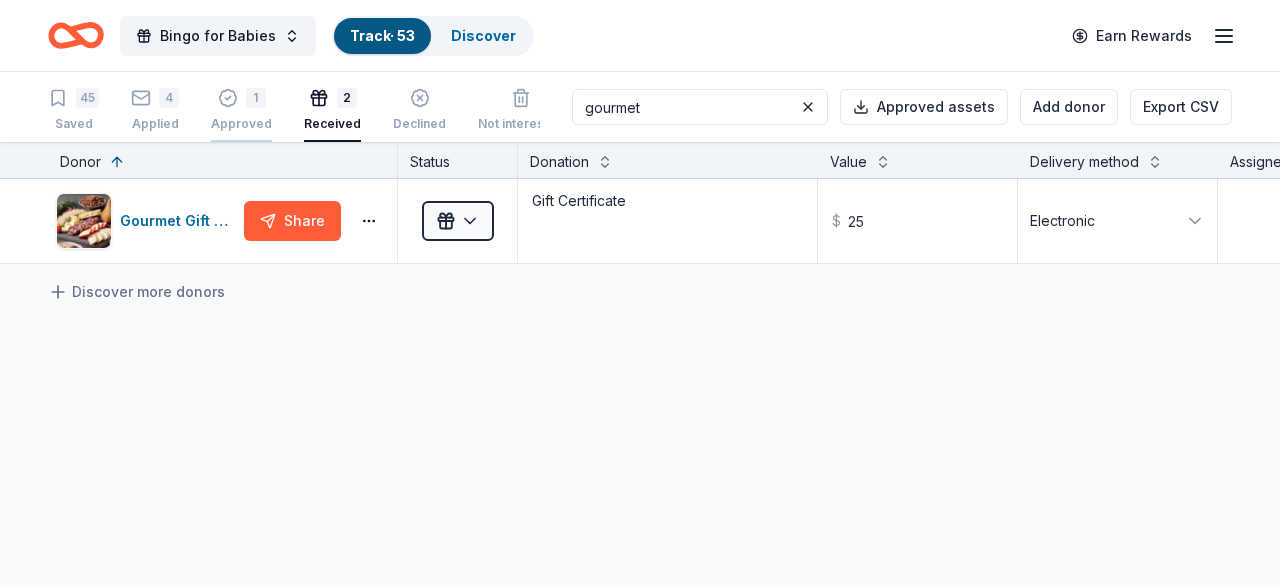 click on "1 Approved" at bounding box center (241, 110) 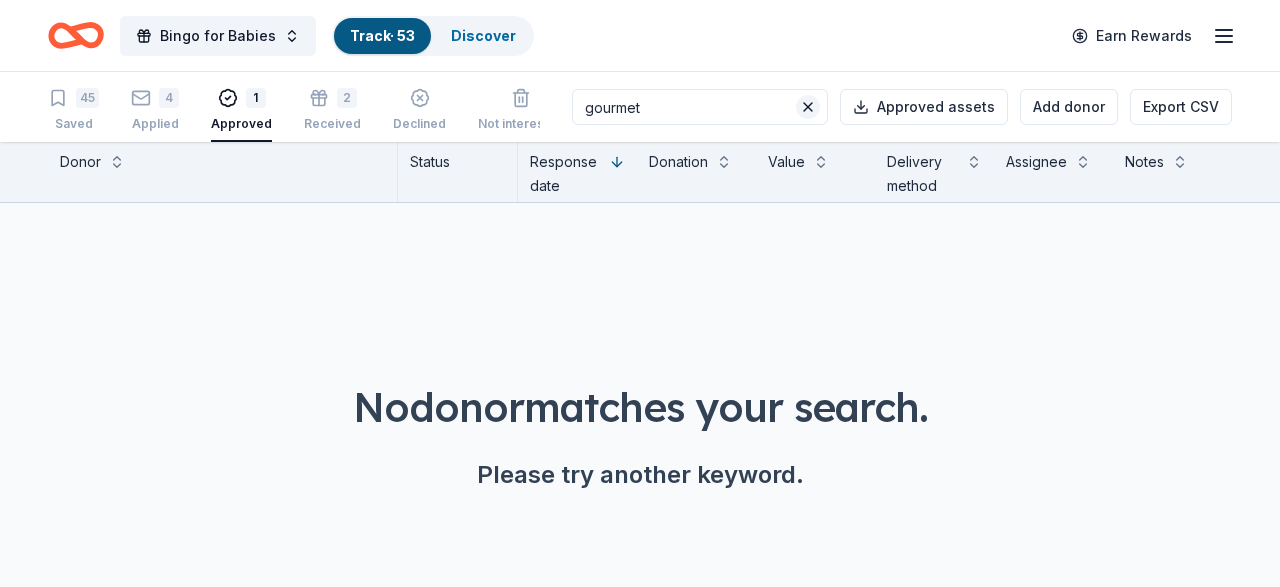 click at bounding box center [808, 107] 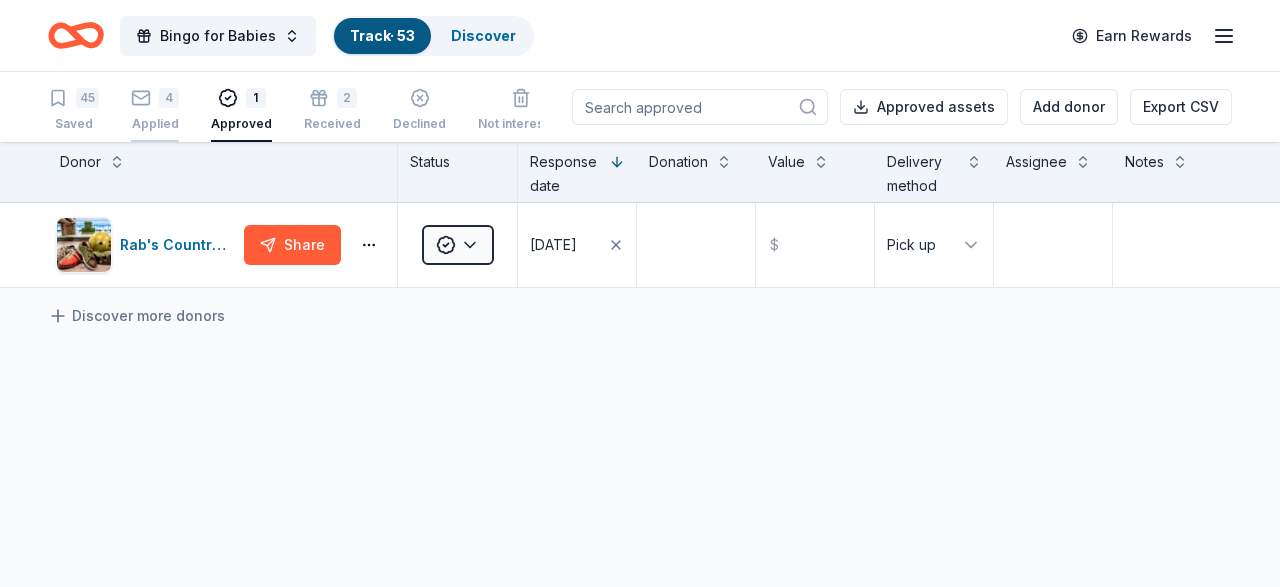 click on "4 Applied" at bounding box center [155, 110] 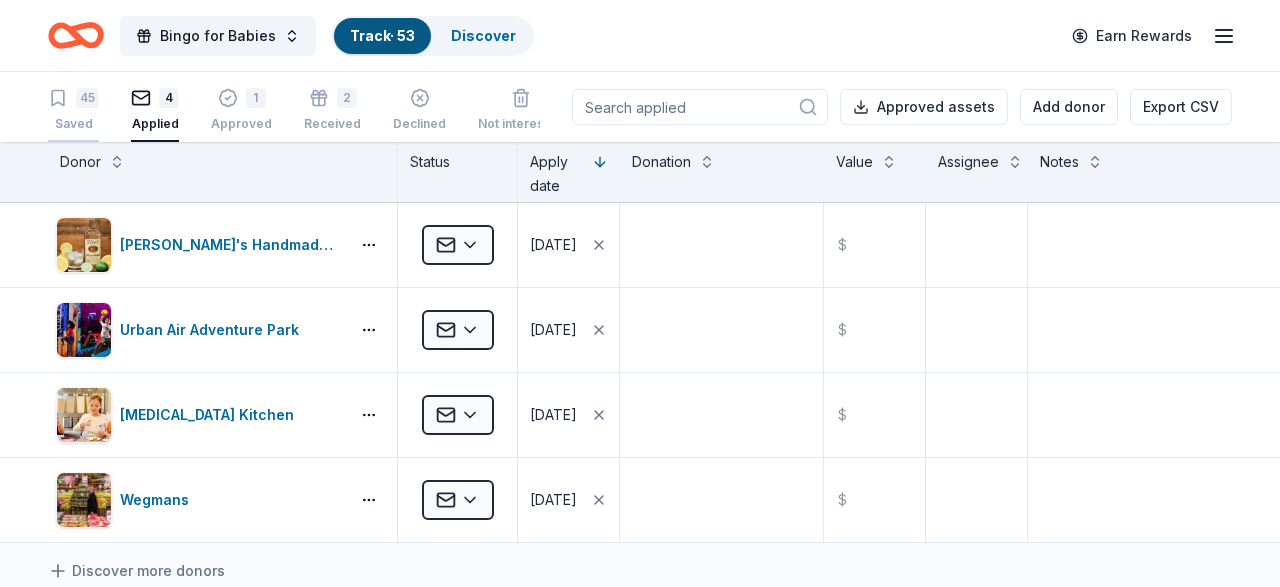 click on "45 Saved" at bounding box center (73, 110) 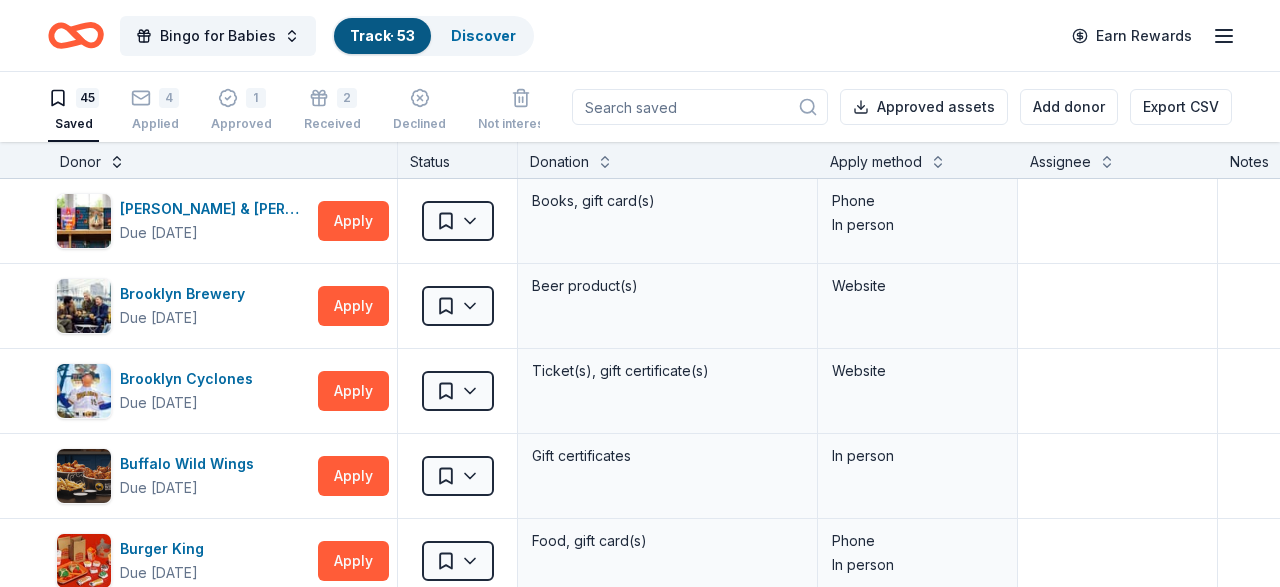 click at bounding box center (117, 160) 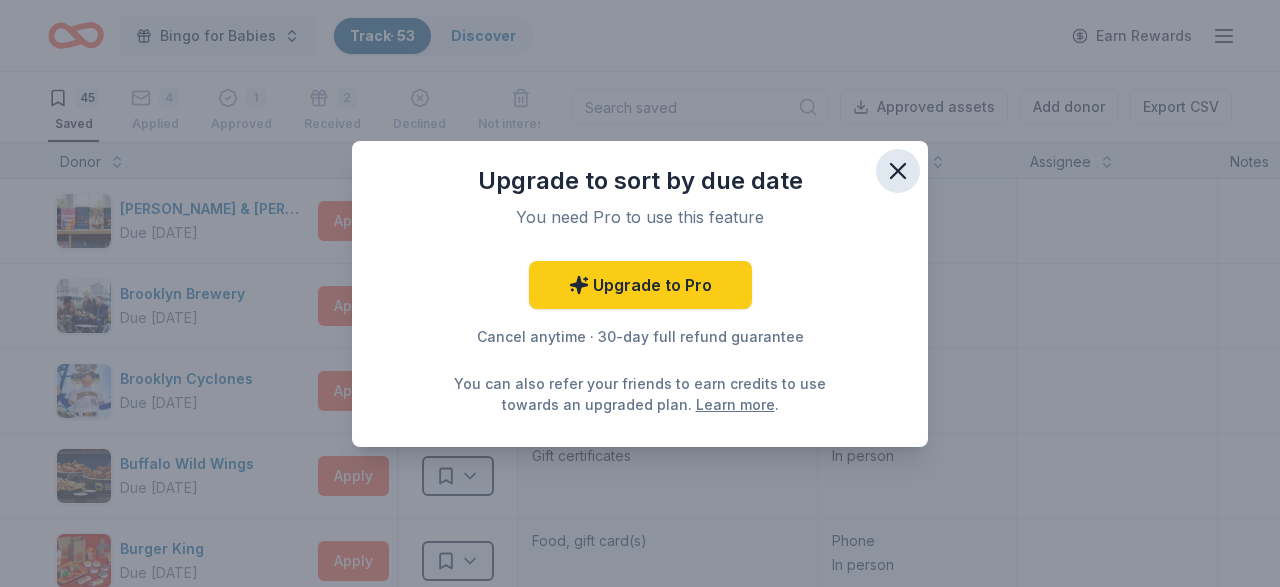 click 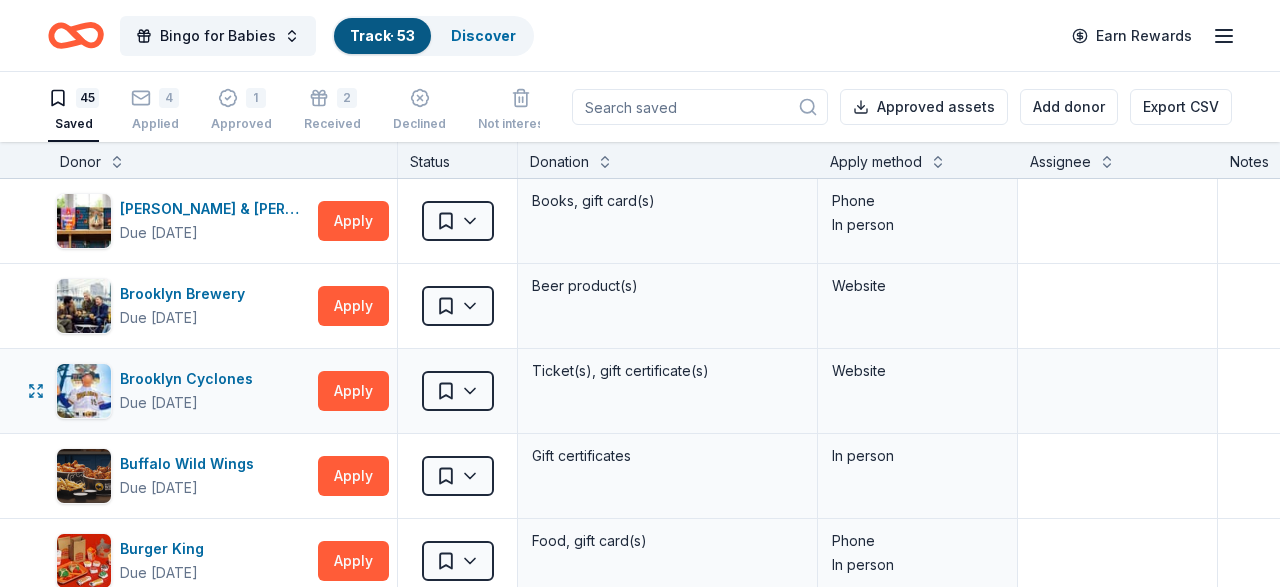 type 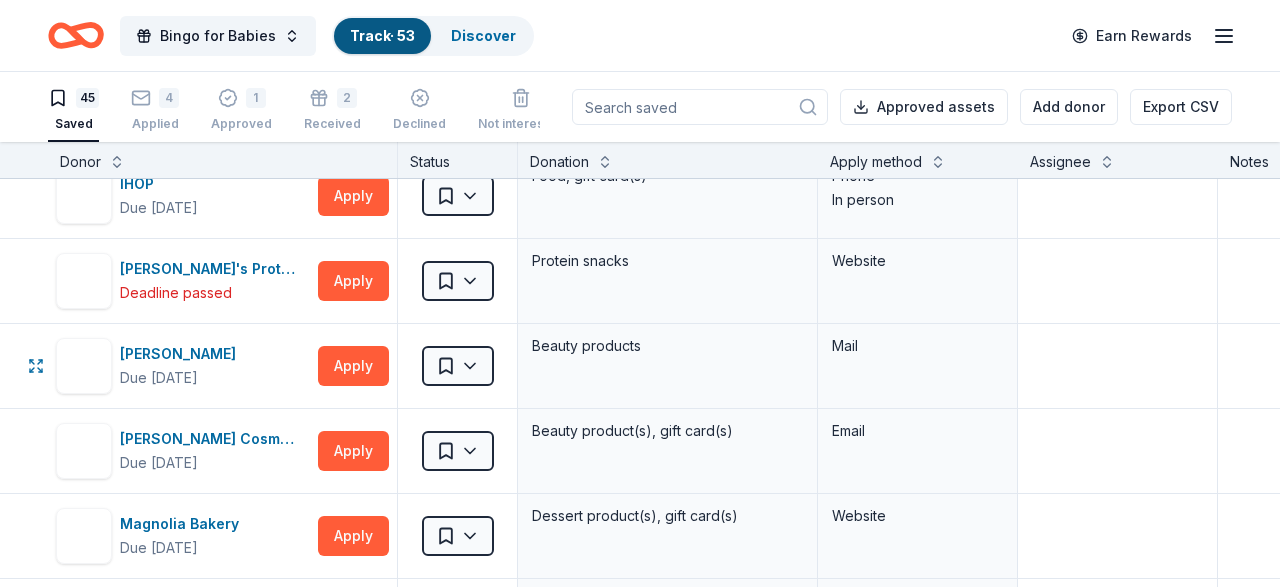 scroll, scrollTop: 1600, scrollLeft: 0, axis: vertical 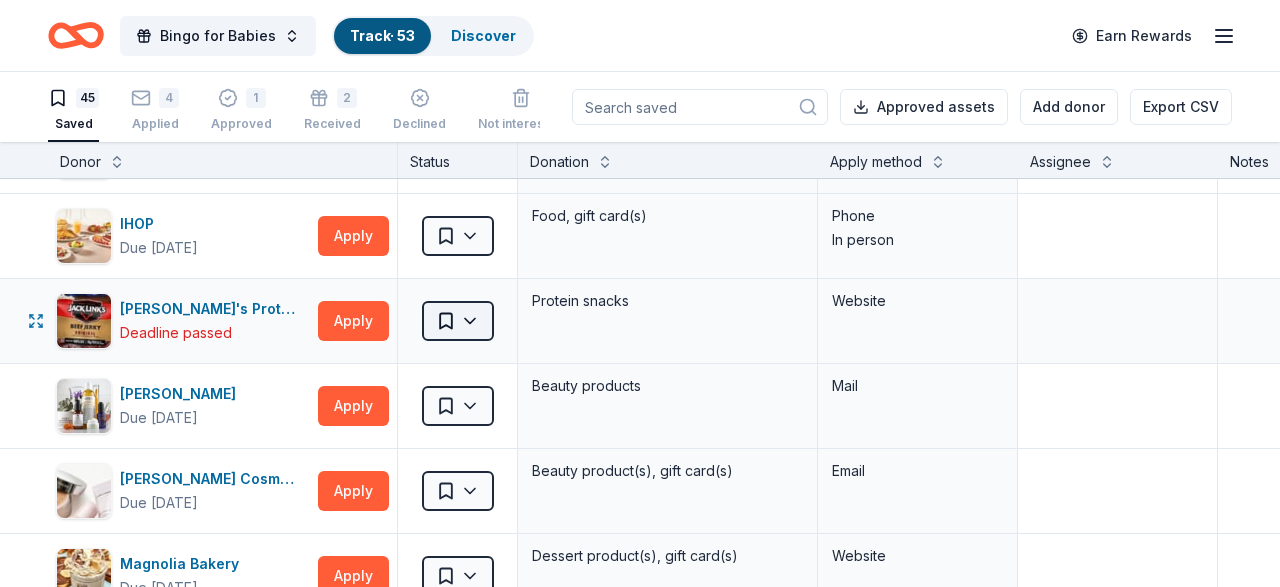 click on "Bingo for Babies Track  · 53 Discover Earn Rewards 45 Saved 4 Applied 1 Approved 2 Received Declined Not interested  Approved assets Add donor Export CSV Donor Status Donation Apply method Assignee Notes Barnes & Noble Due in 52 days Apply Saved Books, gift card(s) Phone In person Brooklyn Brewery Due in 52 days Apply Saved Beer product(s) Website Brooklyn Cyclones Due in 52 days Apply Saved Ticket(s), gift certificate(s) Website Buffalo Wild Wings Due in 52 days Apply Saved Gift certificates In person Burger King Due in 52 days Apply Saved Food, gift card(s) Phone In person Cabot Creamery Due in 52 days Apply Saved Dairy product(s), gift card(s), merchandise Website Carrabba's Italian Grill Due in 52 days Apply Saved Food, gift certificate(s) In person Mail Carvel Due in 52 days Apply Saved Ice cream products, gift card(s), merchandise  In person Chili's Due in 52 days Apply Saved Gift certificate(s) Phone In person Coney Island Brewing Company Due in 54 days Apply Saved Alcohol product(s) Website Apply QVC" at bounding box center [640, 293] 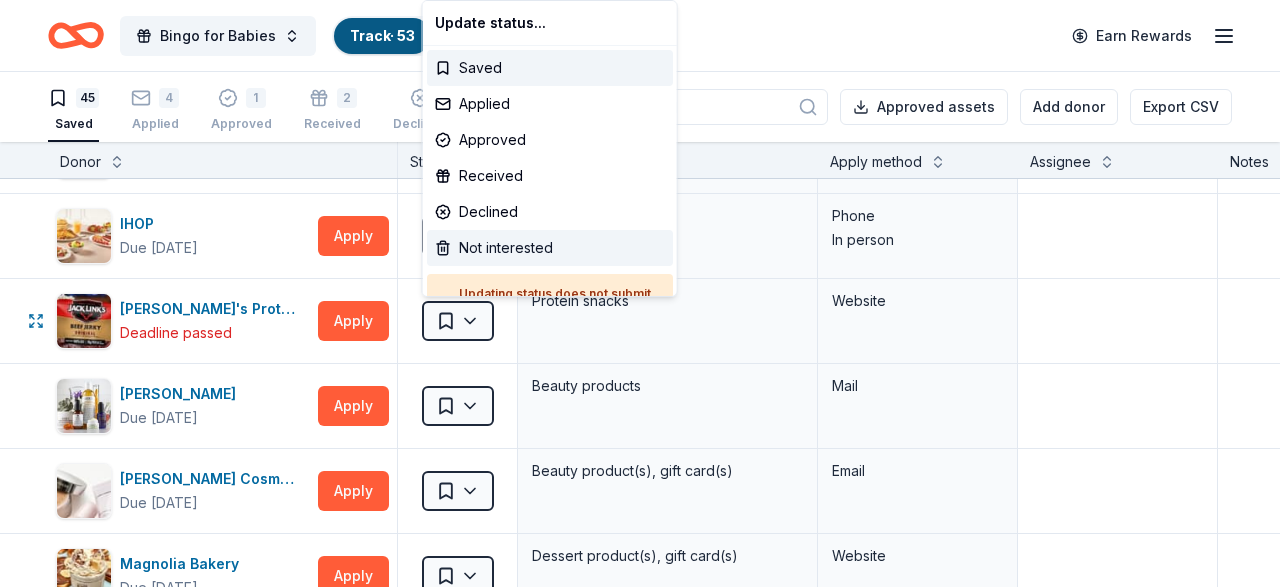 click on "Not interested" at bounding box center (550, 248) 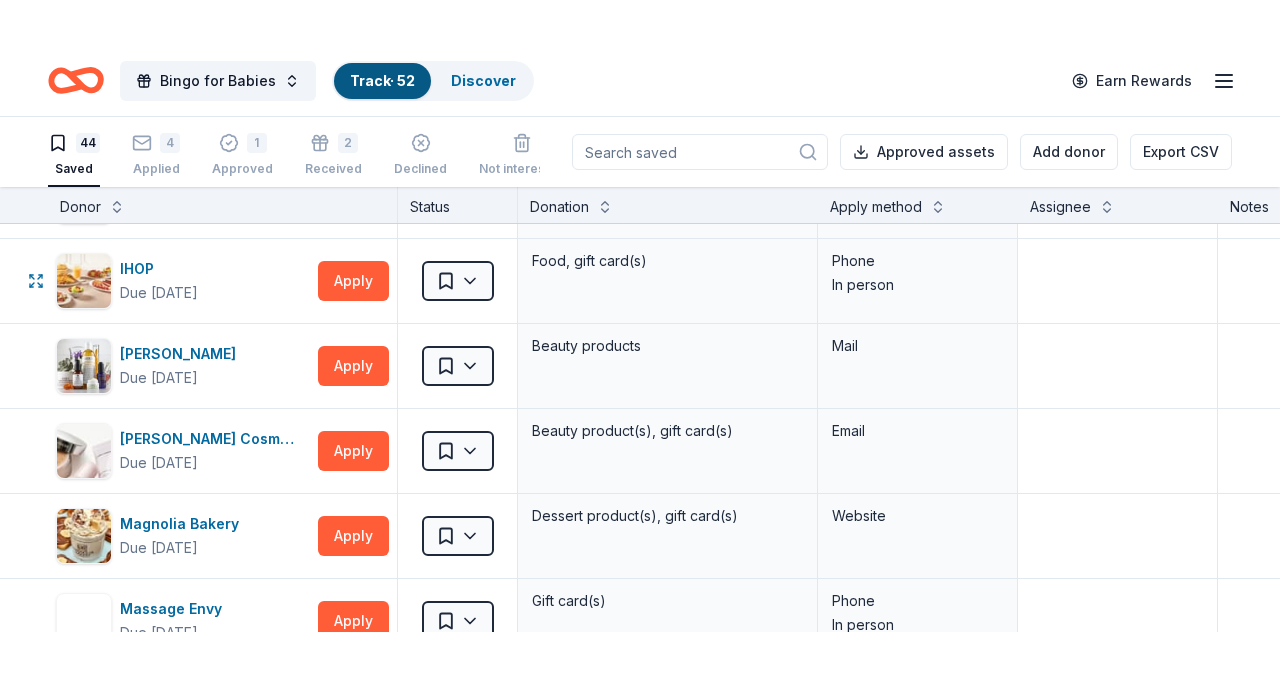 scroll, scrollTop: 1, scrollLeft: 0, axis: vertical 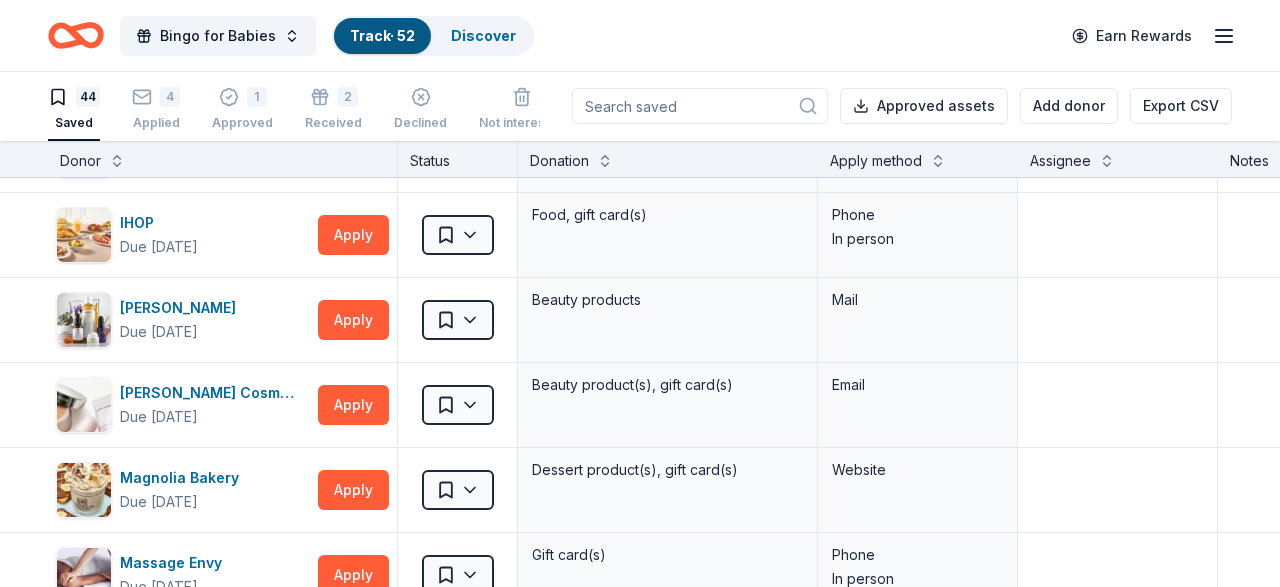 click on "Bingo for Babies Track  · 52 Discover Earn Rewards" at bounding box center (640, 35) 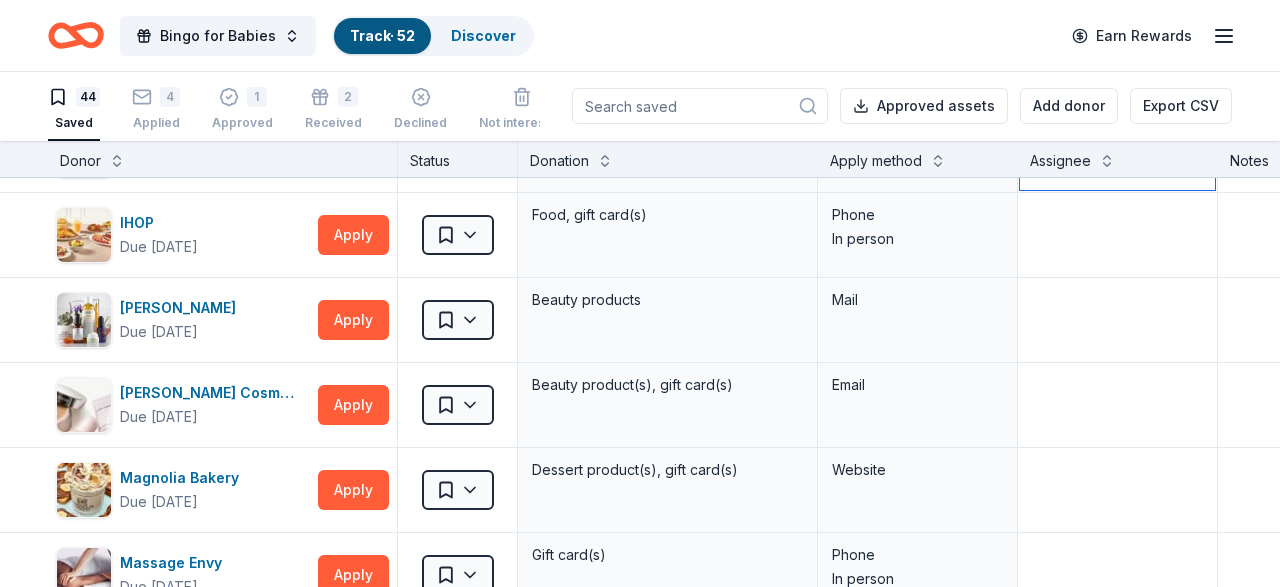 drag, startPoint x: 1010, startPoint y: 83, endPoint x: 992, endPoint y: 83, distance: 18 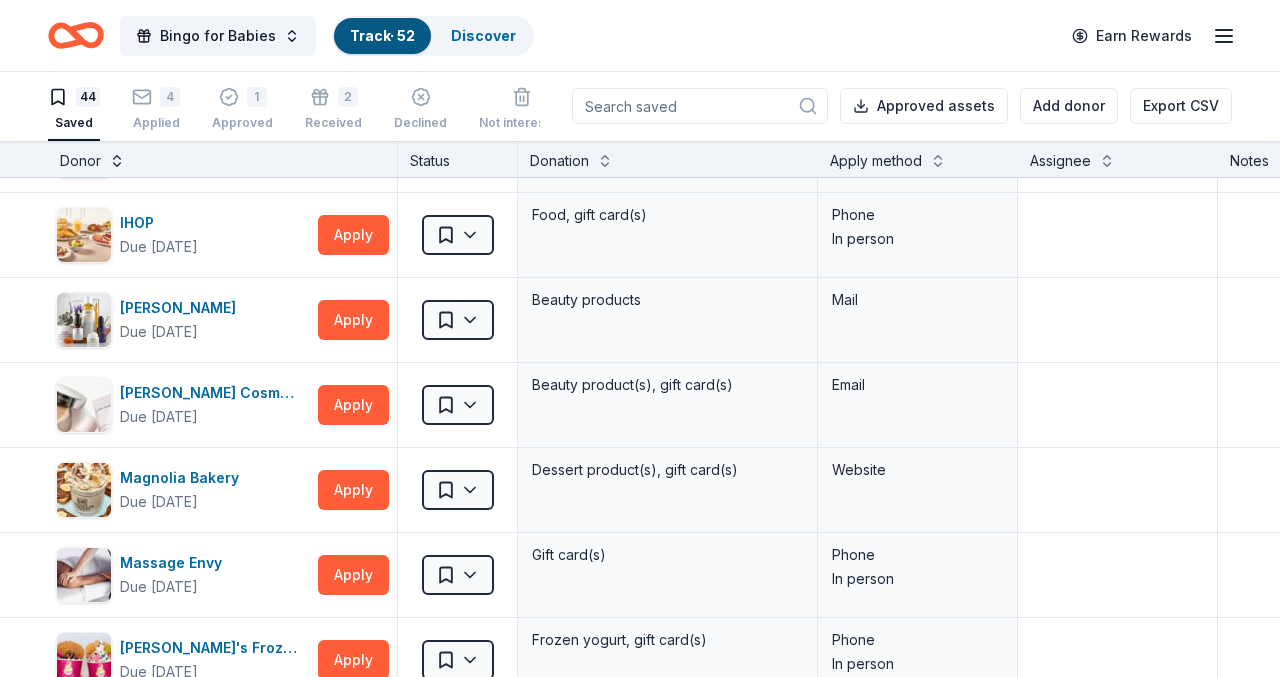click at bounding box center [117, 159] 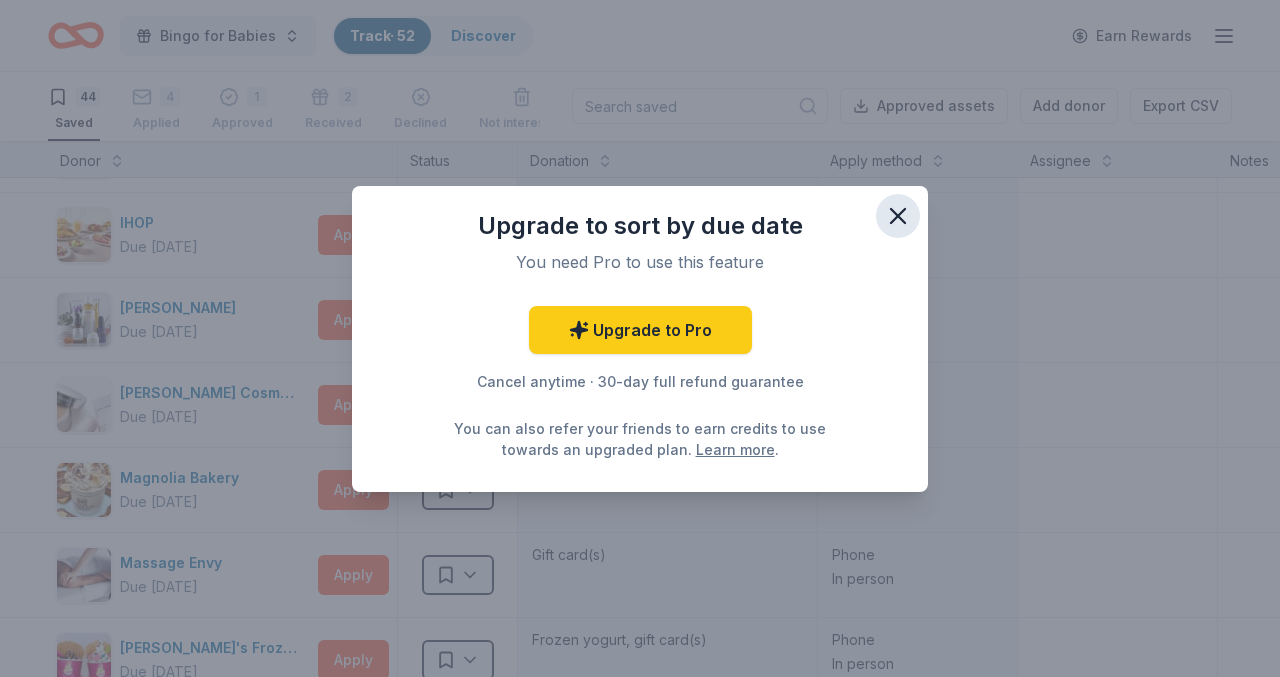 click 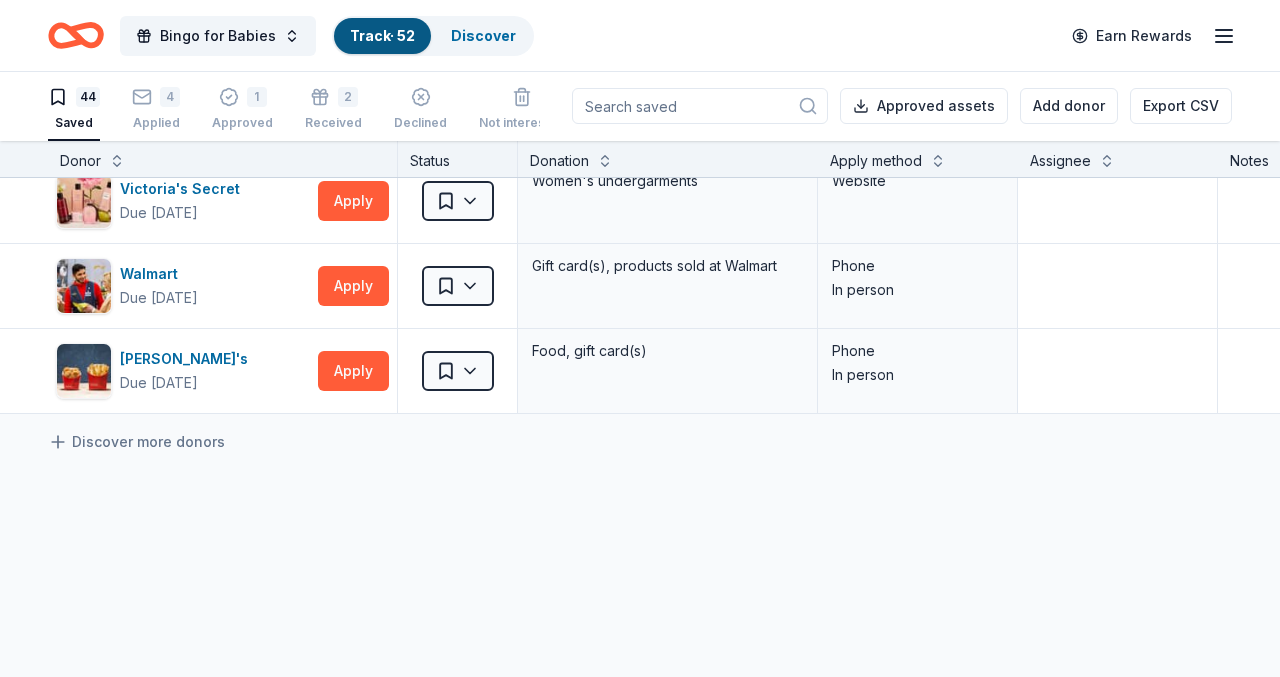 scroll, scrollTop: 3560, scrollLeft: 0, axis: vertical 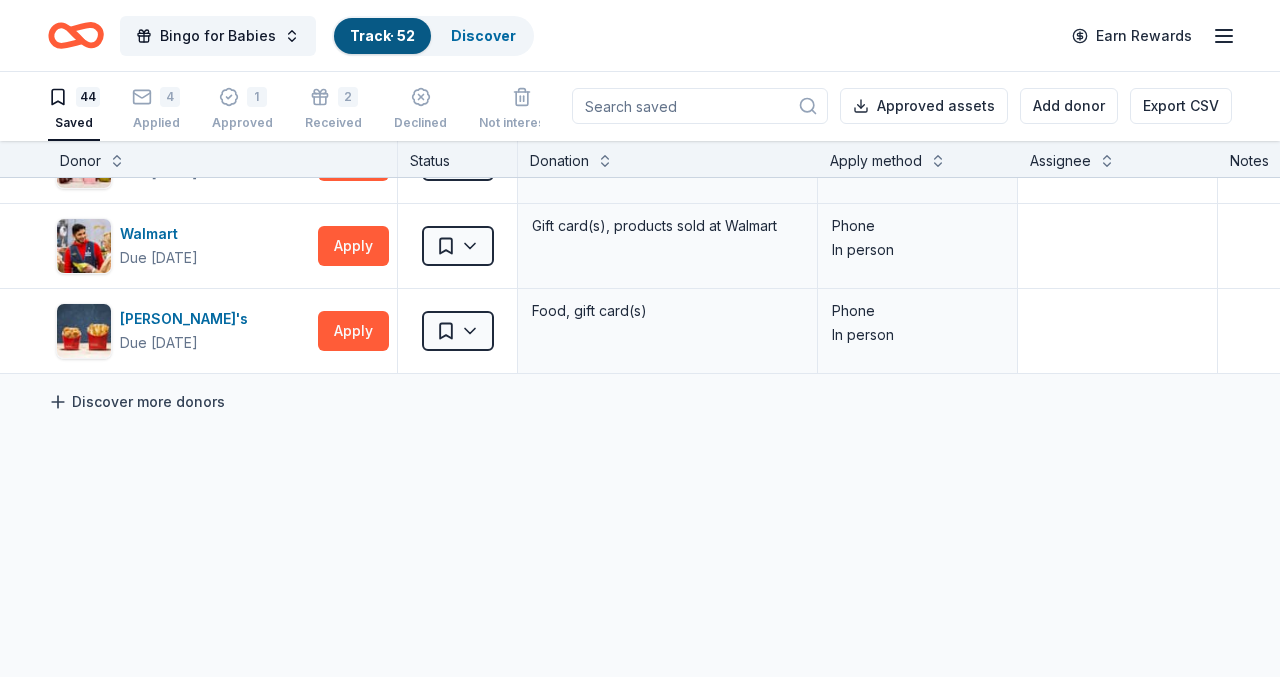 click on "Discover more donors" at bounding box center (136, 402) 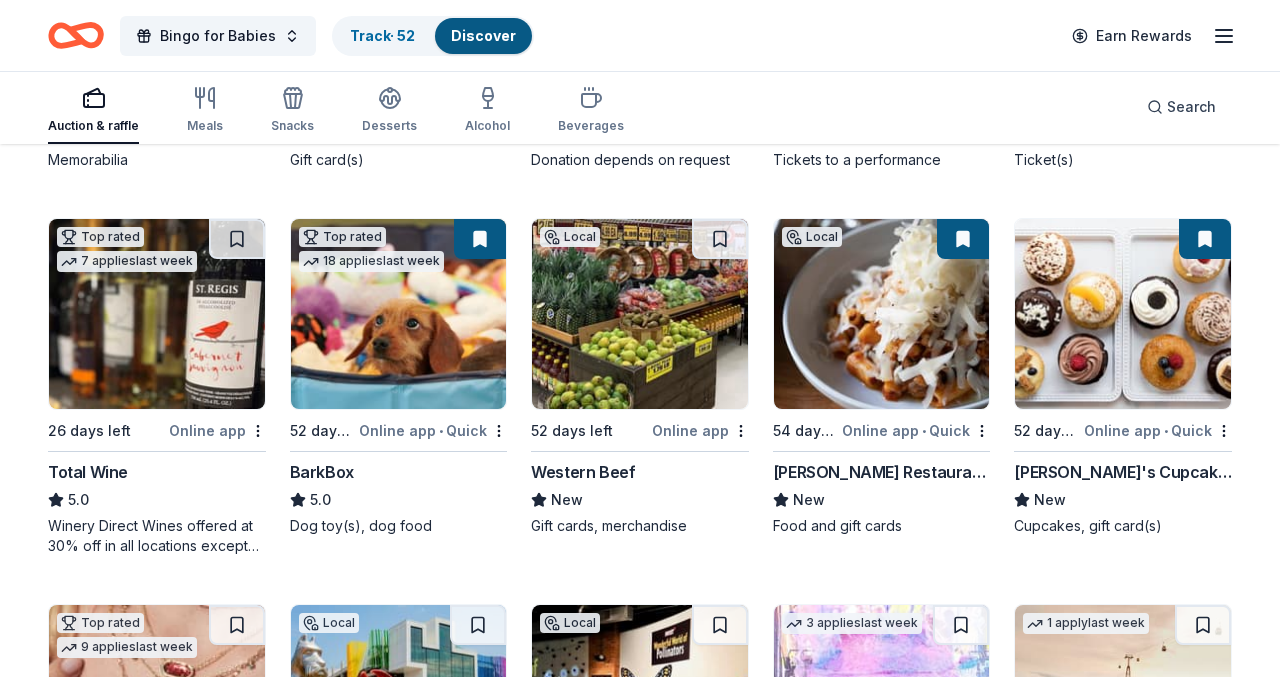scroll, scrollTop: 520, scrollLeft: 0, axis: vertical 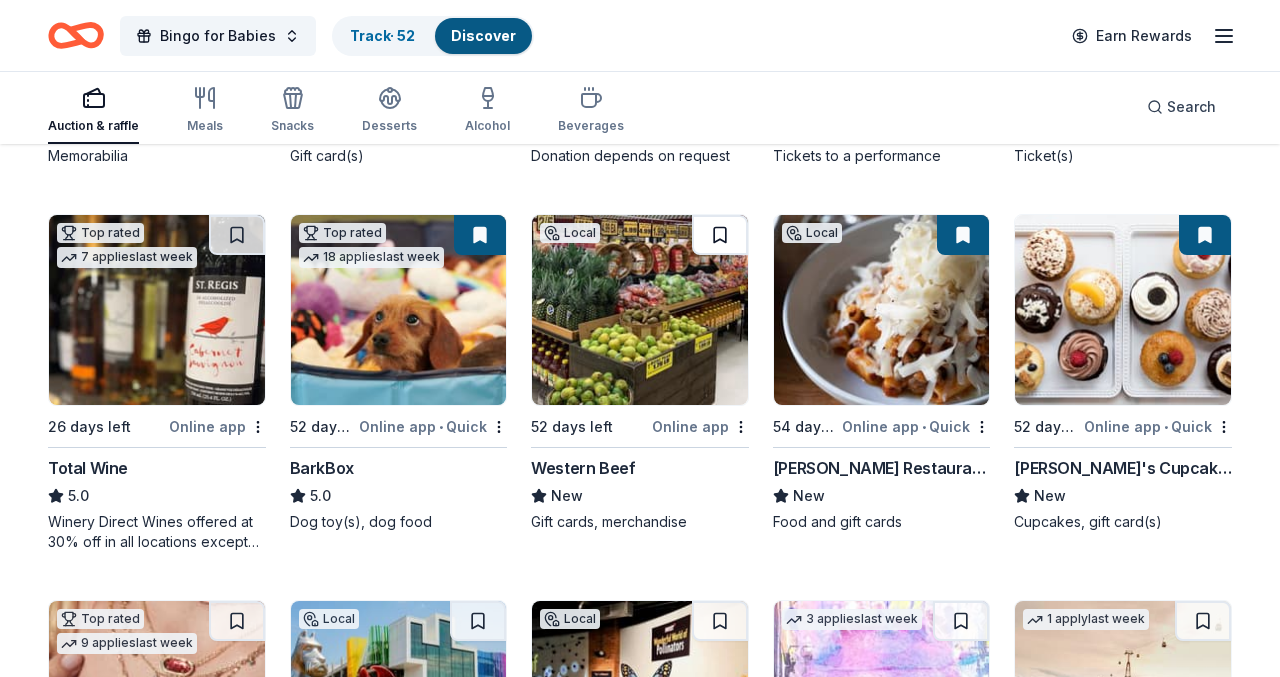 click at bounding box center [720, 235] 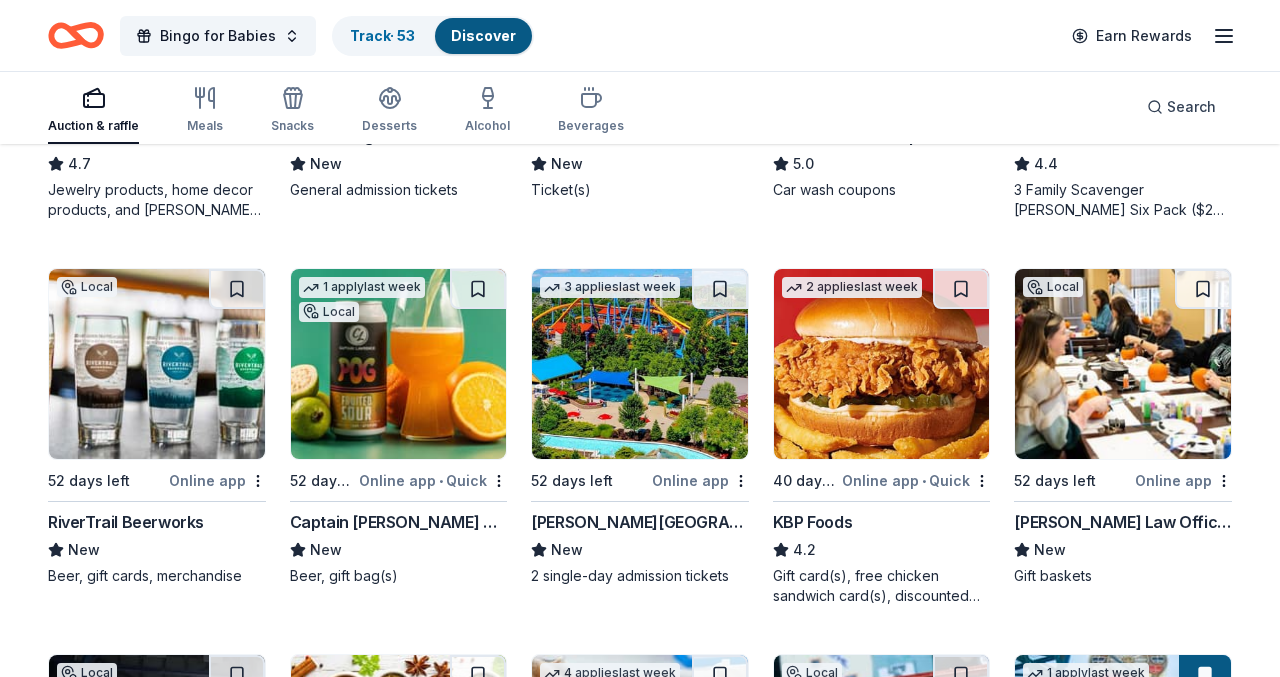 scroll, scrollTop: 1240, scrollLeft: 0, axis: vertical 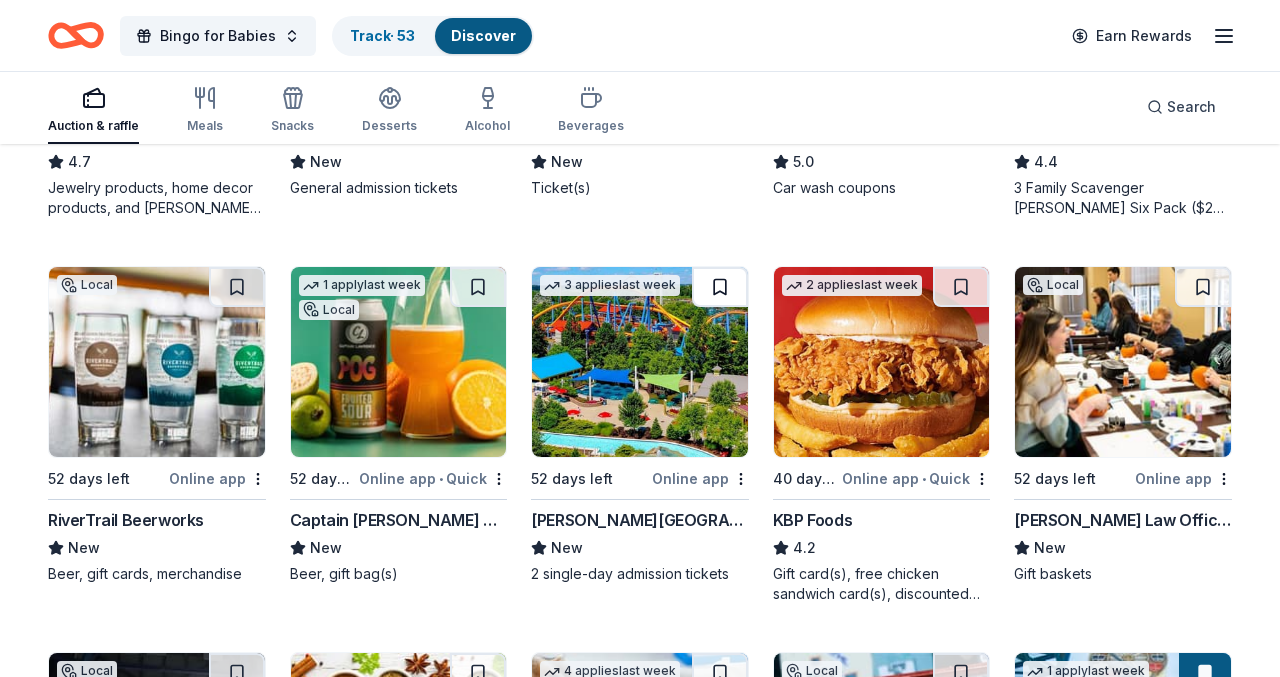 click at bounding box center (720, 287) 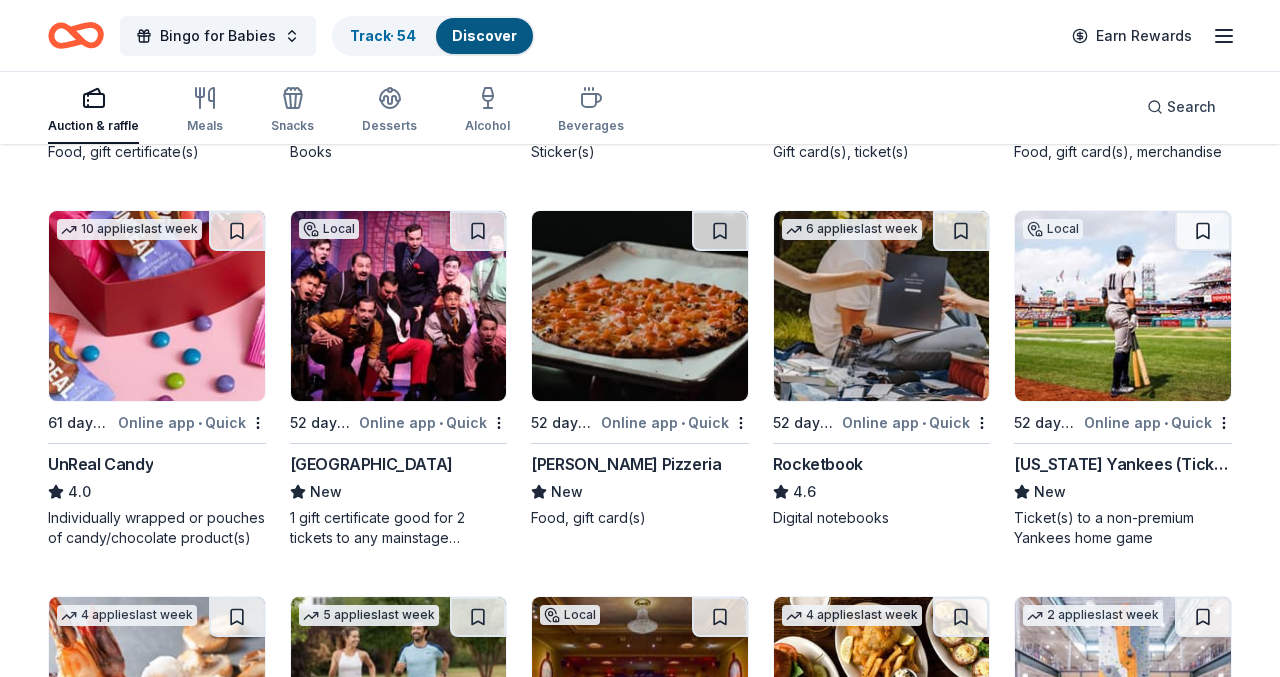 scroll, scrollTop: 5840, scrollLeft: 0, axis: vertical 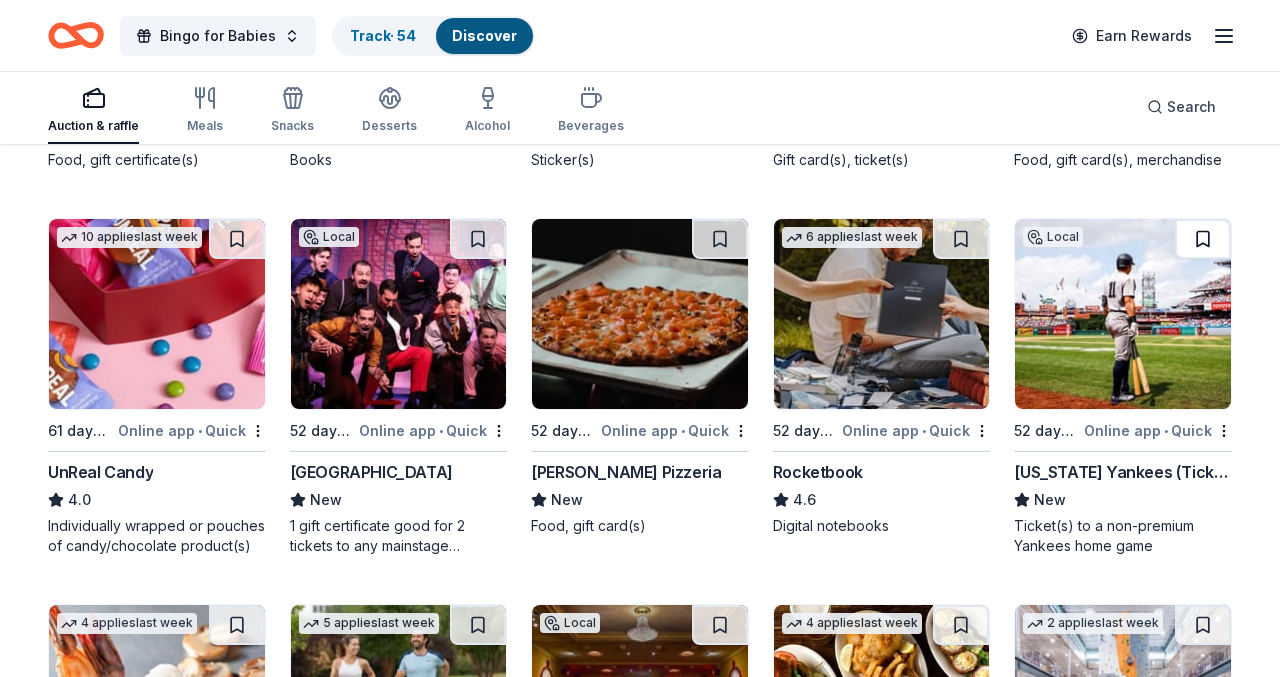 click at bounding box center [1203, 239] 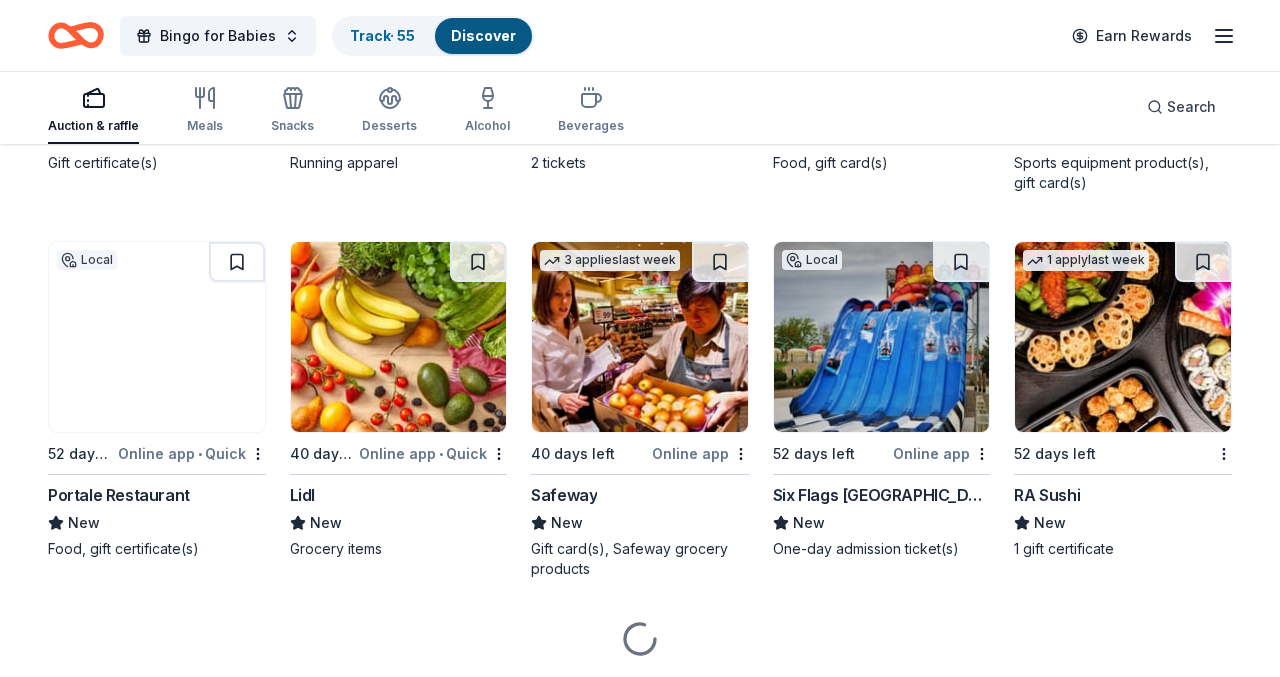 scroll, scrollTop: 6600, scrollLeft: 0, axis: vertical 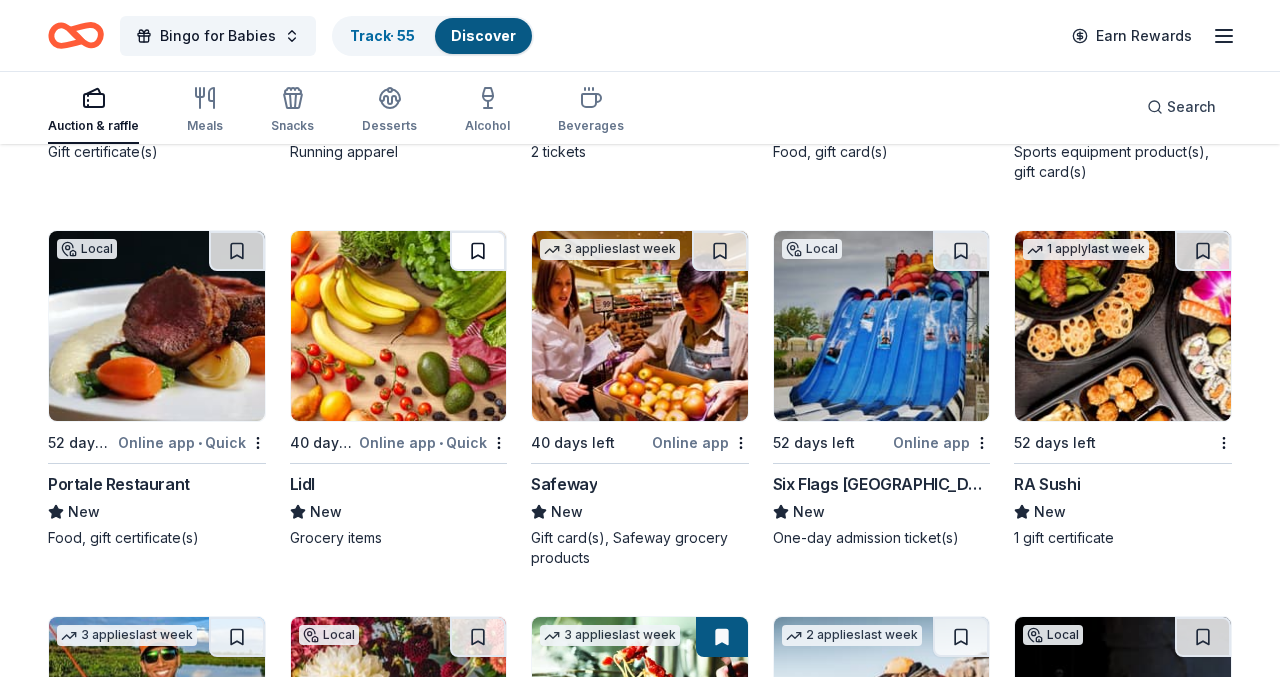 click at bounding box center [478, 251] 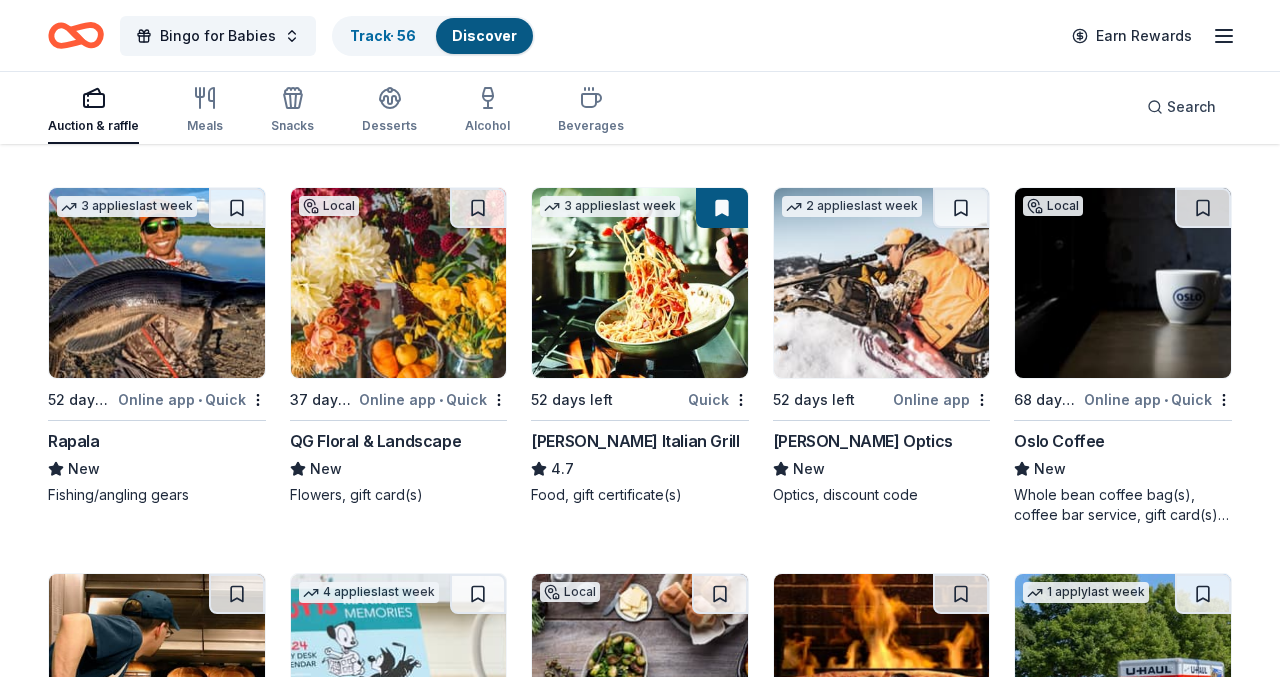 scroll, scrollTop: 6960, scrollLeft: 0, axis: vertical 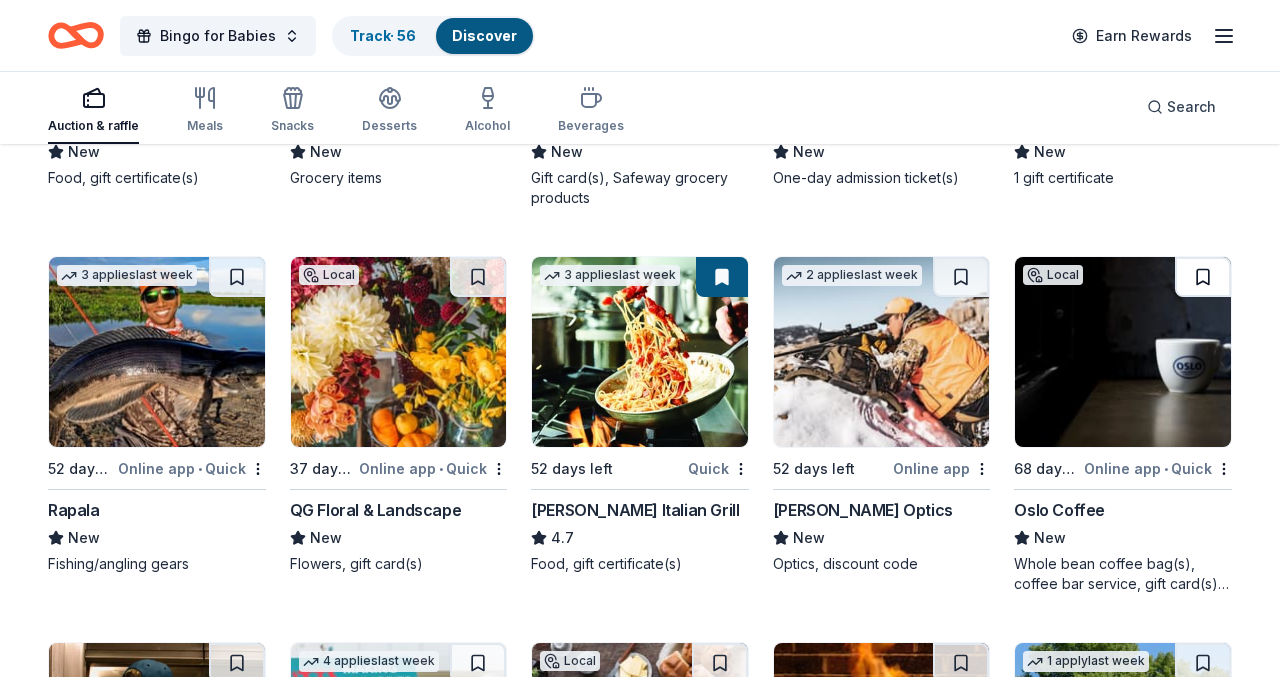click at bounding box center (1203, 277) 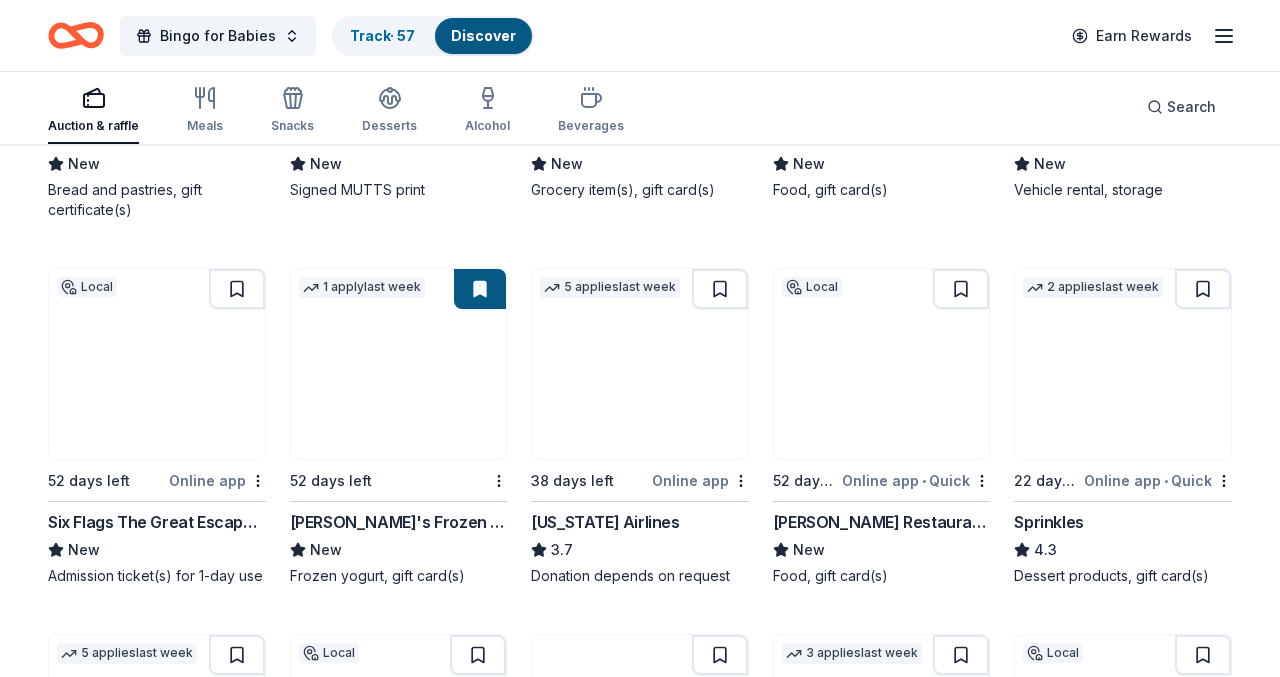 scroll, scrollTop: 7760, scrollLeft: 0, axis: vertical 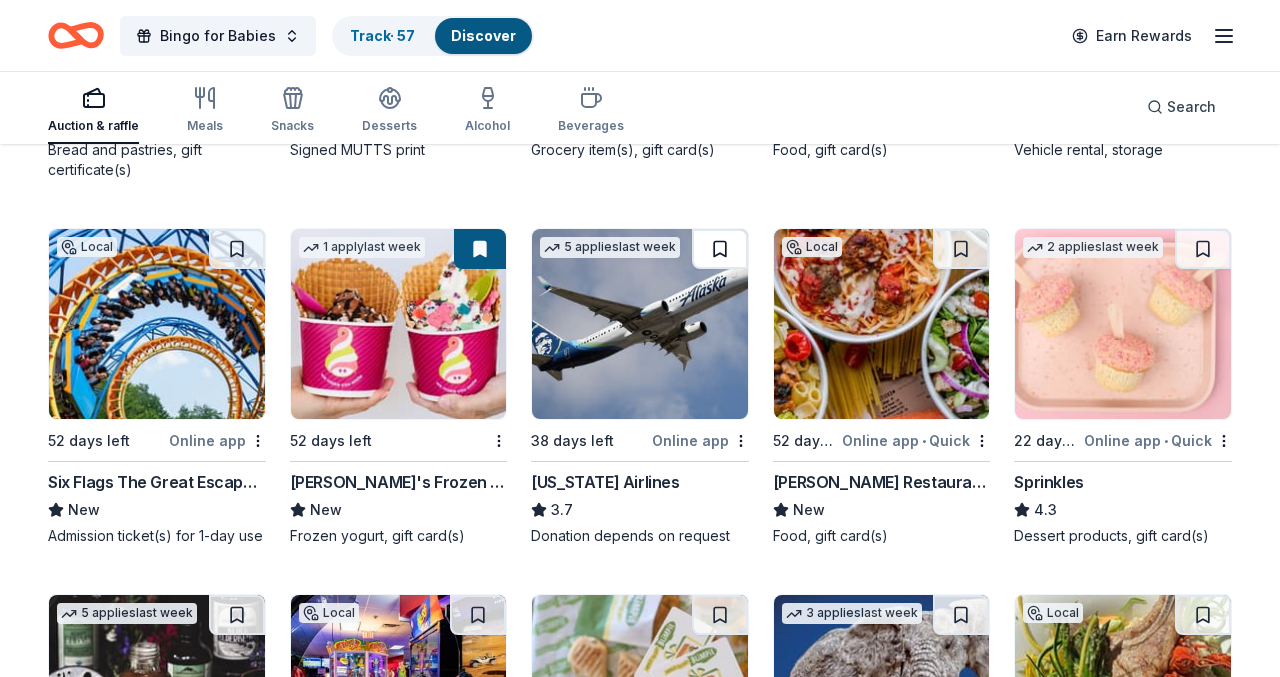 click at bounding box center (720, 249) 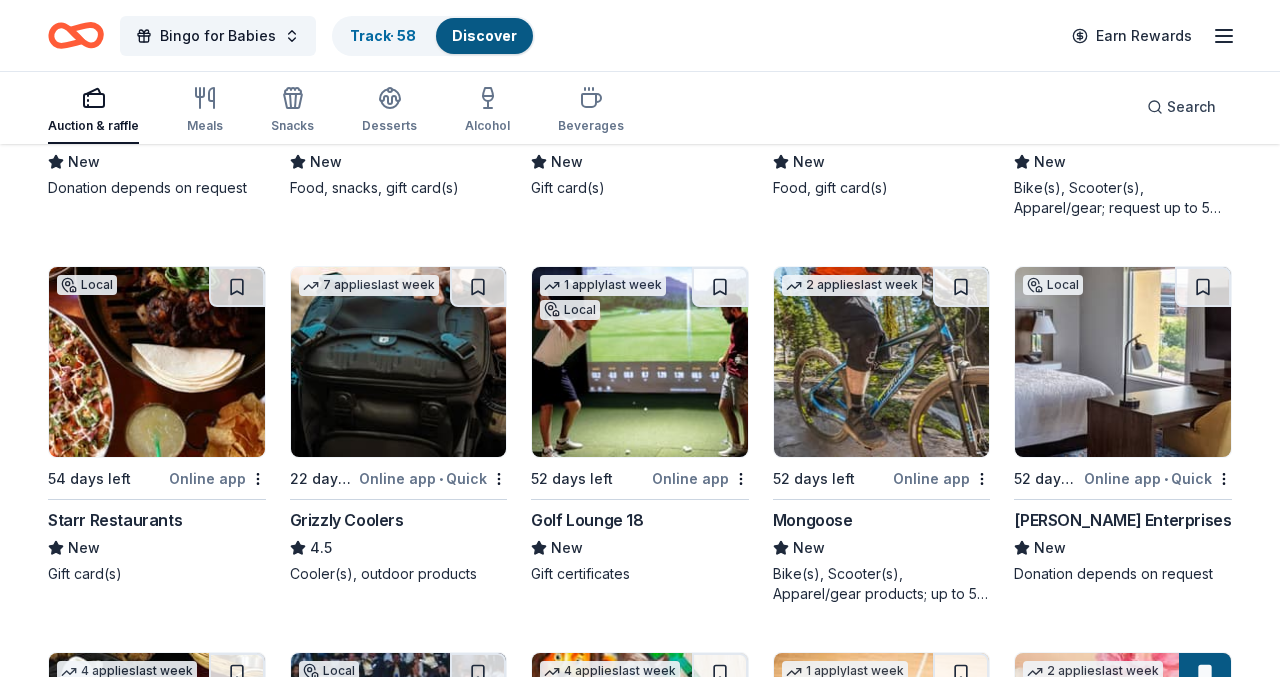 scroll, scrollTop: 13119, scrollLeft: 0, axis: vertical 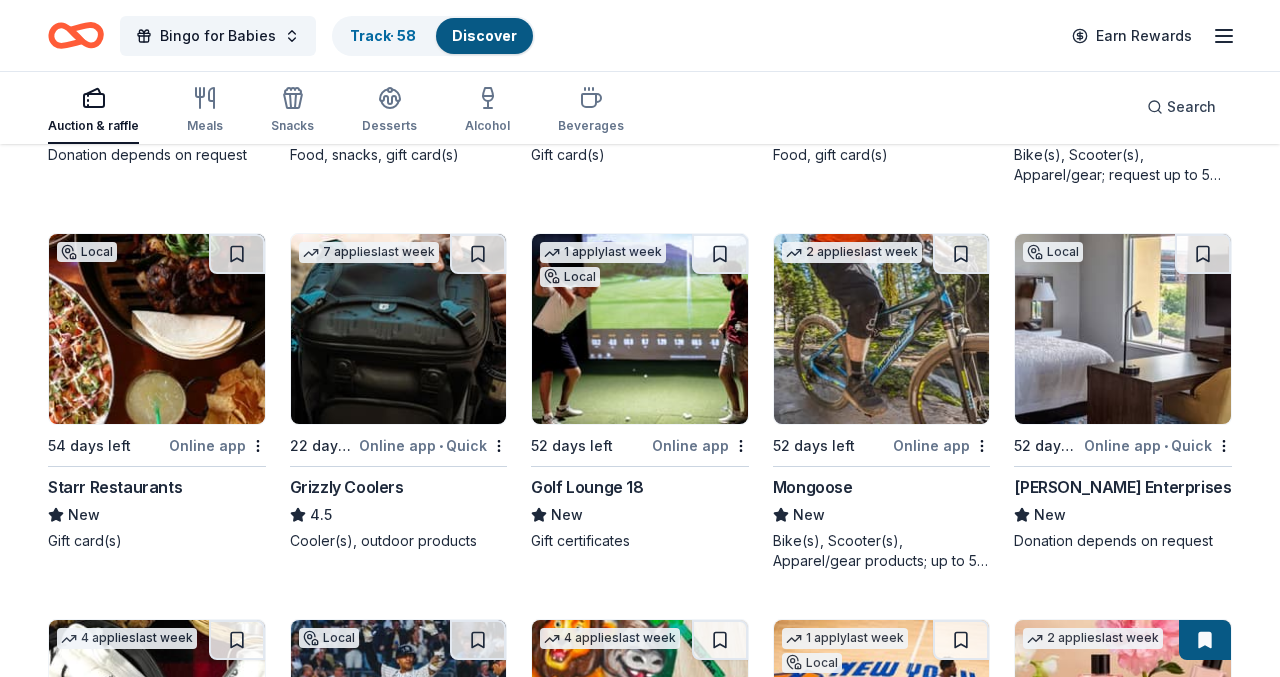 click at bounding box center [399, 329] 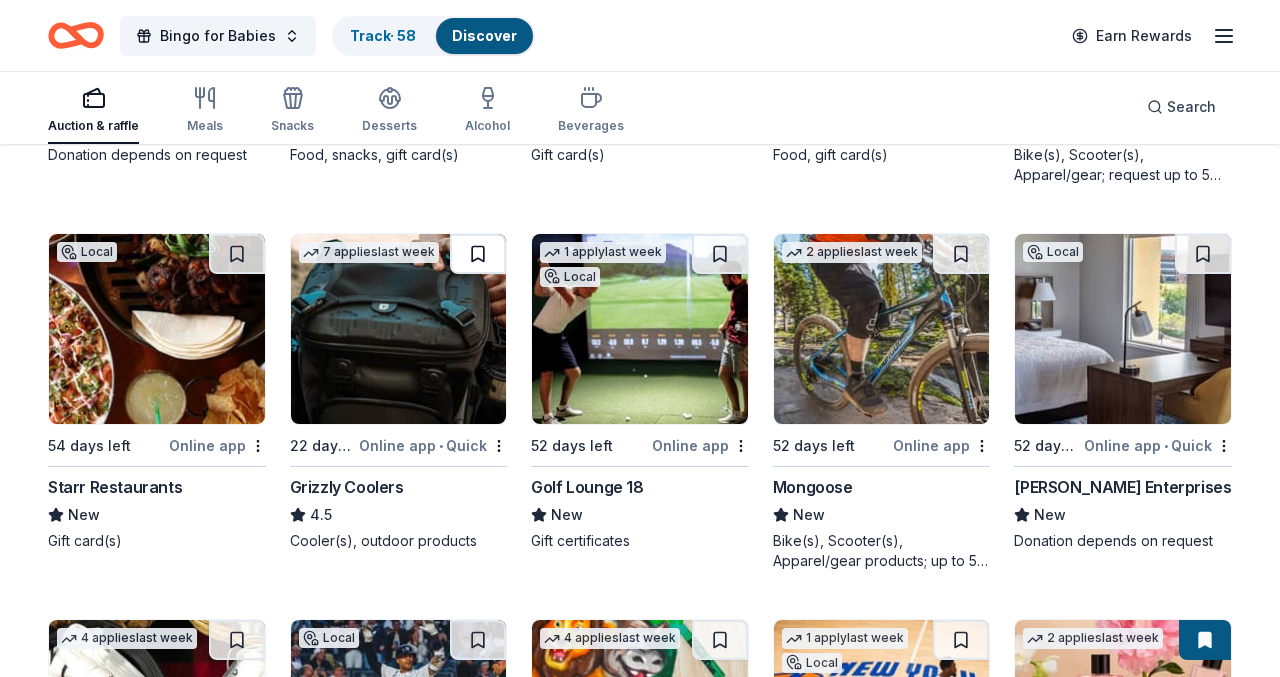 click at bounding box center [478, 254] 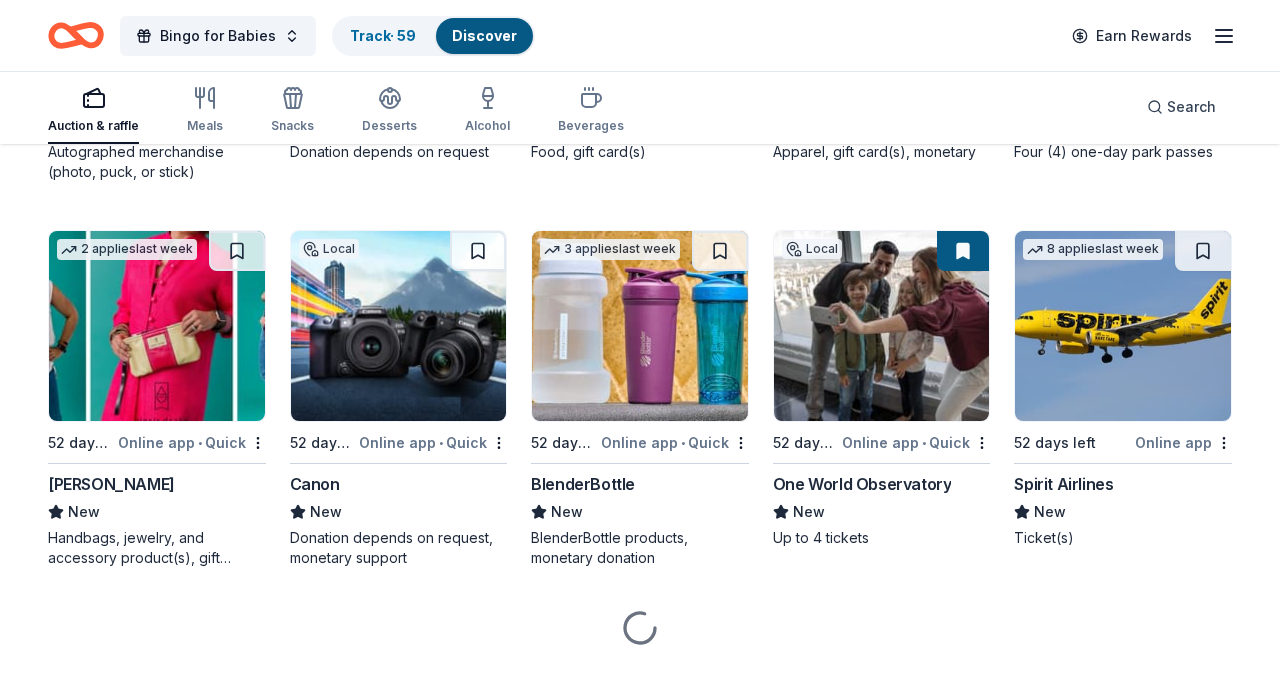 scroll, scrollTop: 15839, scrollLeft: 0, axis: vertical 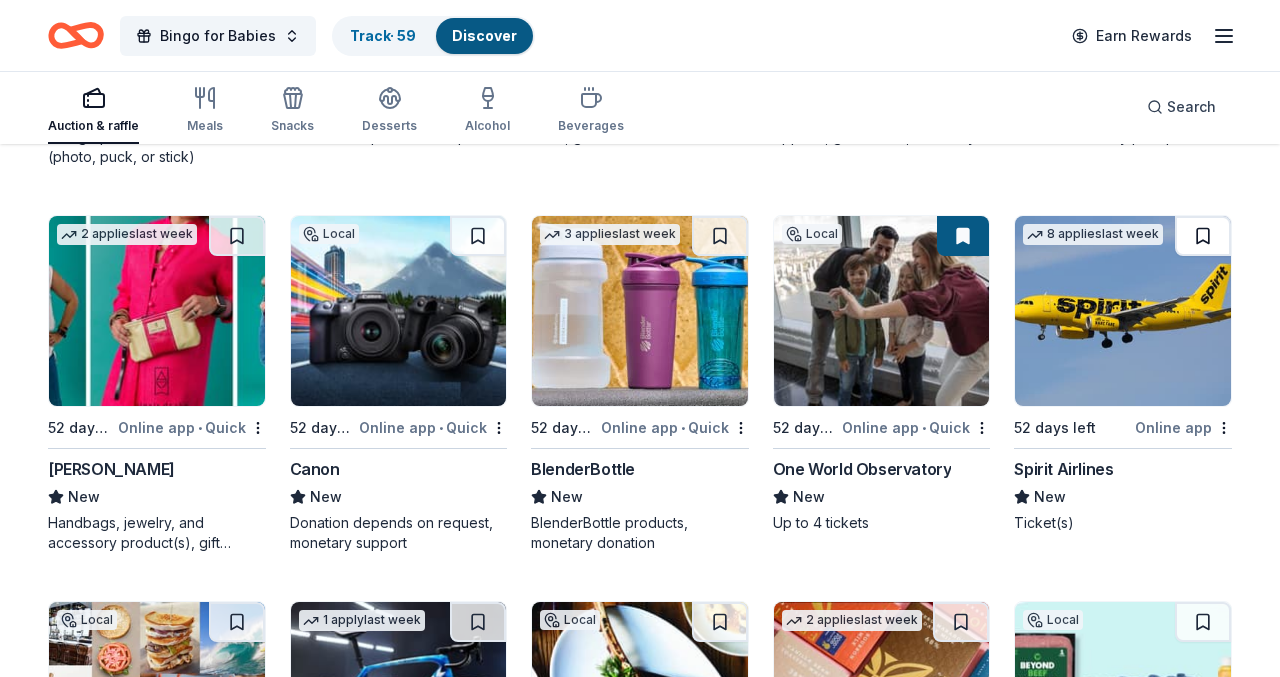 click at bounding box center (1203, 236) 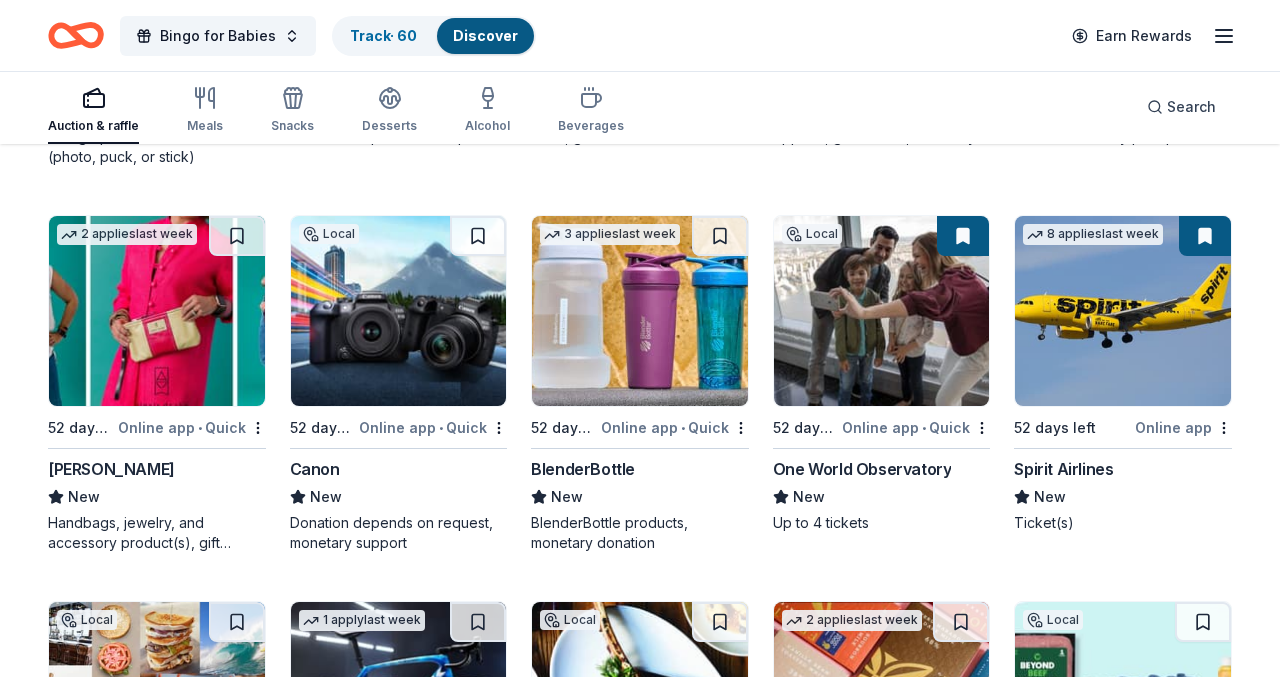 scroll, scrollTop: 15879, scrollLeft: 0, axis: vertical 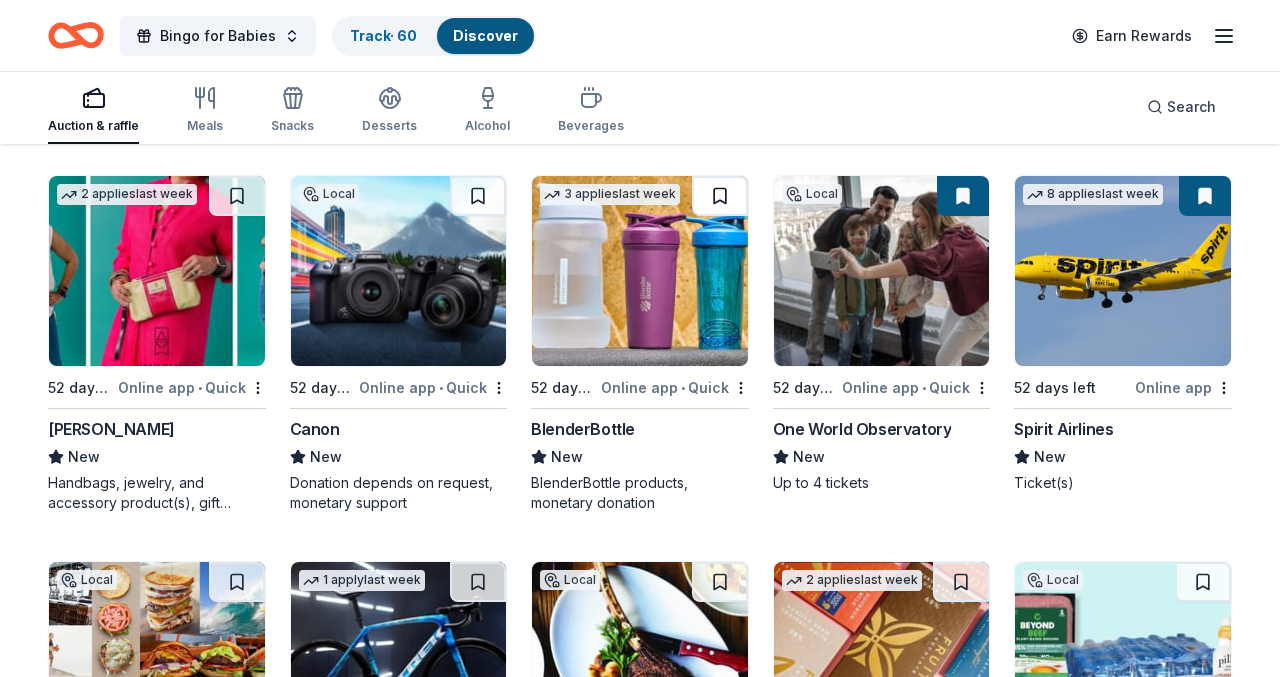 click at bounding box center (720, 196) 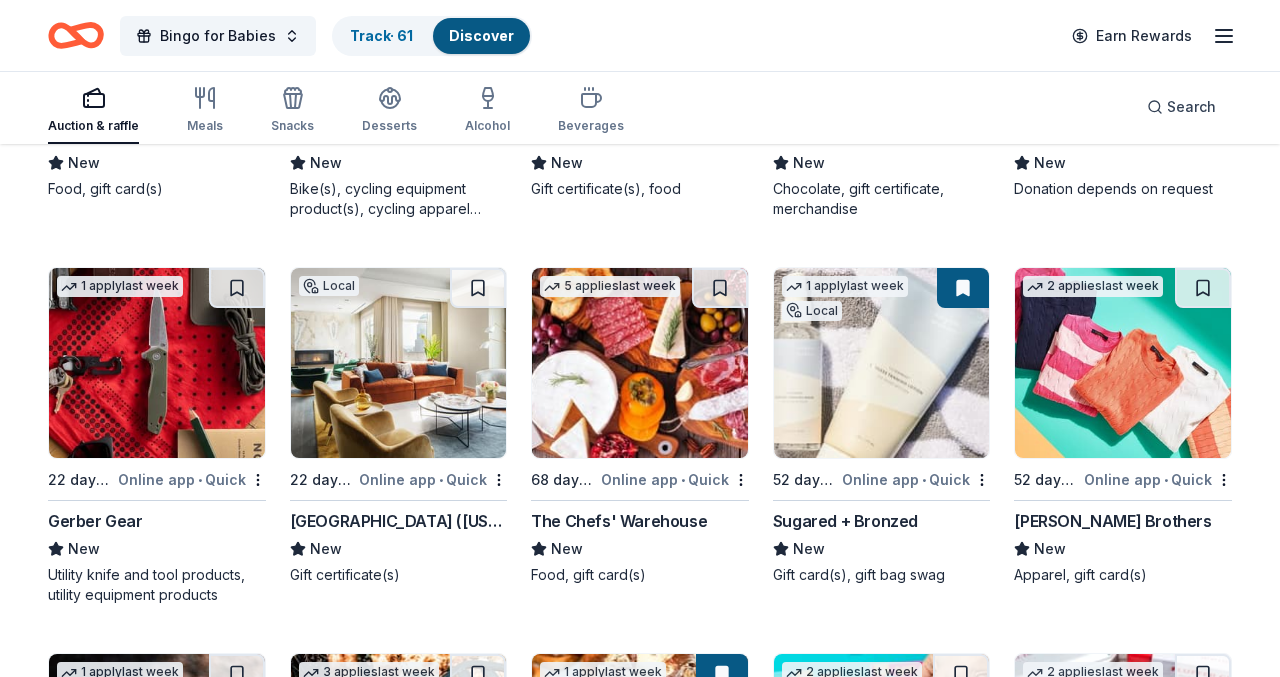 scroll, scrollTop: 16599, scrollLeft: 0, axis: vertical 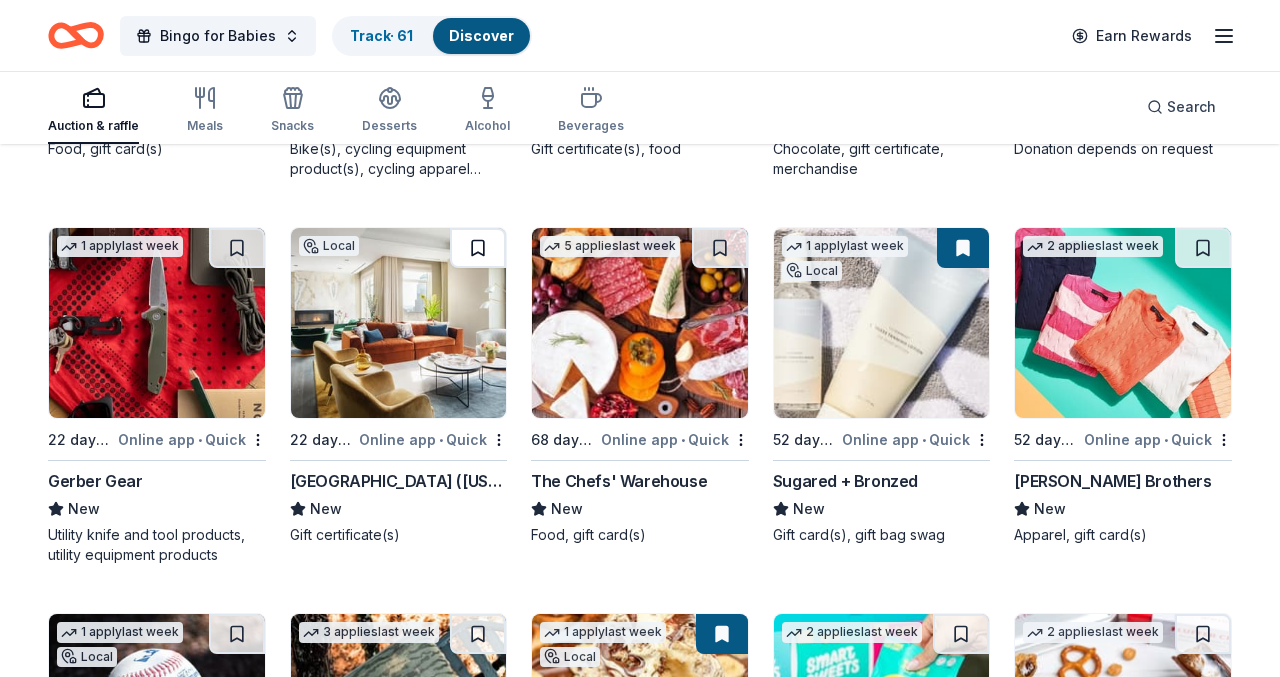 click at bounding box center [478, 248] 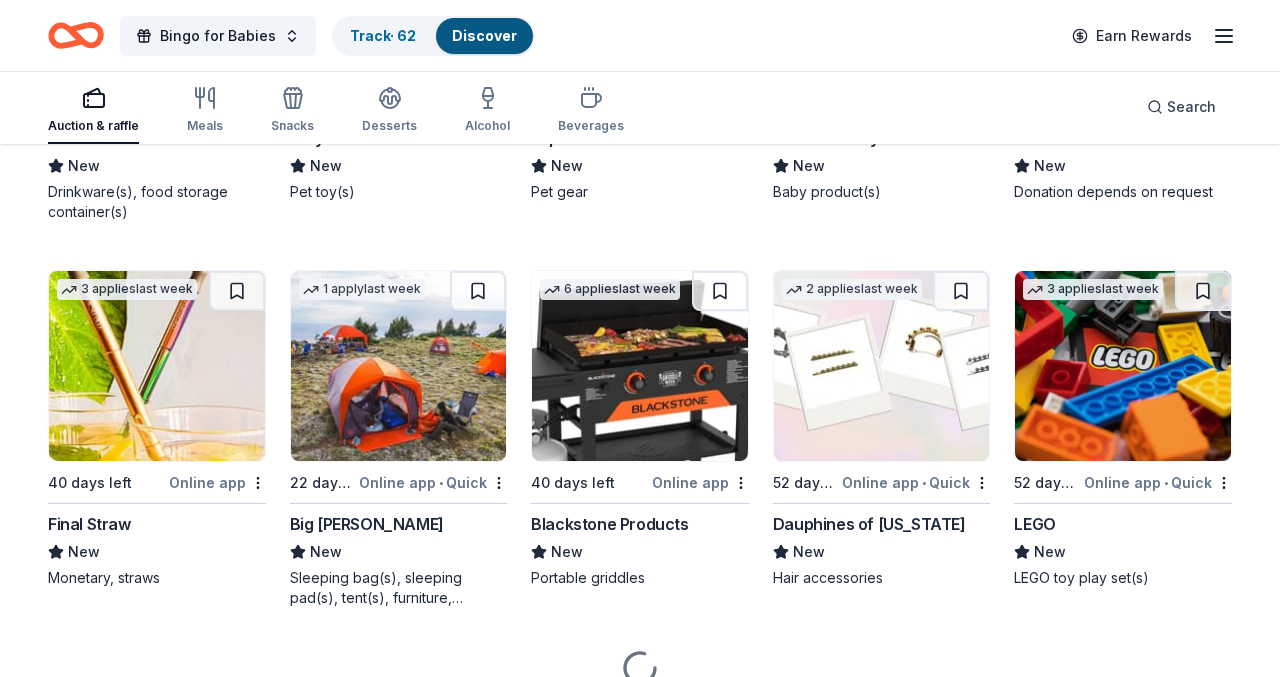 scroll, scrollTop: 18159, scrollLeft: 0, axis: vertical 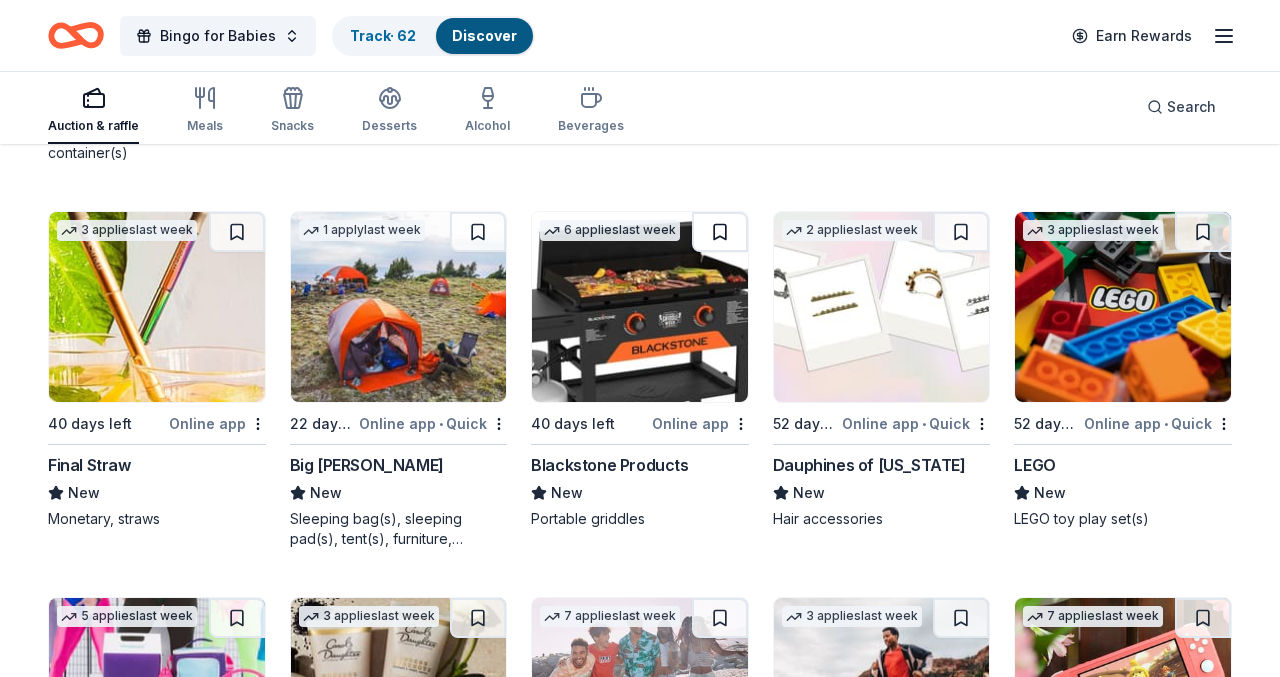 click at bounding box center (720, 232) 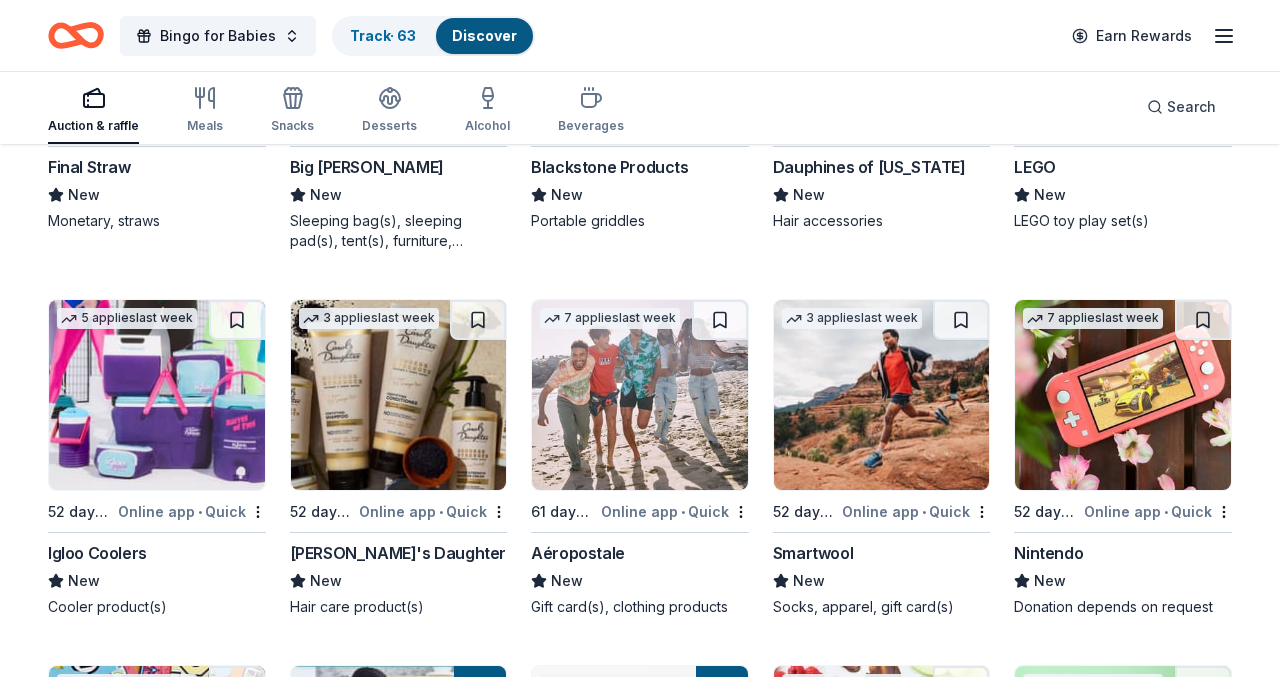 scroll, scrollTop: 18479, scrollLeft: 0, axis: vertical 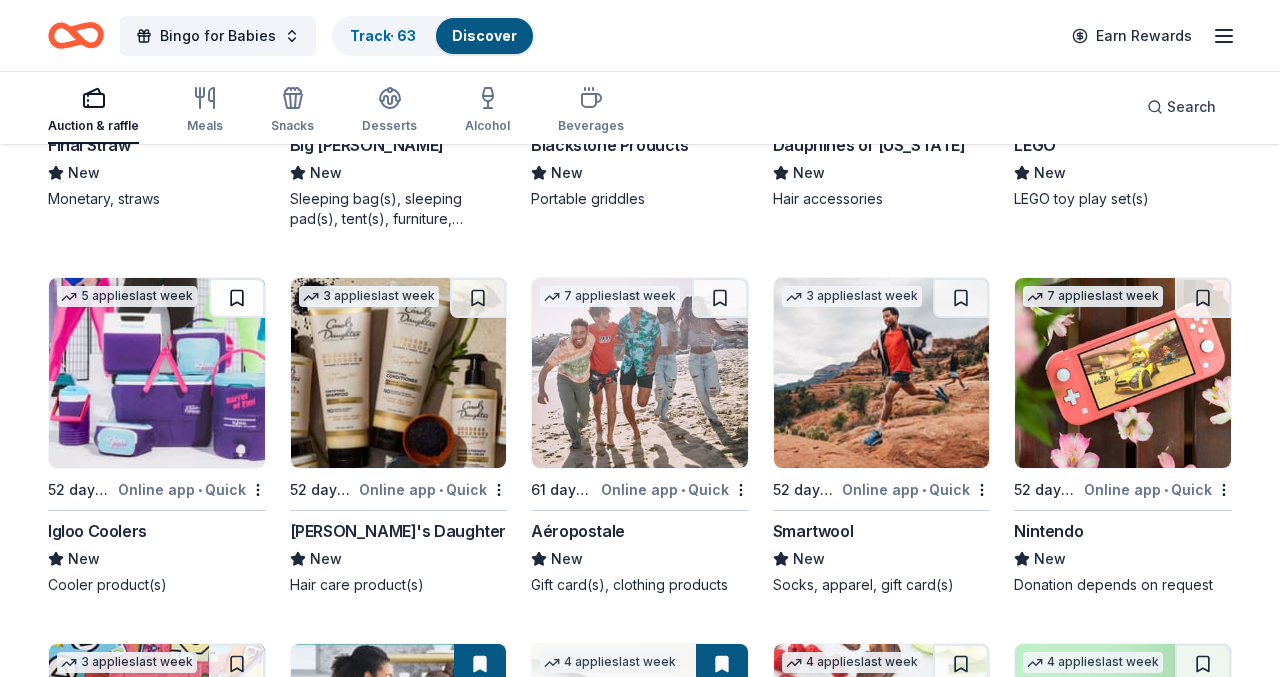 click at bounding box center [237, 298] 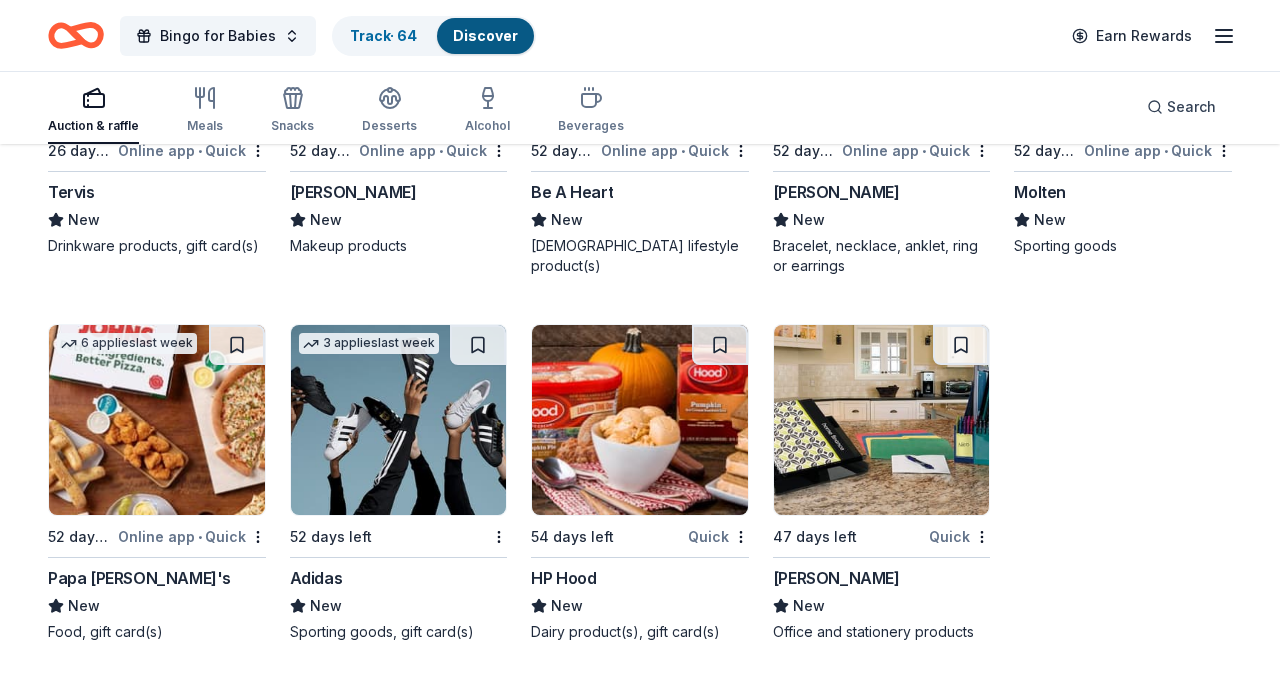 scroll, scrollTop: 19575, scrollLeft: 0, axis: vertical 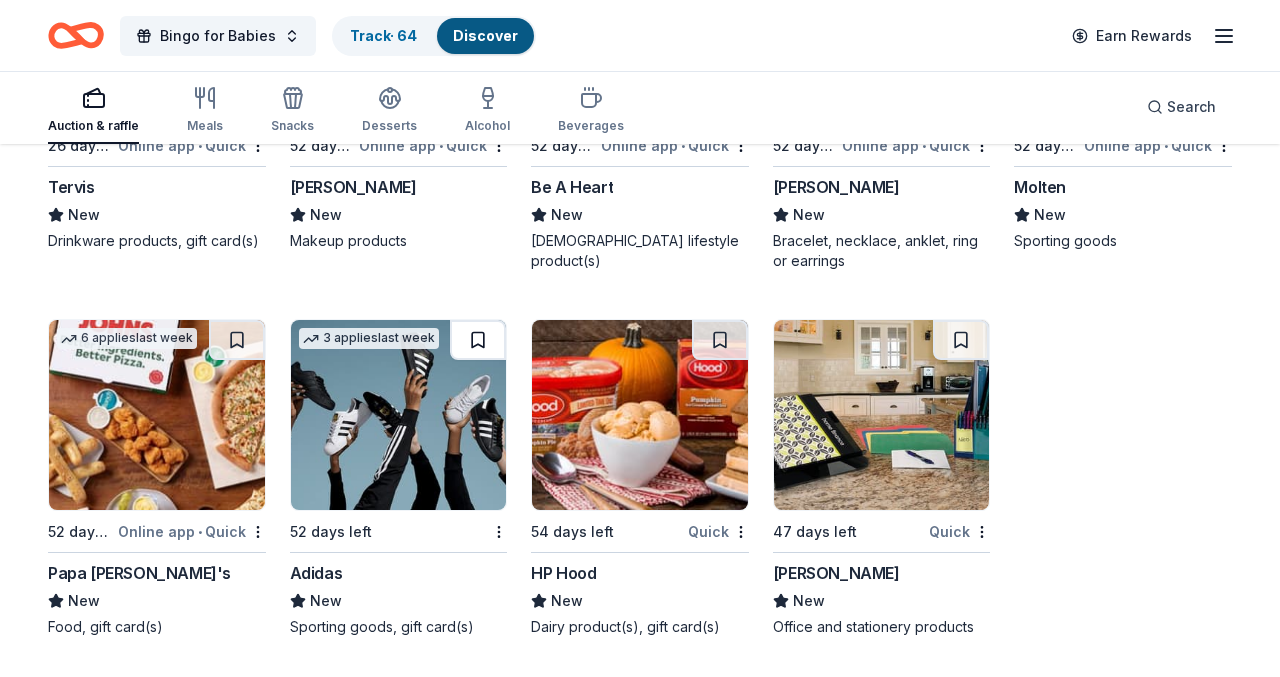 click at bounding box center [478, 340] 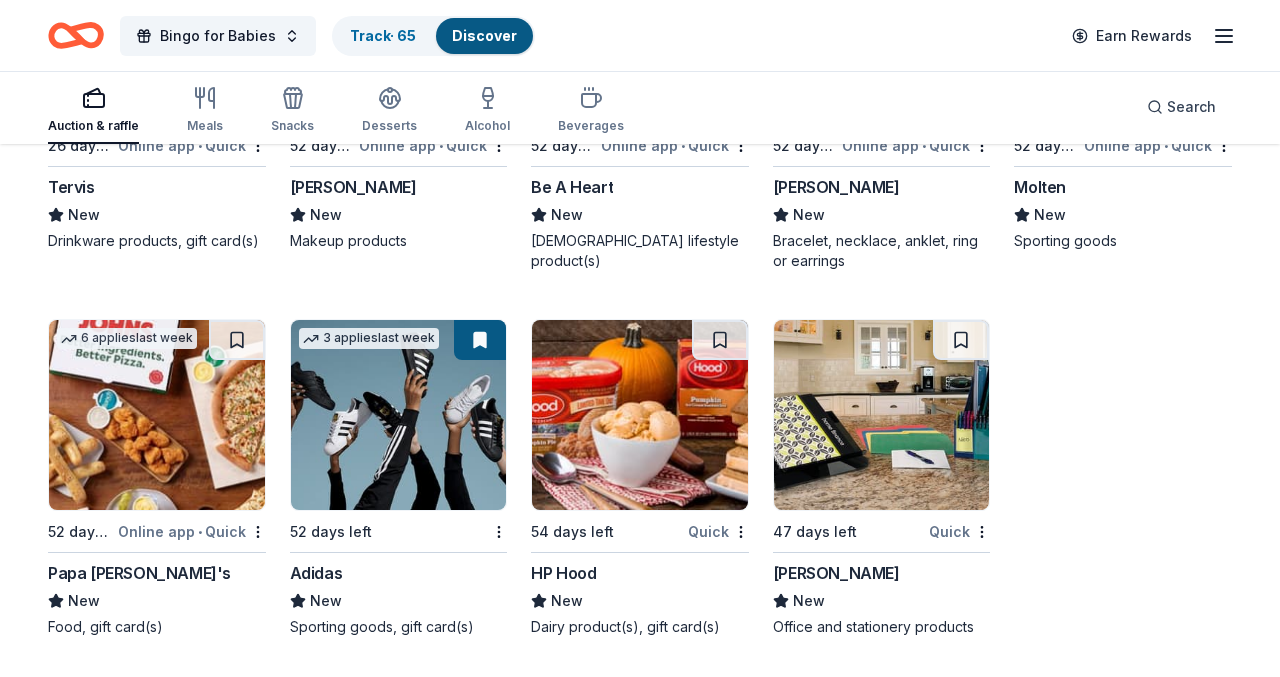 click on "Top rated 1   apply  last week 52 days left Online app • Quick New York Jets (In-Kind Donation) 5.0 Memorabilia 52 days left Online app • Quick Taste Buds Kitchen New Gift card(s) Top rated 11   applies  last week 54 days left Online app Oriental Trading 4.8 Donation depends on request Local 52 days left Online app St. George Theatre New Tickets to a performance Local 52 days left Online app • Quick Tilles Center for the Performing Arts New Ticket(s) Top rated 7   applies  last week 26 days left Online app Total Wine 5.0 Winery Direct Wines offered at 30% off in all locations except CT, MA, and other select markets; Private Wine Class for 20 people in all locations except available in WI, CO, and other select markets Top rated 18   applies  last week 52 days left Online app • Quick BarkBox 5.0 Dog toy(s), dog food Local 52 days left Online app Western Beef New Gift cards, merchandise Local 54 days left Online app • Quick Ethan Stowell Restaurants New Food and gift cards 52 days left Online app • 9" at bounding box center (640, -9285) 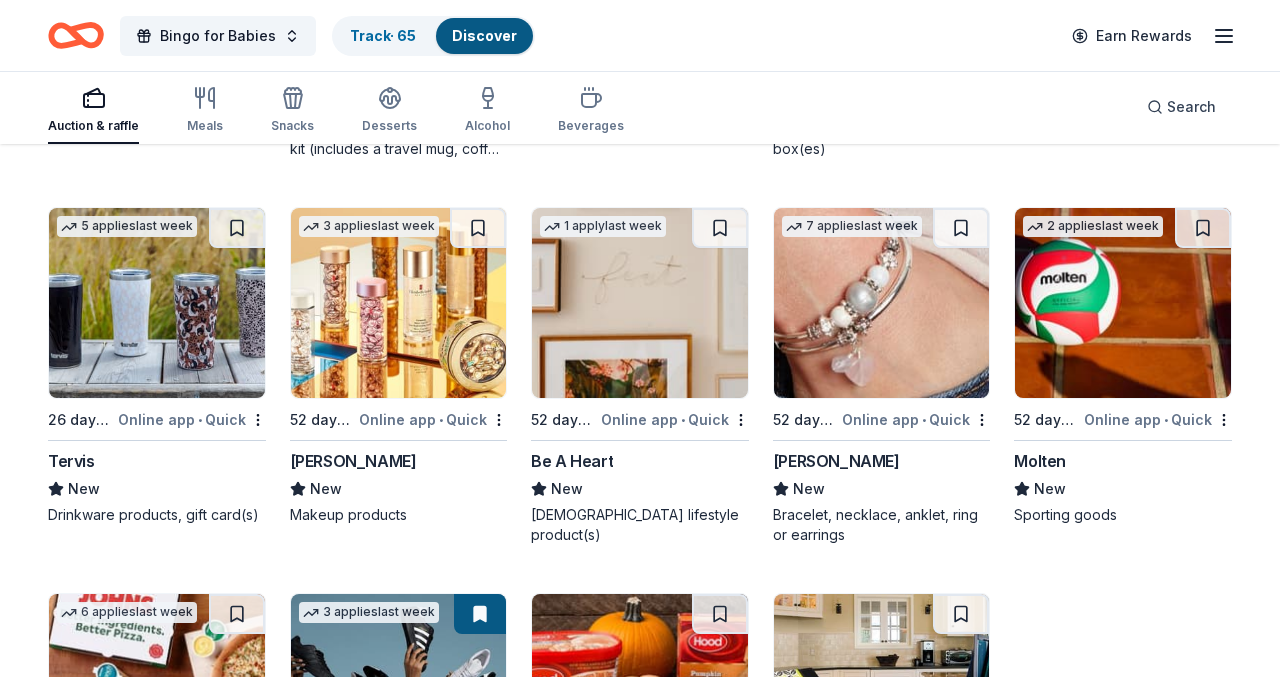 scroll, scrollTop: 19295, scrollLeft: 0, axis: vertical 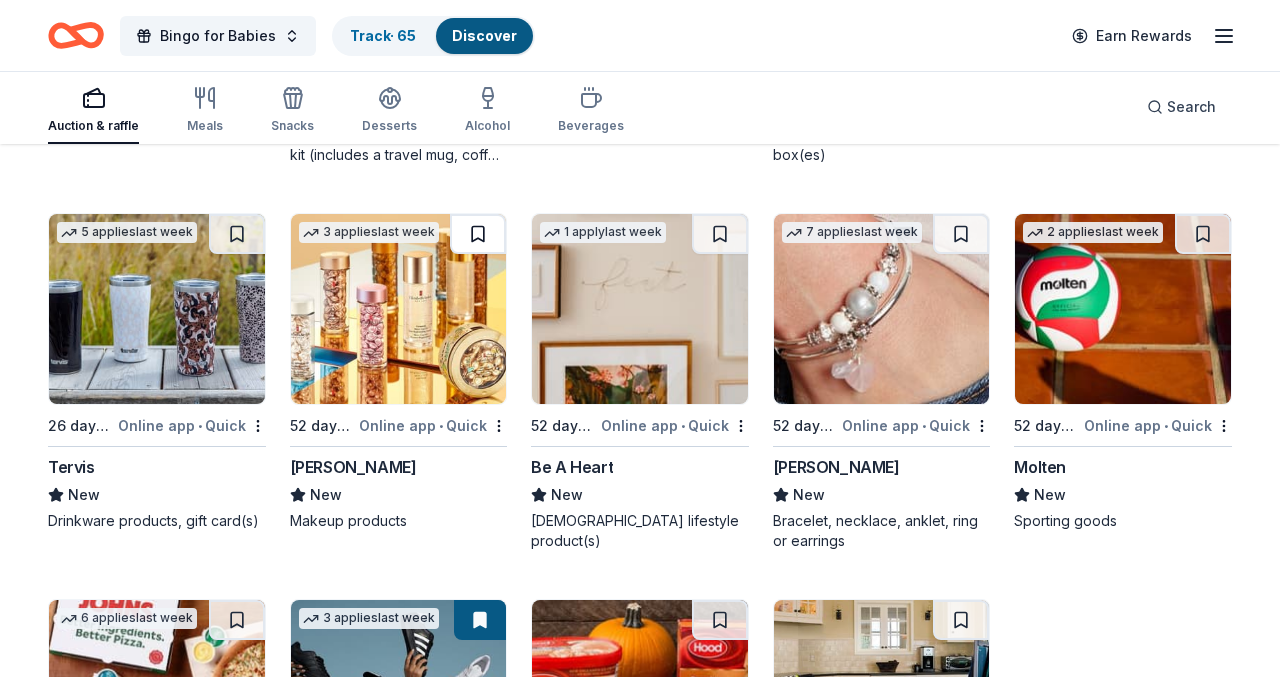click at bounding box center (478, 234) 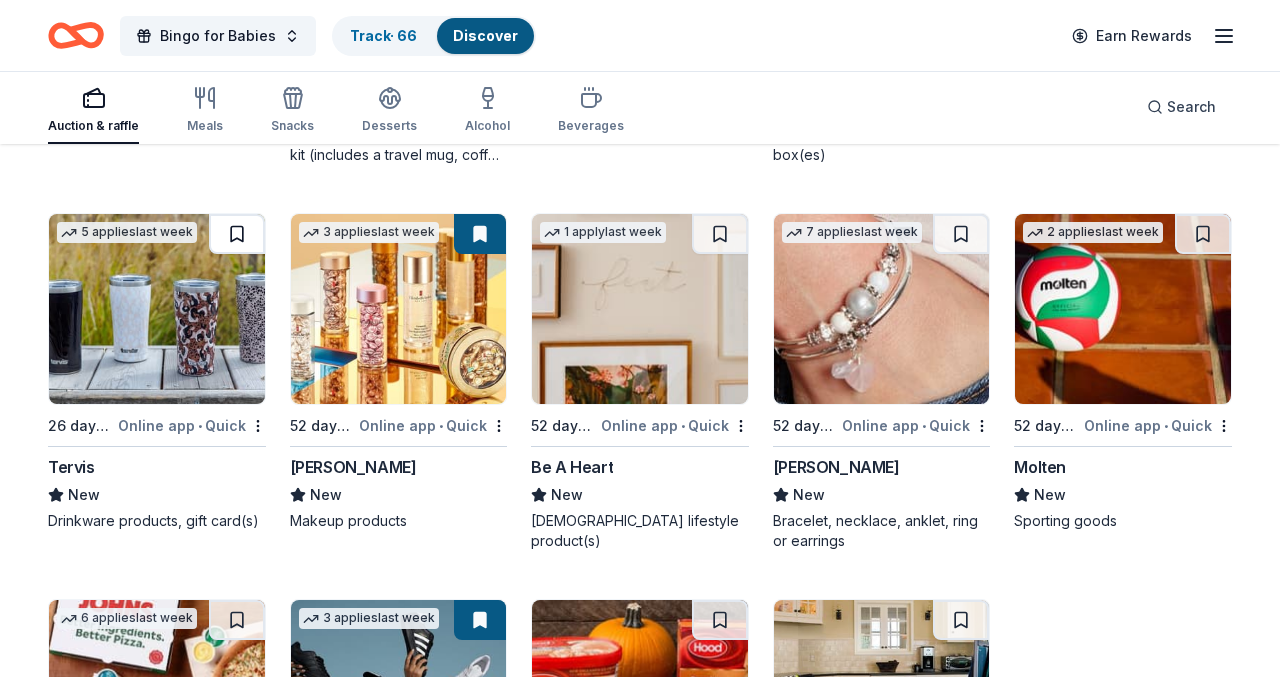 click at bounding box center (237, 234) 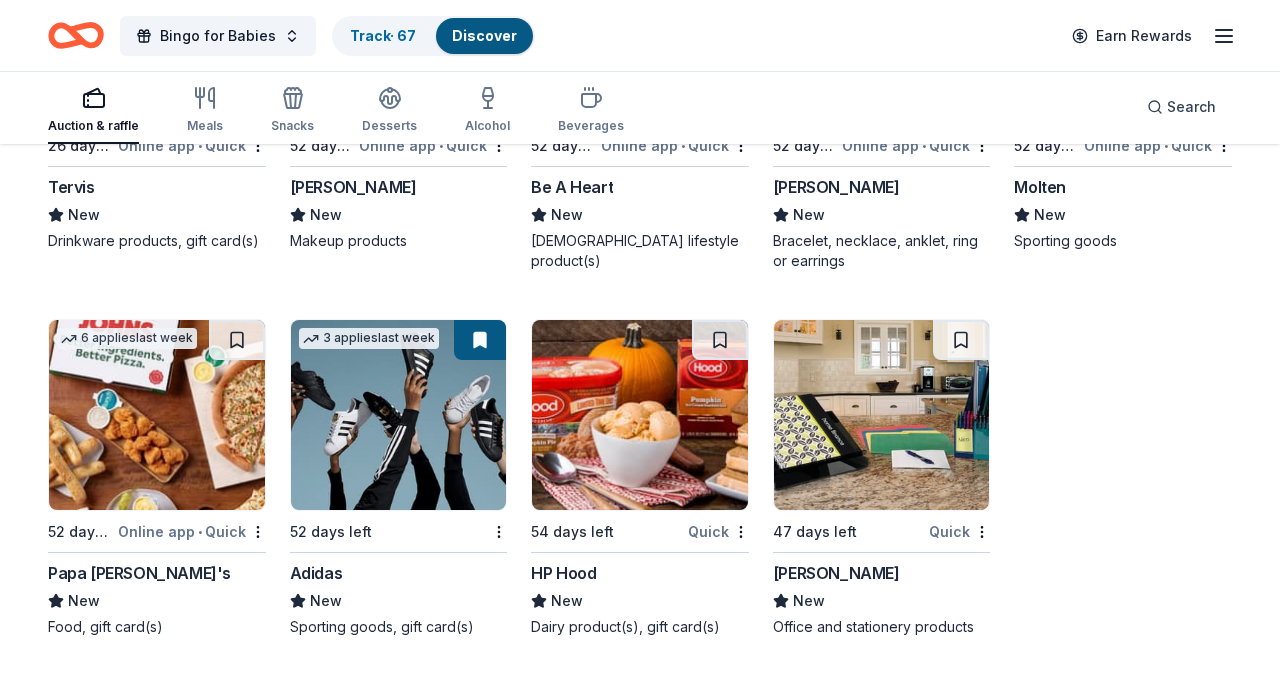 scroll, scrollTop: 19535, scrollLeft: 0, axis: vertical 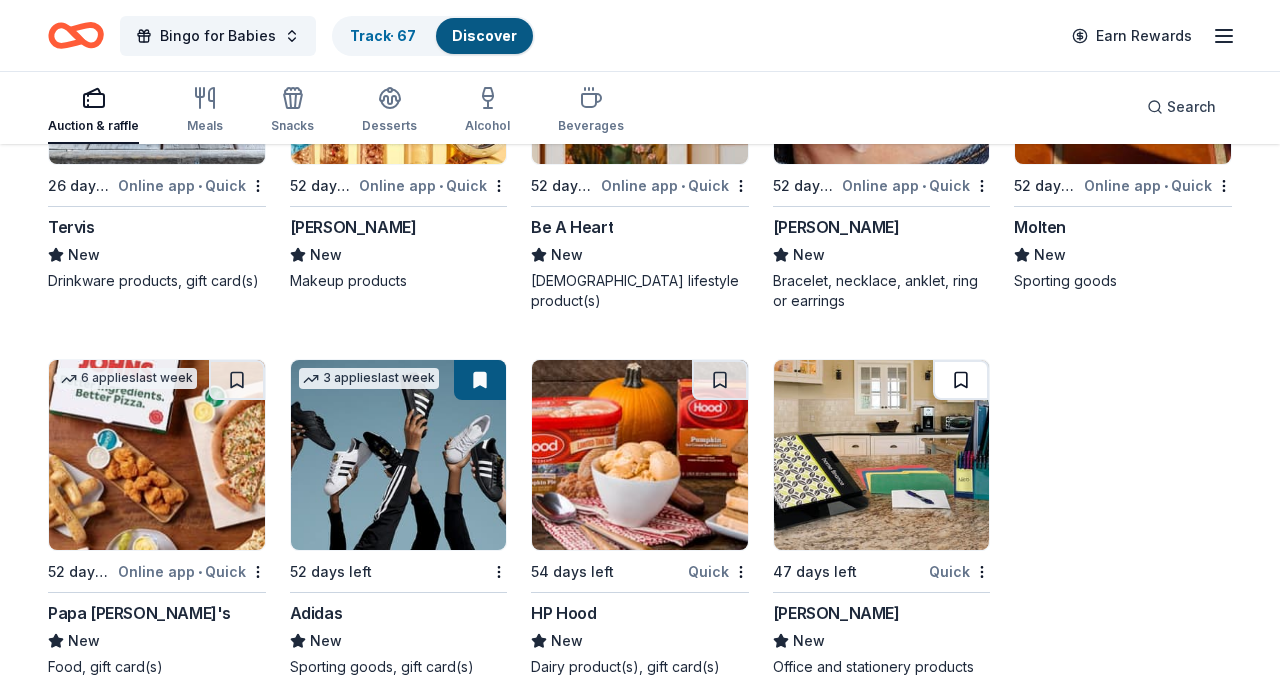 click at bounding box center [961, 380] 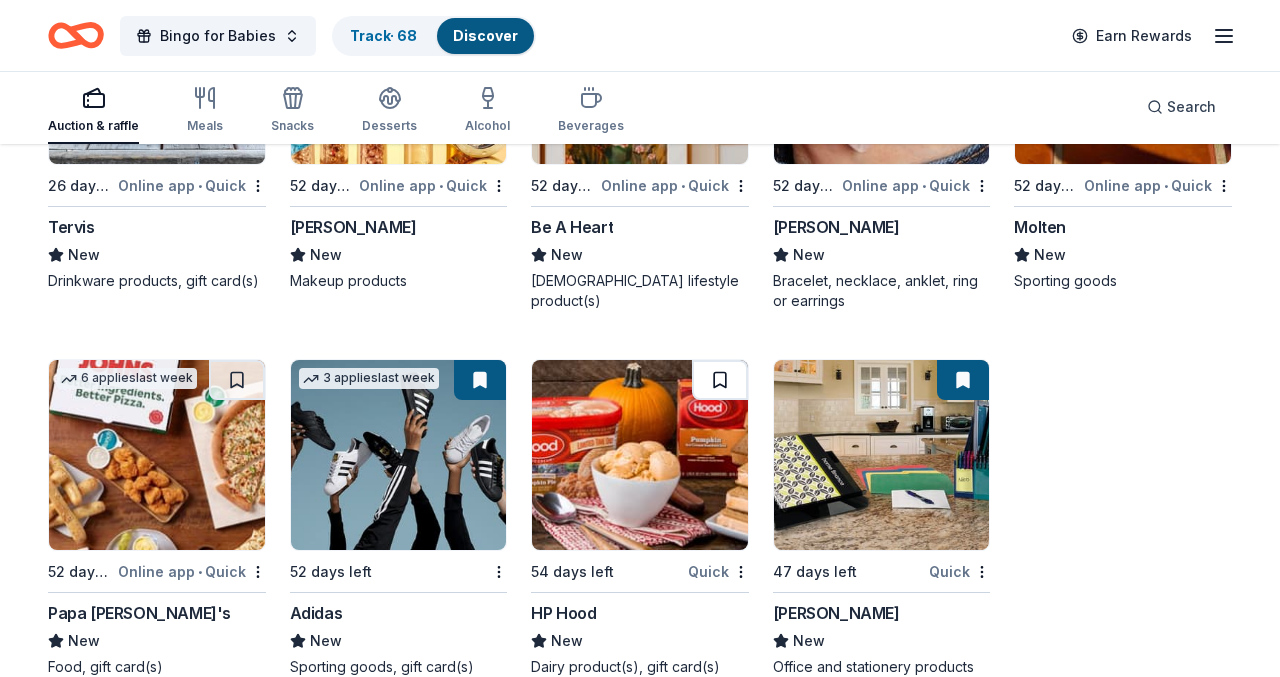 click at bounding box center [720, 380] 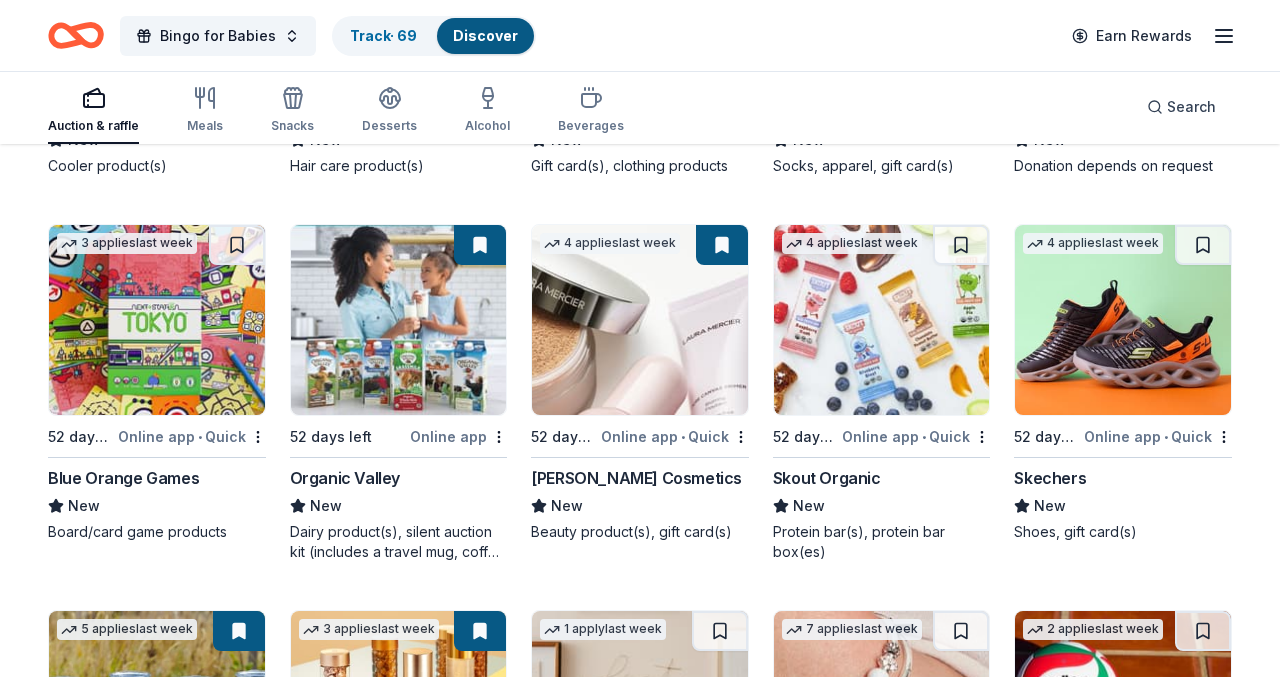 scroll, scrollTop: 18895, scrollLeft: 0, axis: vertical 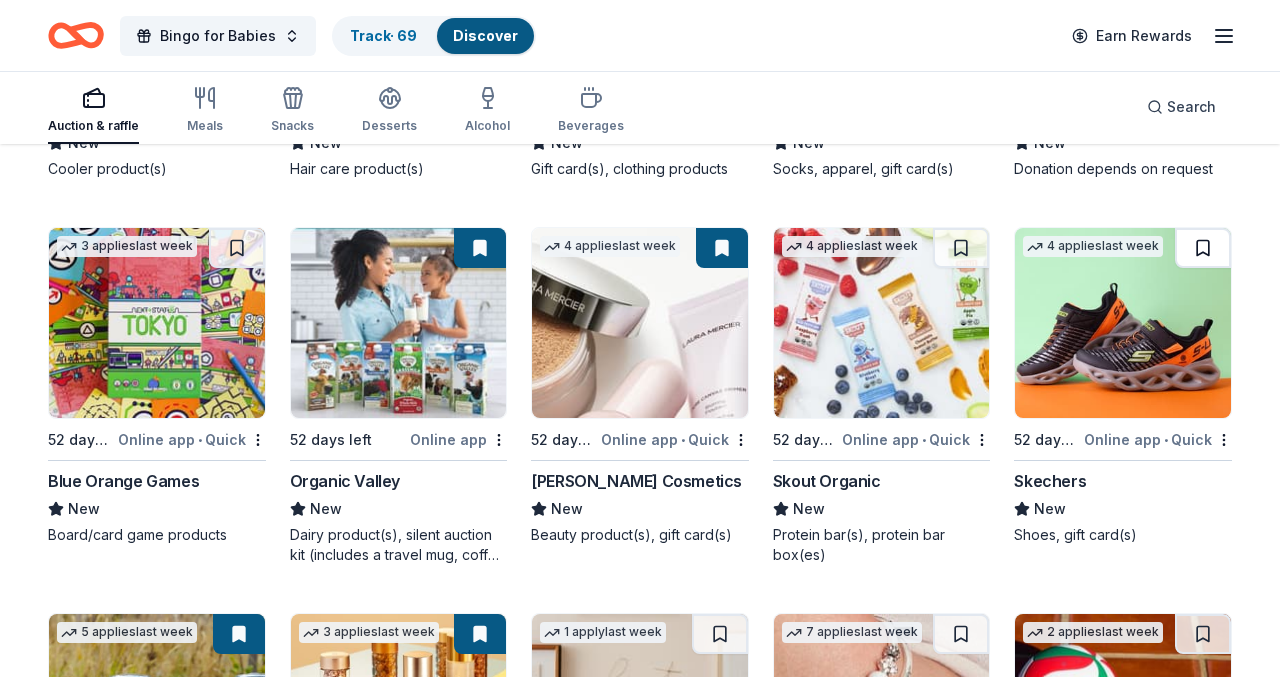 click at bounding box center [1203, 248] 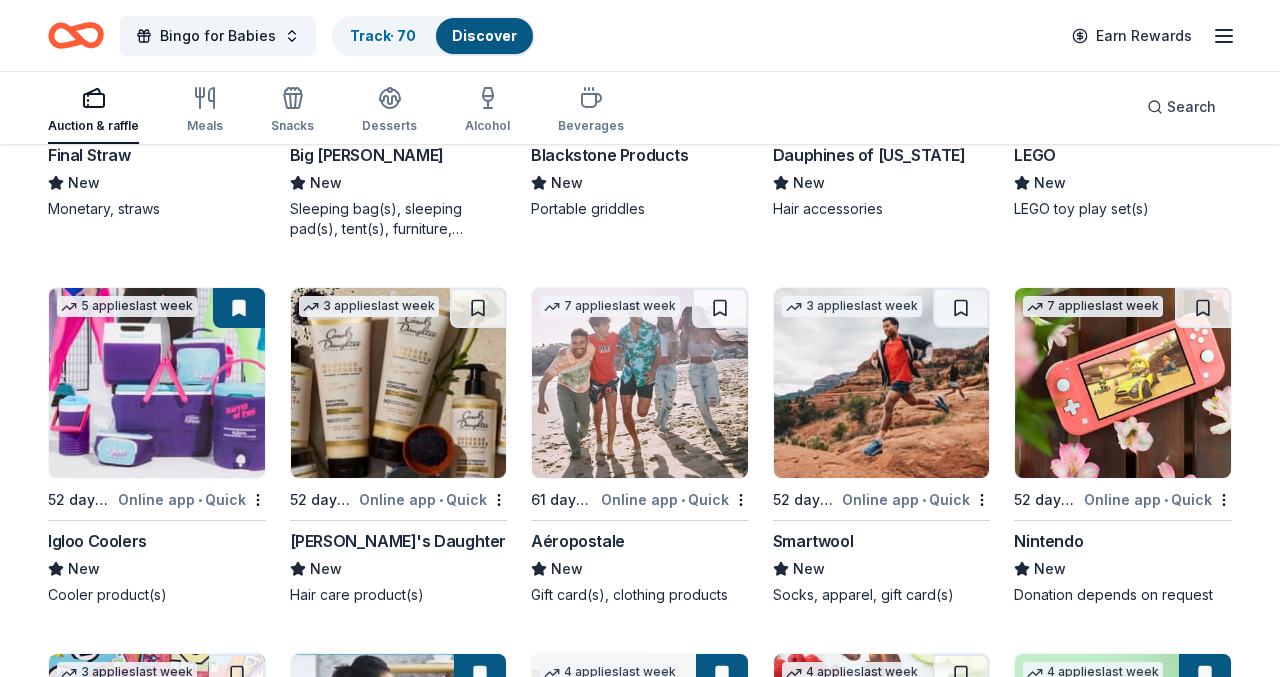 scroll, scrollTop: 18455, scrollLeft: 0, axis: vertical 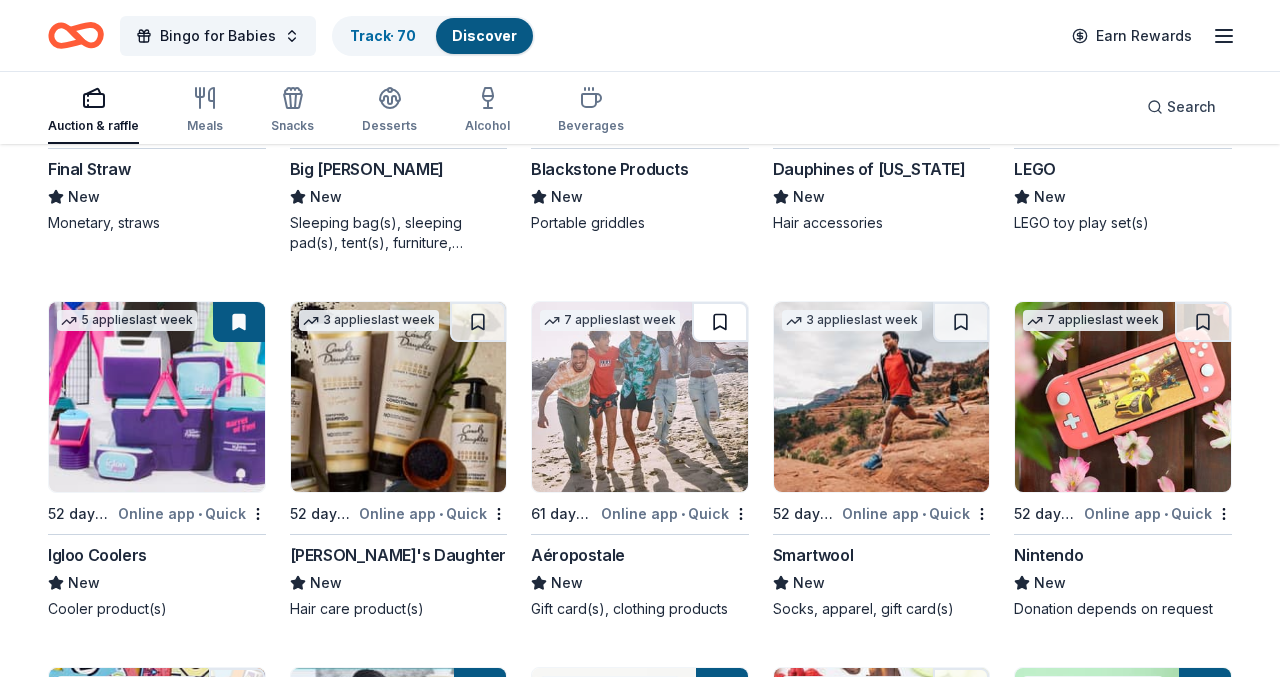 click at bounding box center [720, 322] 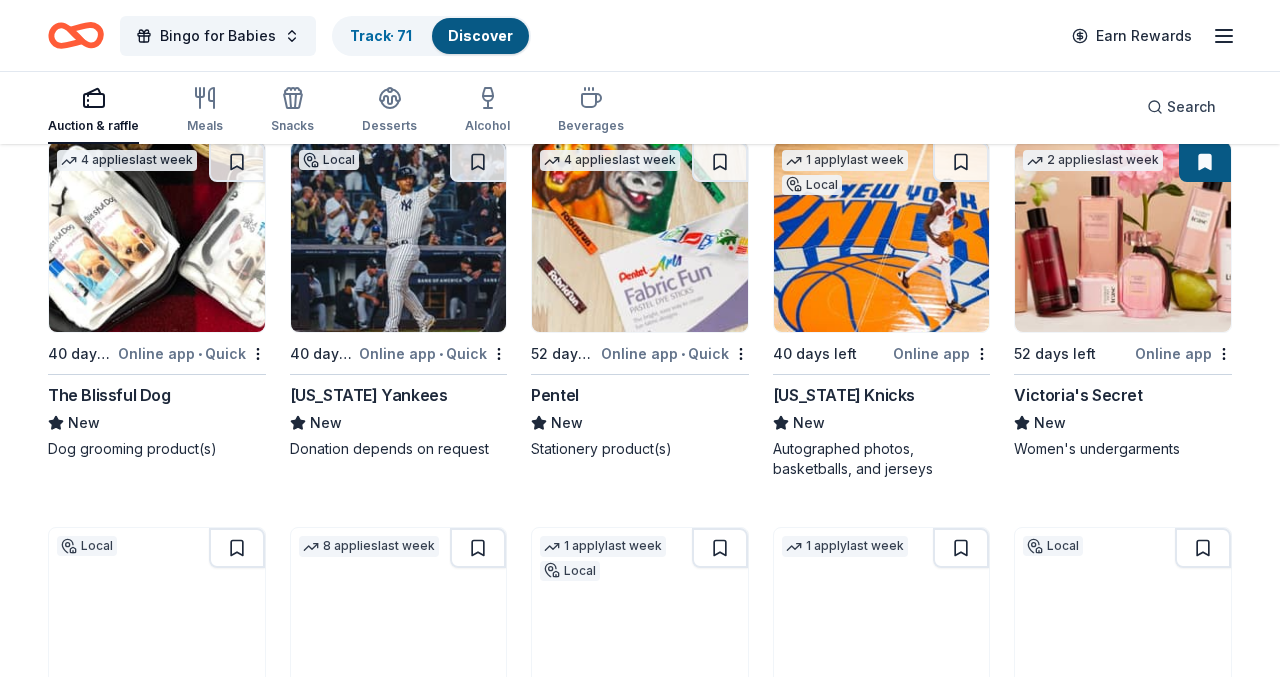 scroll, scrollTop: 13535, scrollLeft: 0, axis: vertical 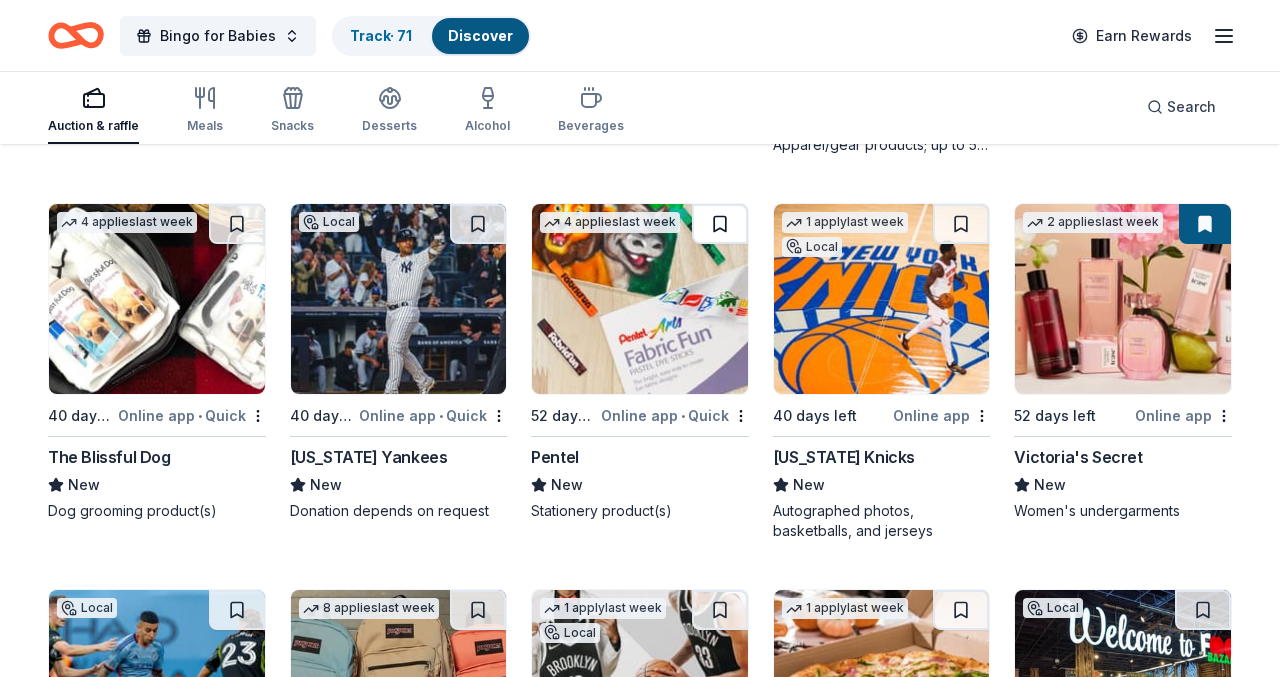 click at bounding box center [720, 224] 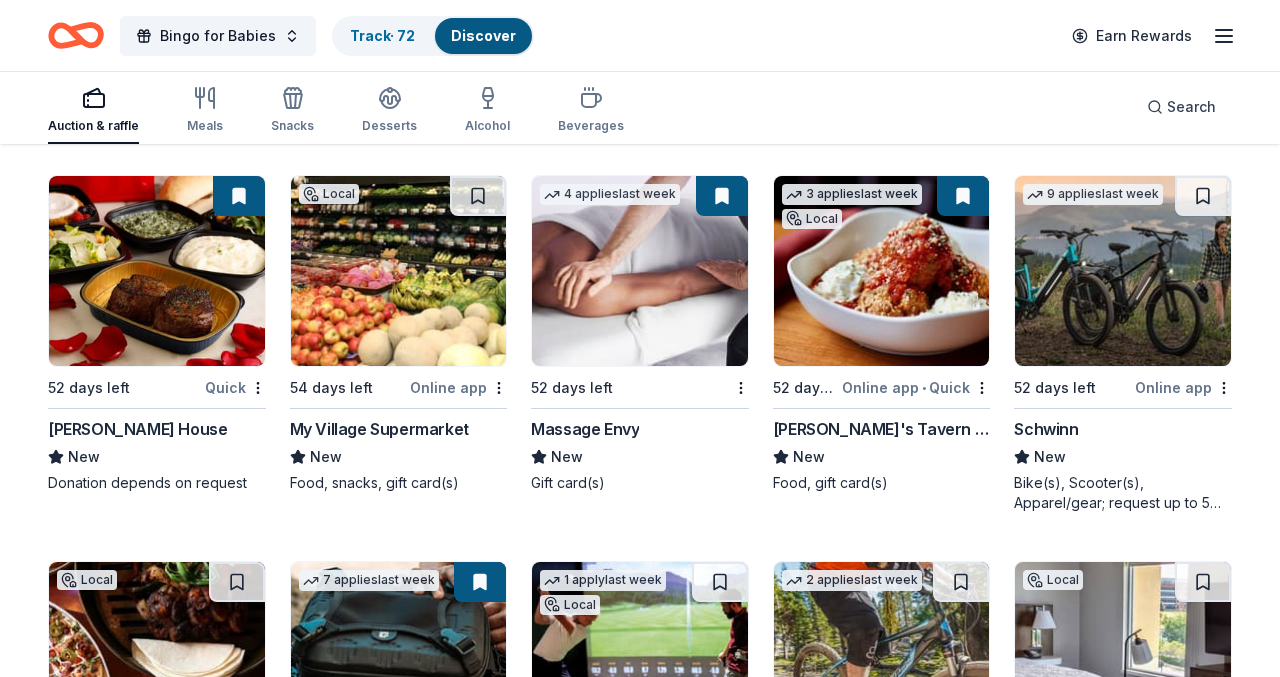 scroll, scrollTop: 12695, scrollLeft: 0, axis: vertical 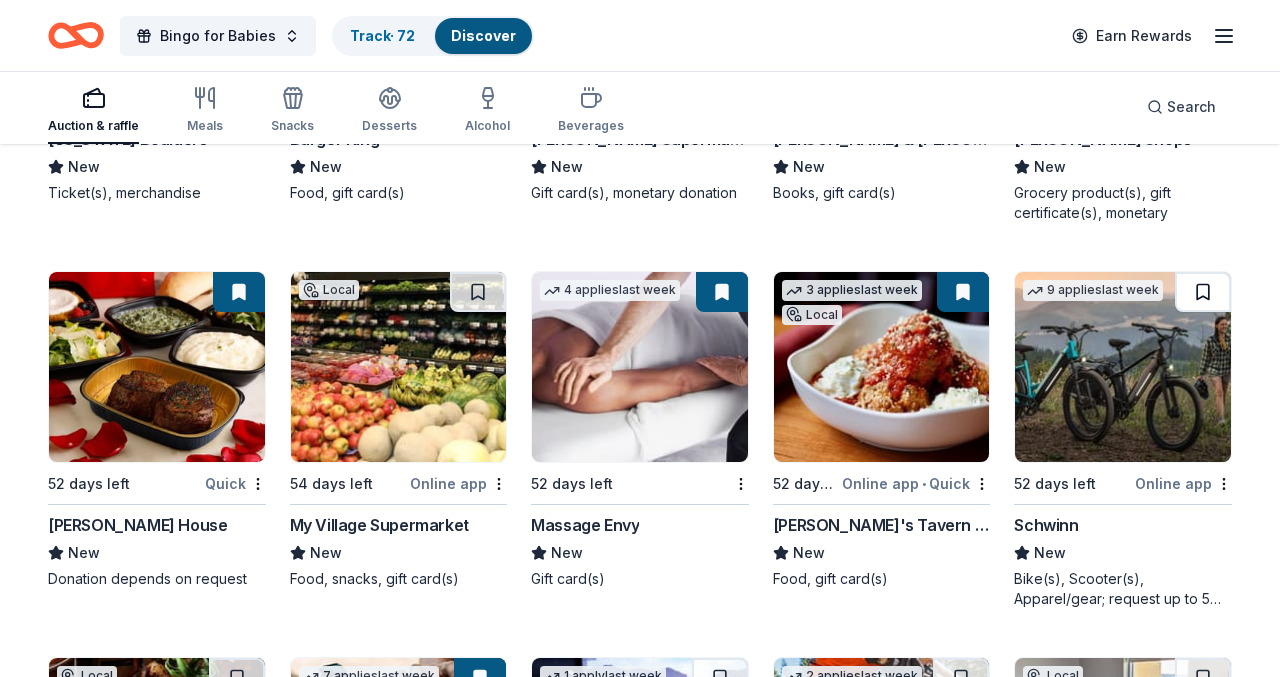 click at bounding box center (1203, 292) 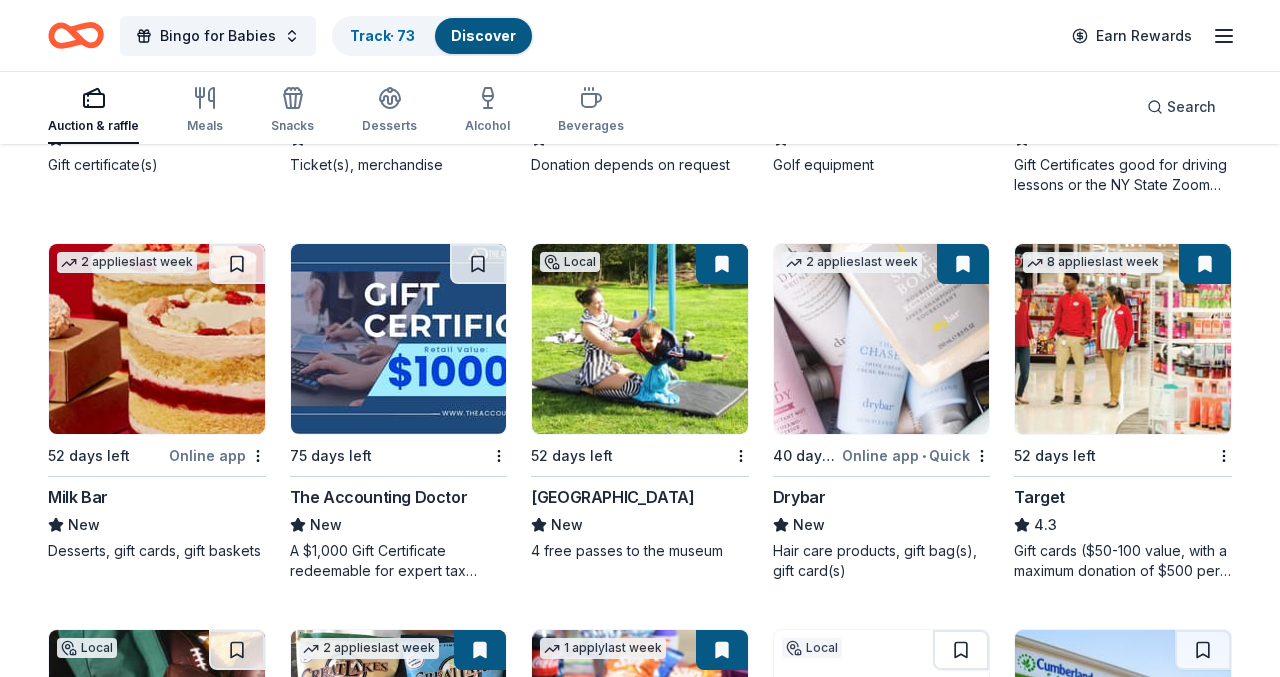 scroll, scrollTop: 9615, scrollLeft: 0, axis: vertical 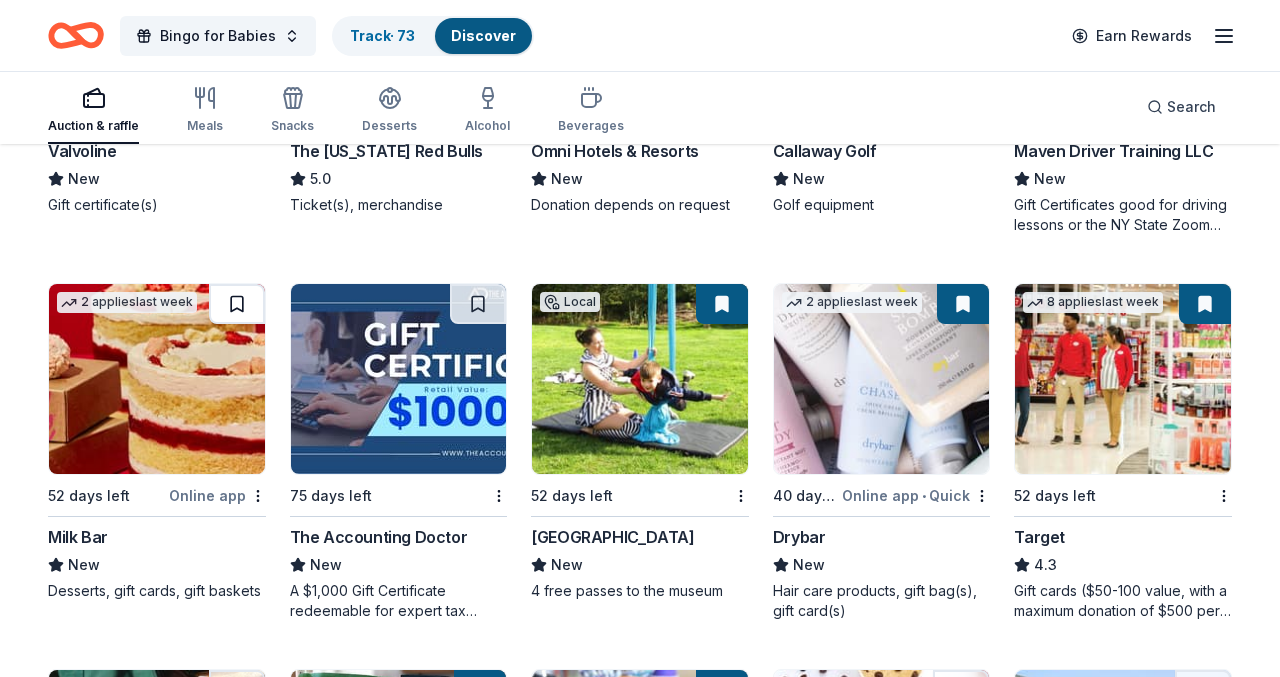 click at bounding box center (237, 304) 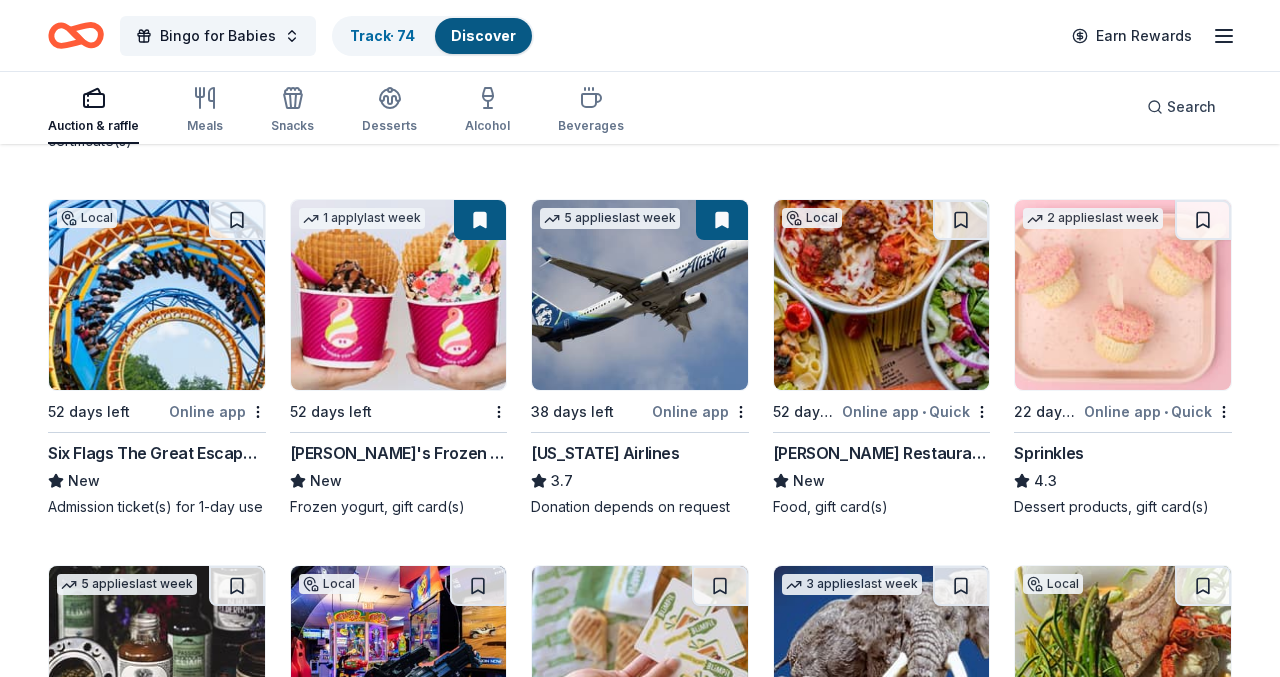 scroll, scrollTop: 7775, scrollLeft: 0, axis: vertical 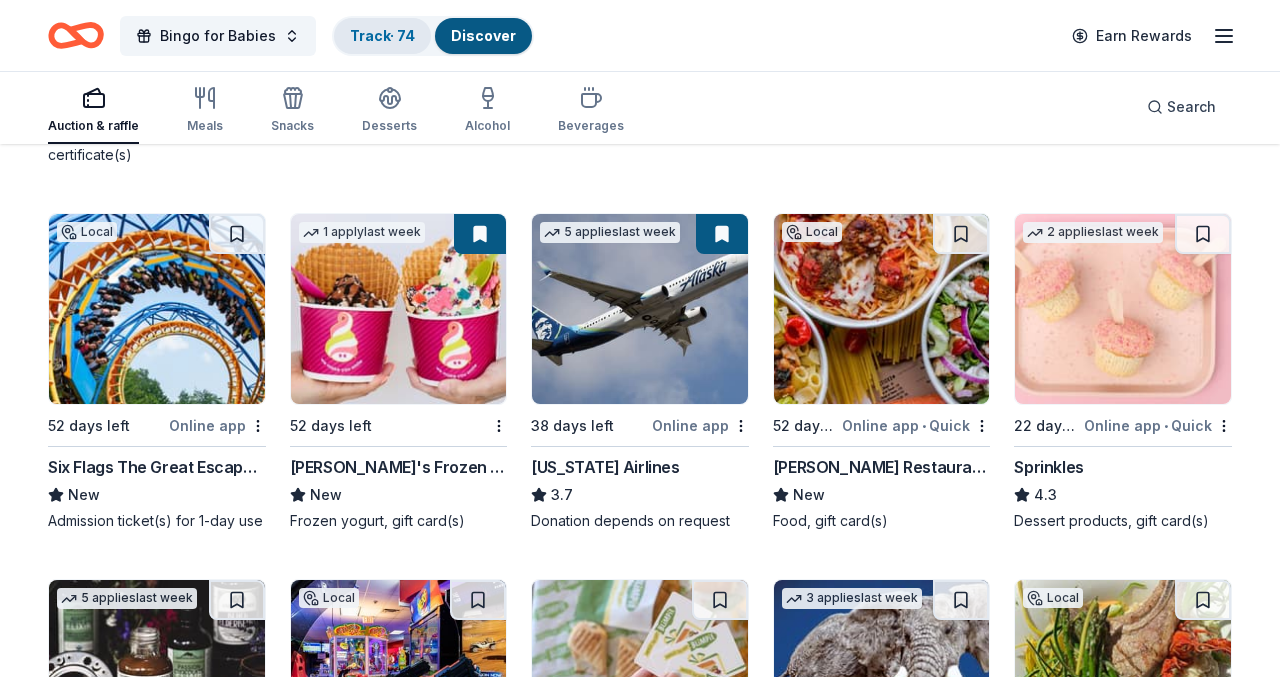click on "Track  · 74" at bounding box center (382, 35) 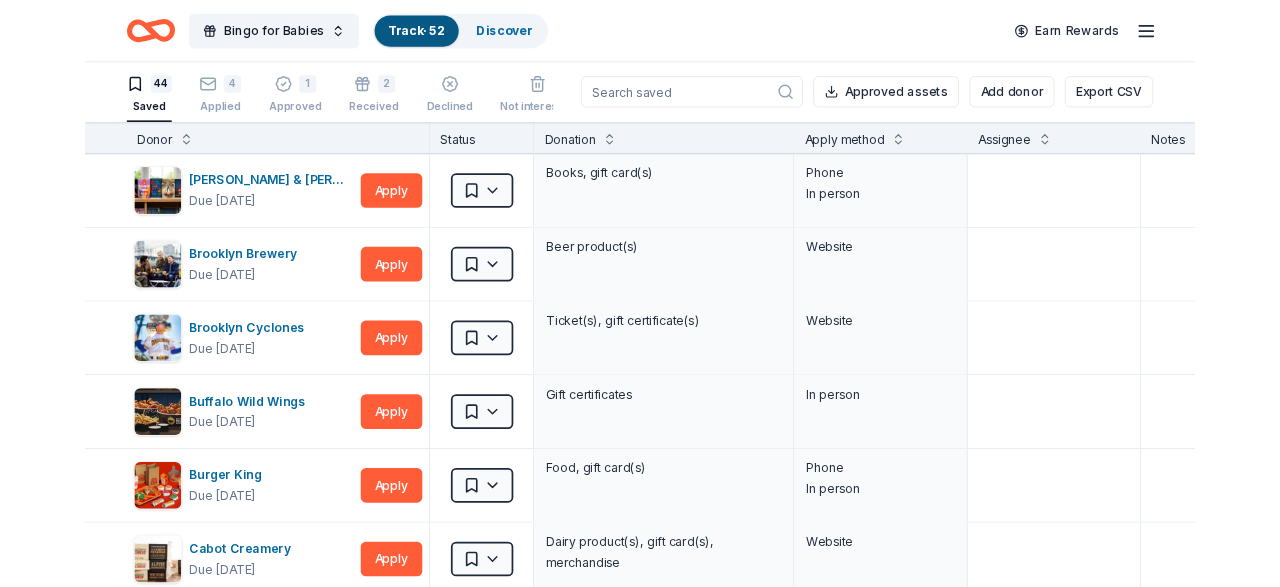 scroll, scrollTop: 1, scrollLeft: 0, axis: vertical 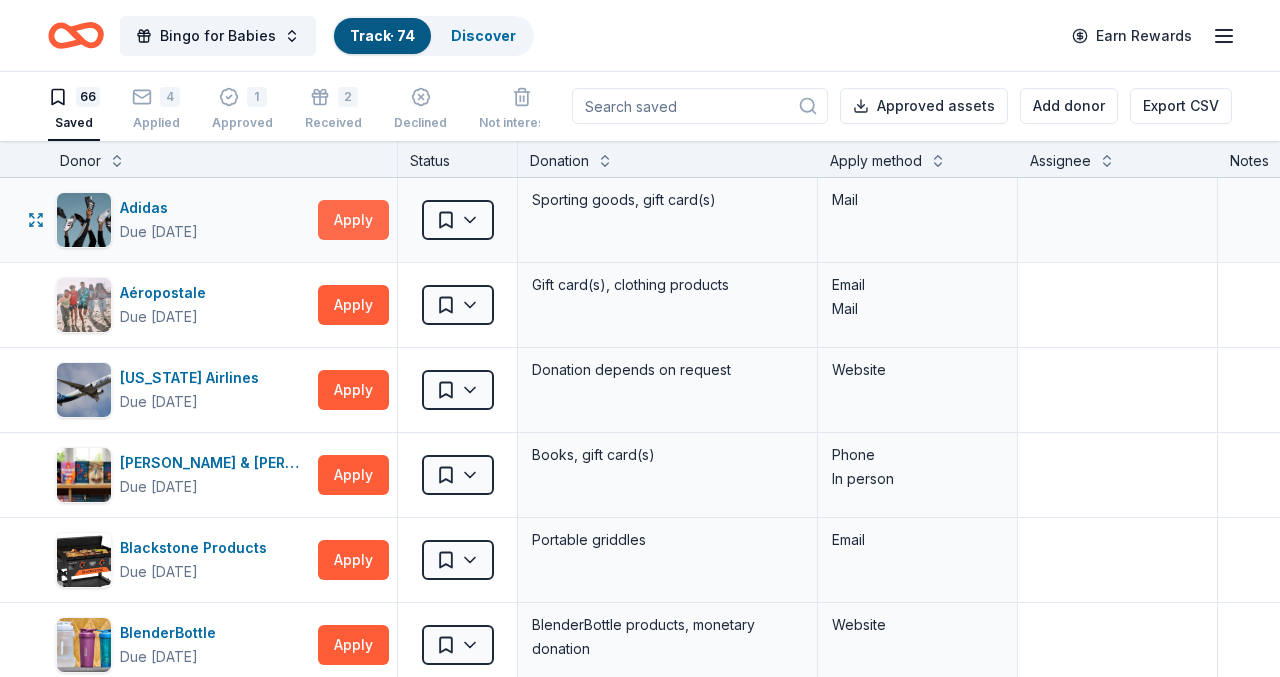 click on "Apply" at bounding box center (353, 220) 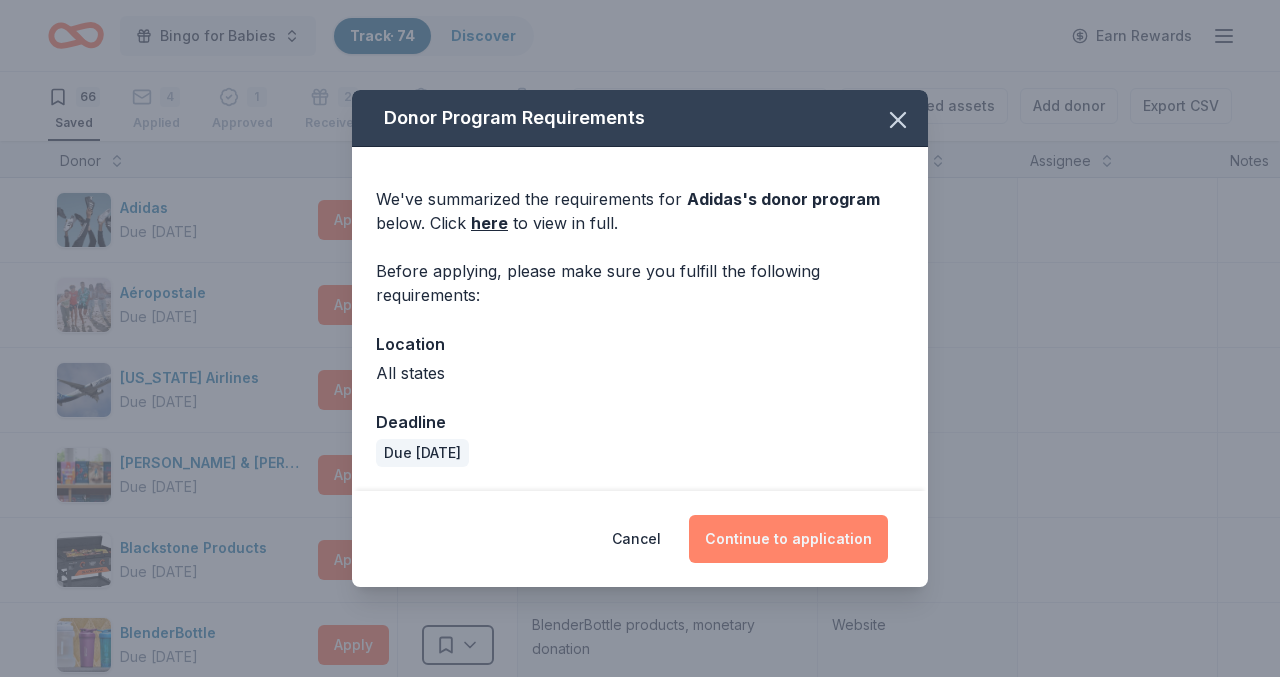 click on "Continue to application" at bounding box center [788, 539] 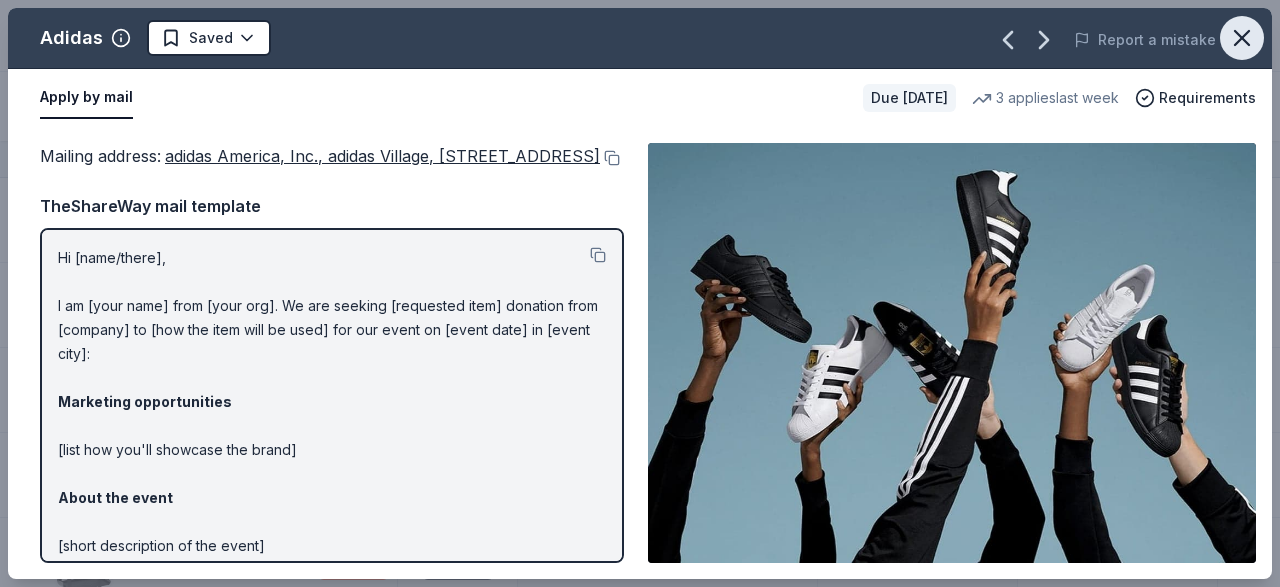 click 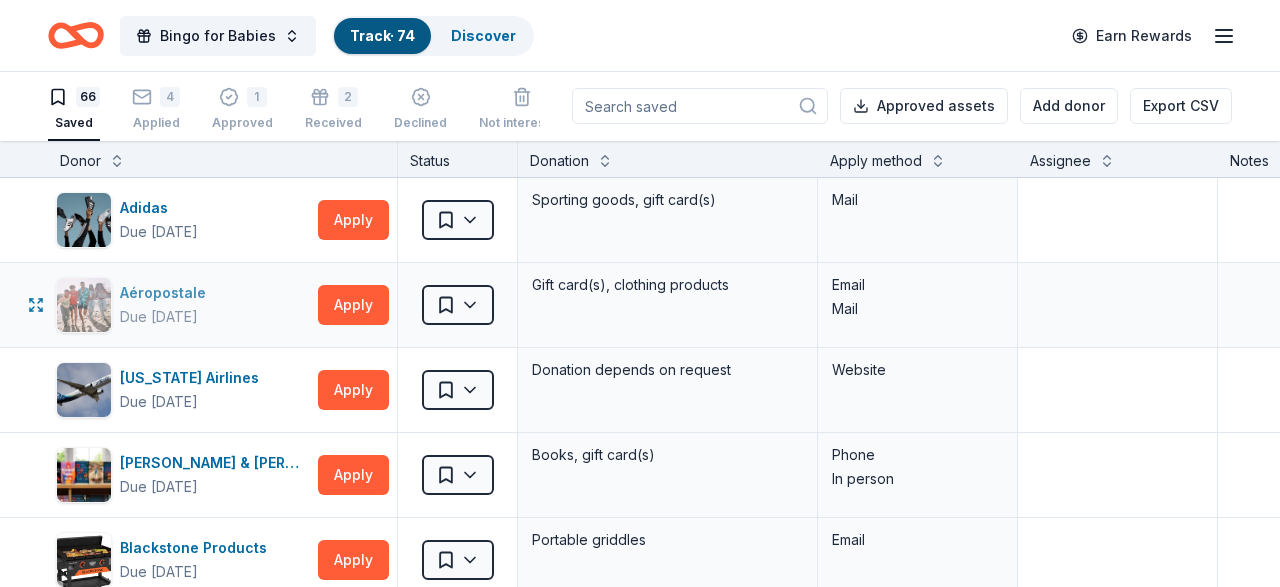 click on "Aéropostale" at bounding box center [167, 293] 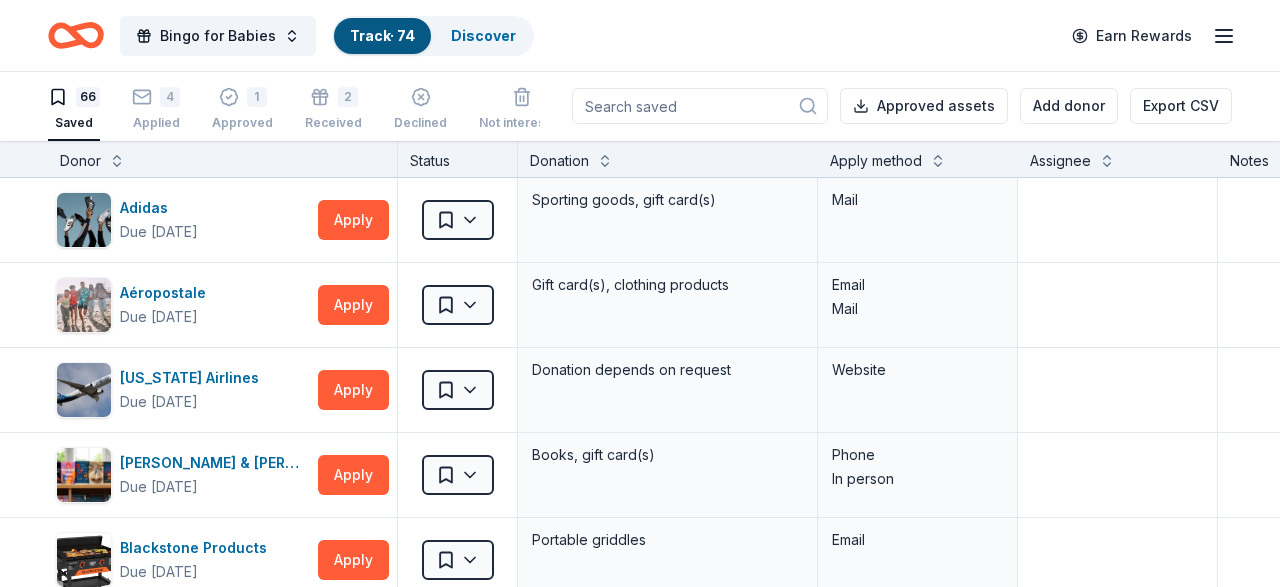 click on "66 Saved 4 Applied 1 Approved 2 Received Declined Not interested  Approved assets Add donor Export CSV" at bounding box center [640, 106] 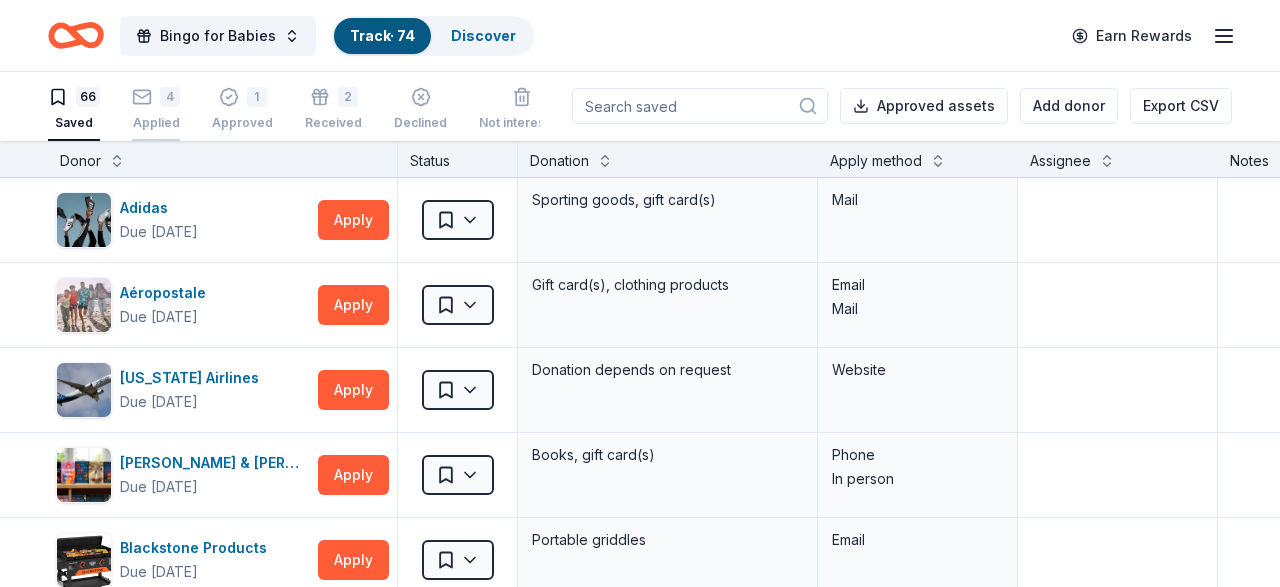 click on "4" at bounding box center [170, 97] 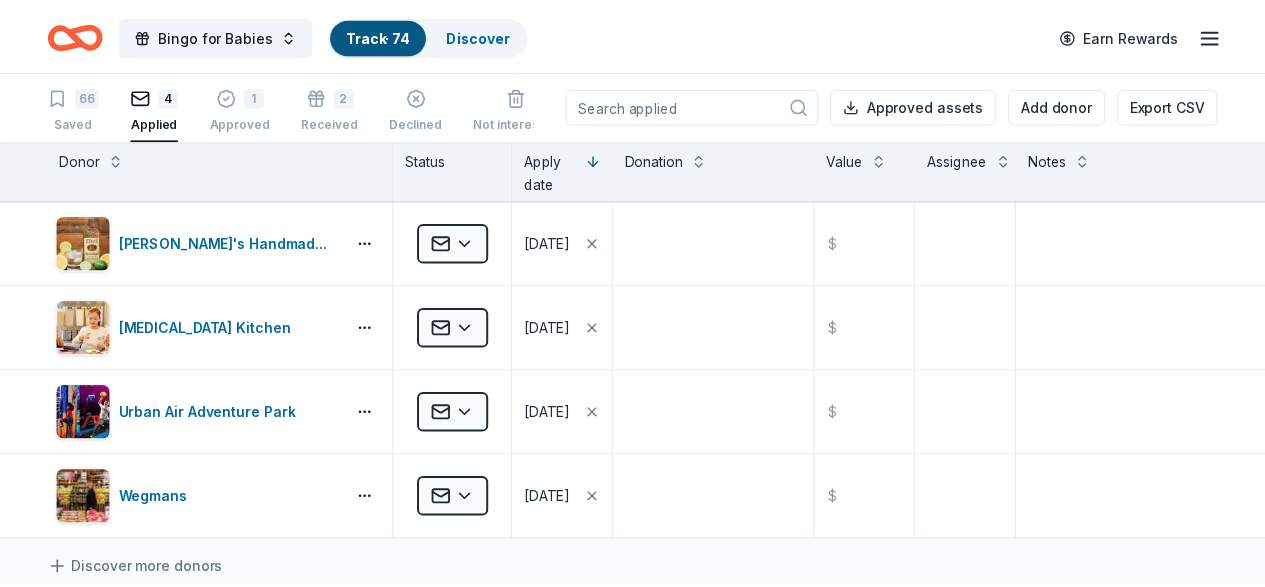 scroll, scrollTop: 0, scrollLeft: 0, axis: both 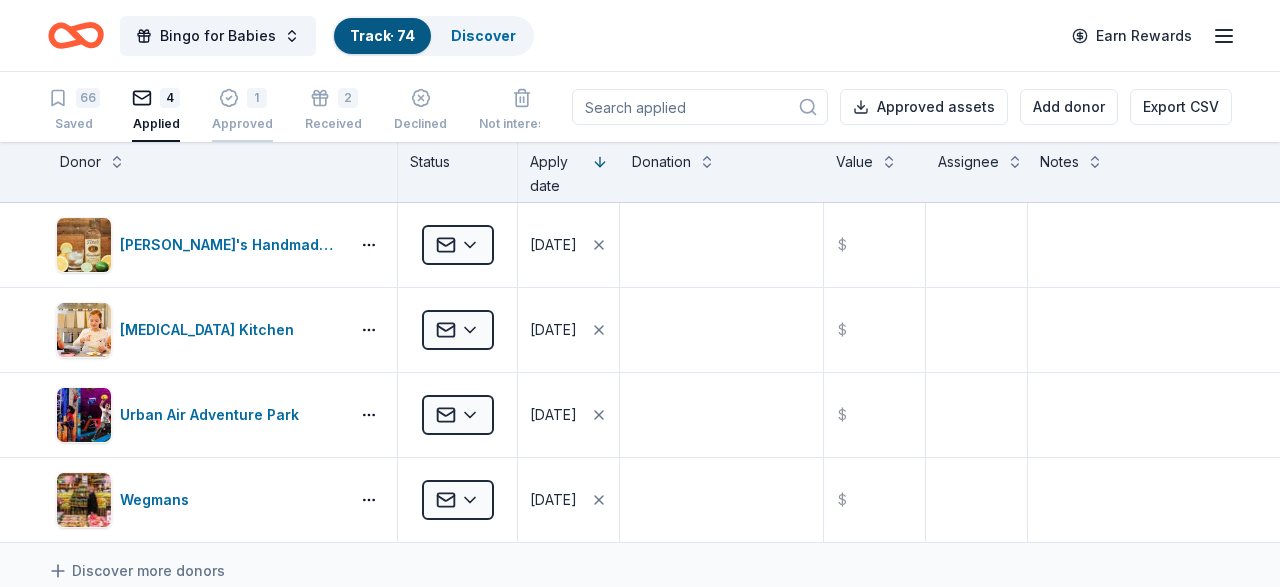 click on "1 Approved" at bounding box center (242, 110) 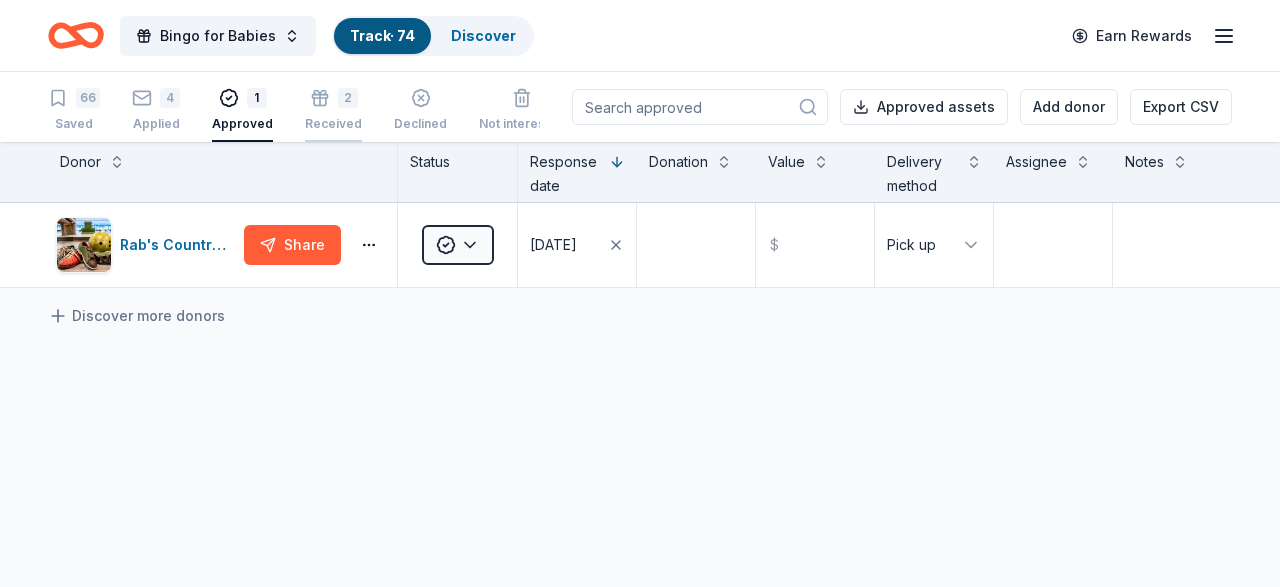 click on "2" at bounding box center [348, 98] 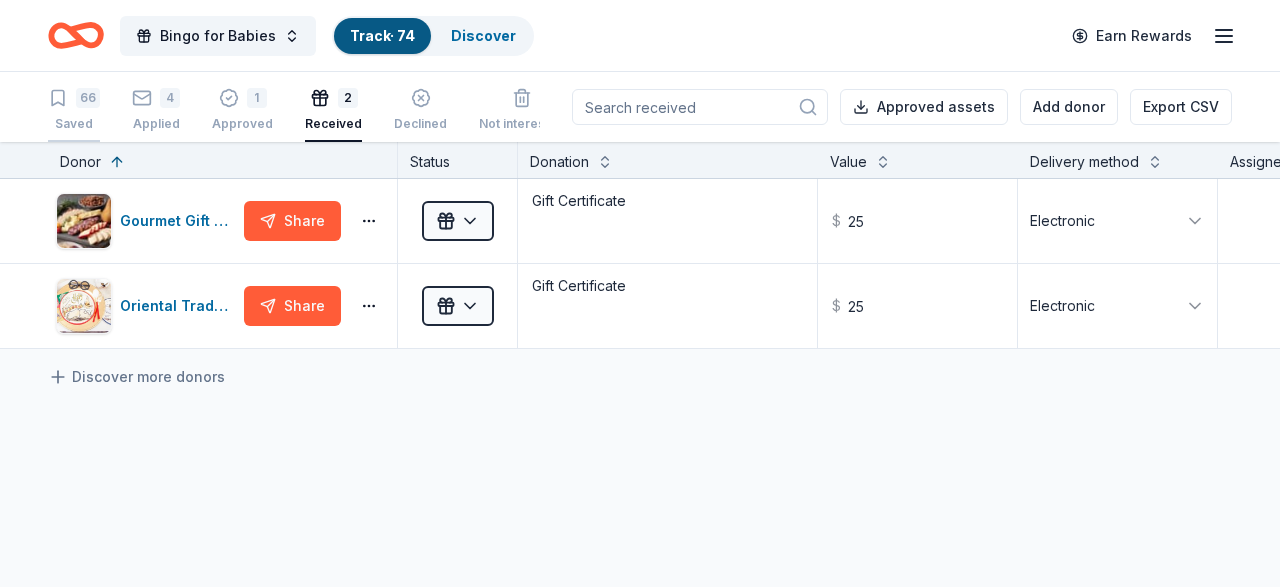 click on "66 Saved" at bounding box center [74, 110] 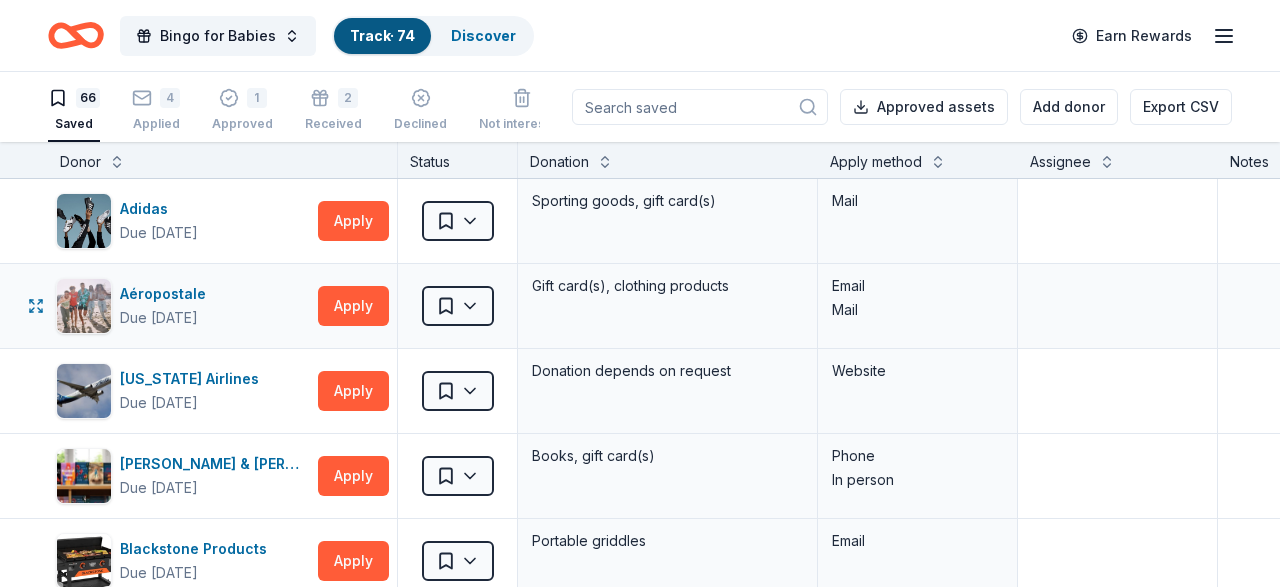 click on "Aéropostale Due in 61 days Apply Saved Gift card(s), clothing products Email Mail" at bounding box center [783, 306] 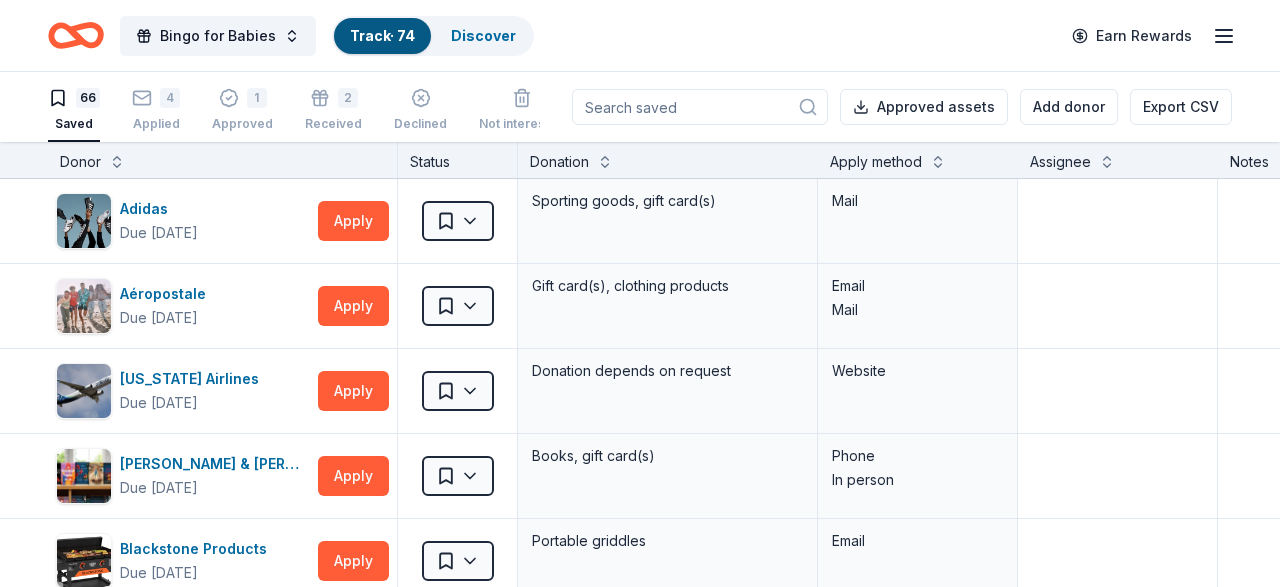click on "Apply method" at bounding box center [918, 162] 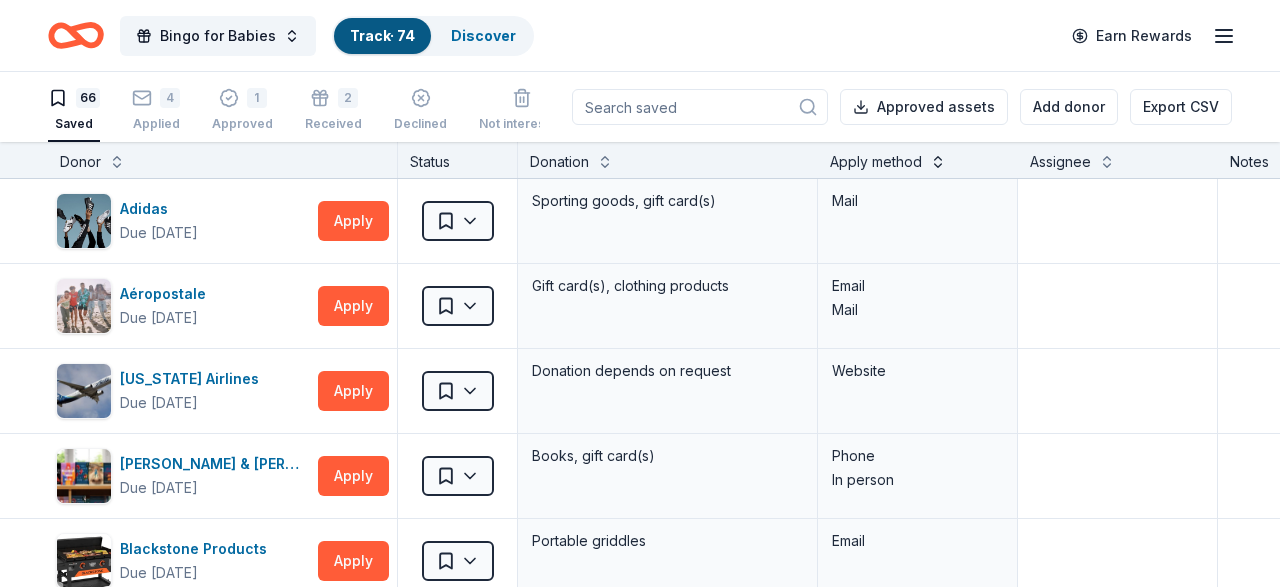 click at bounding box center [938, 160] 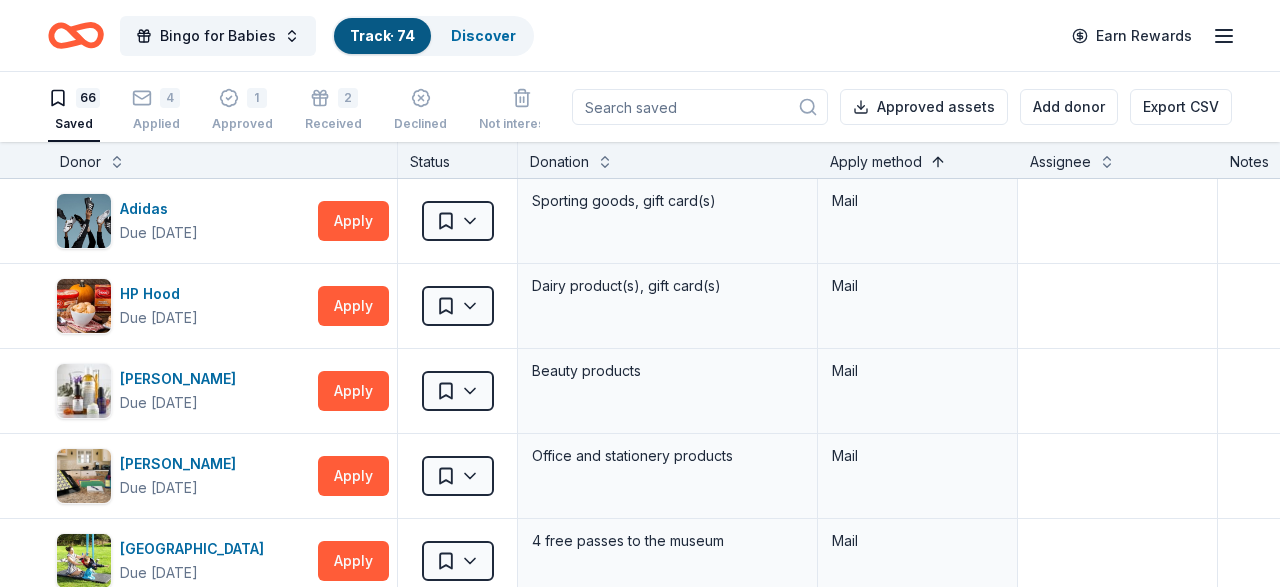 click at bounding box center [938, 160] 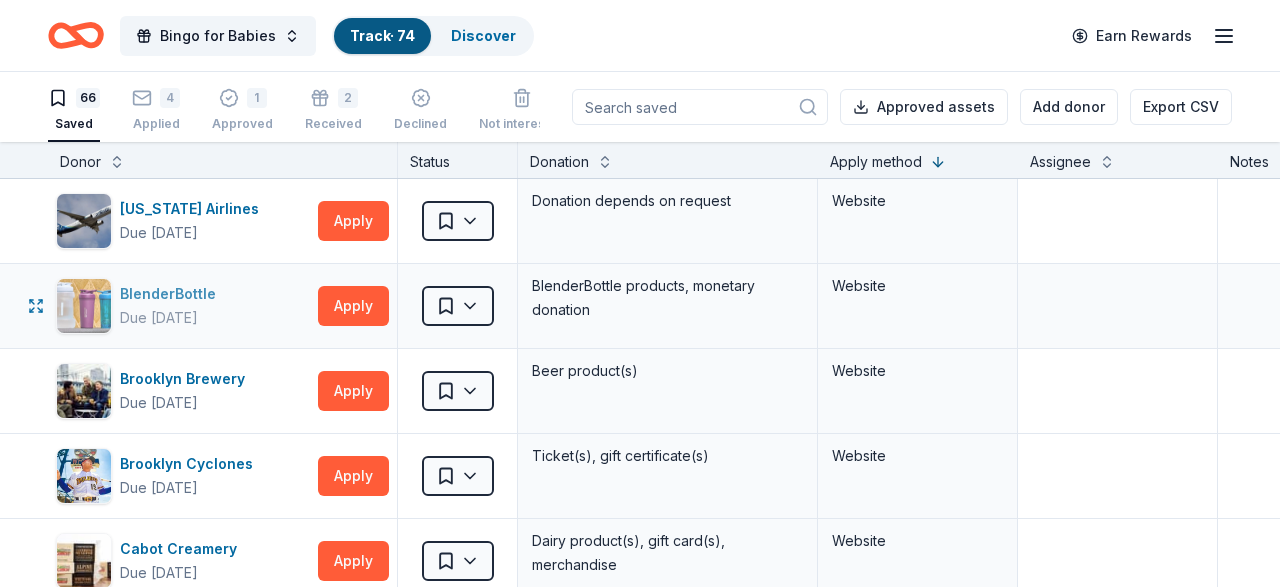 click on "BlenderBottle" at bounding box center (172, 294) 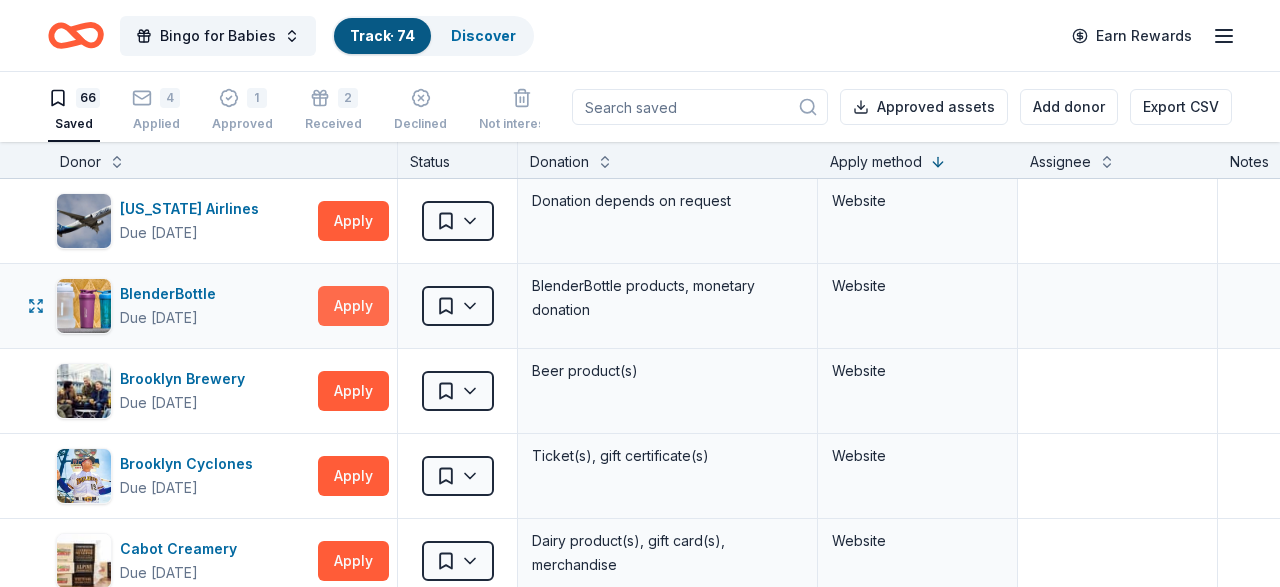 click on "Apply" at bounding box center (353, 306) 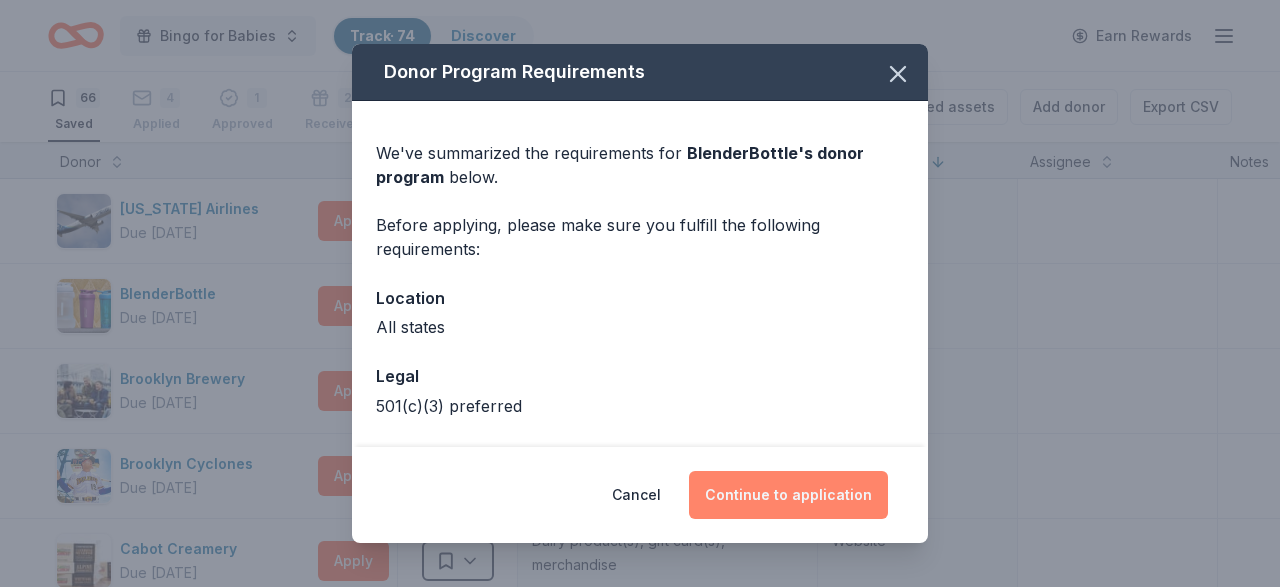 click on "Continue to application" at bounding box center [788, 495] 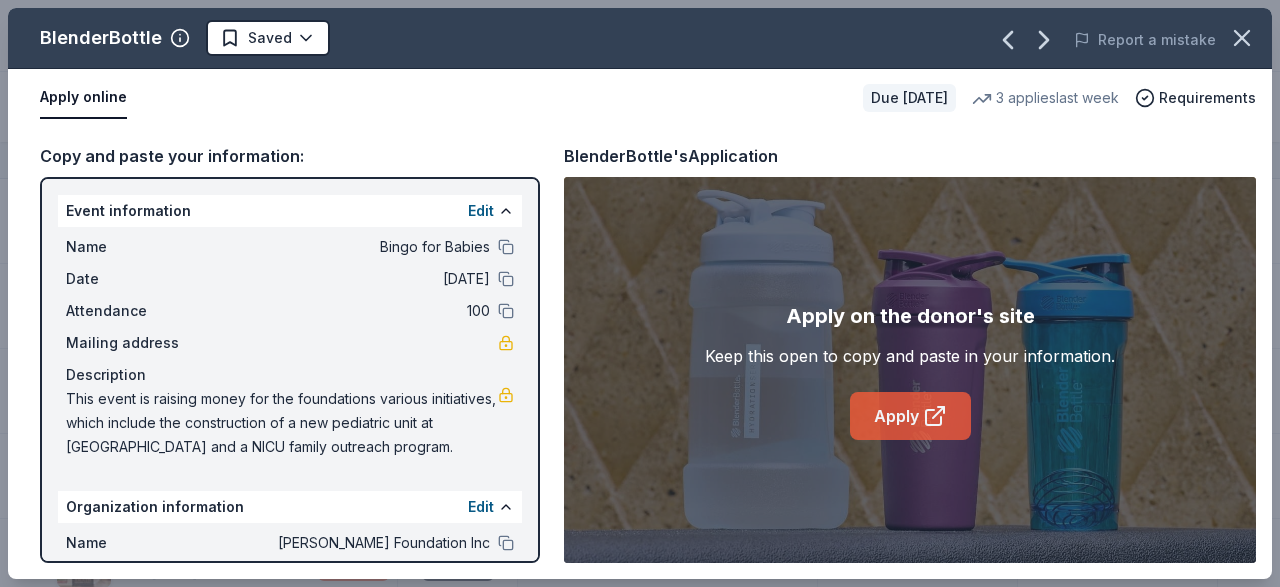click on "Apply" at bounding box center (910, 416) 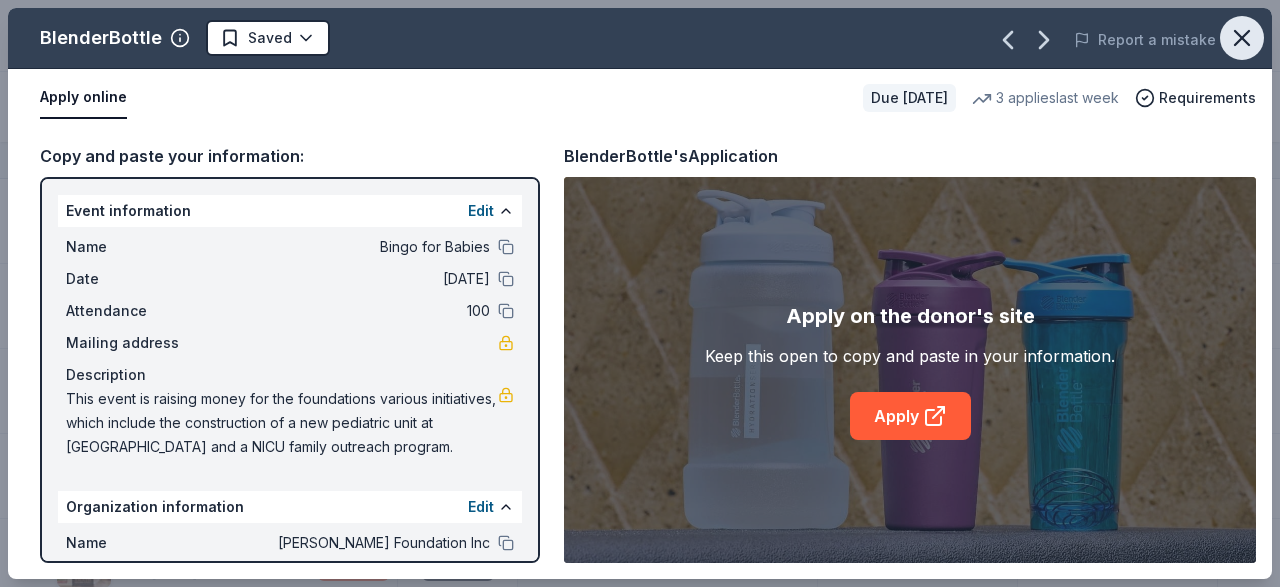 click 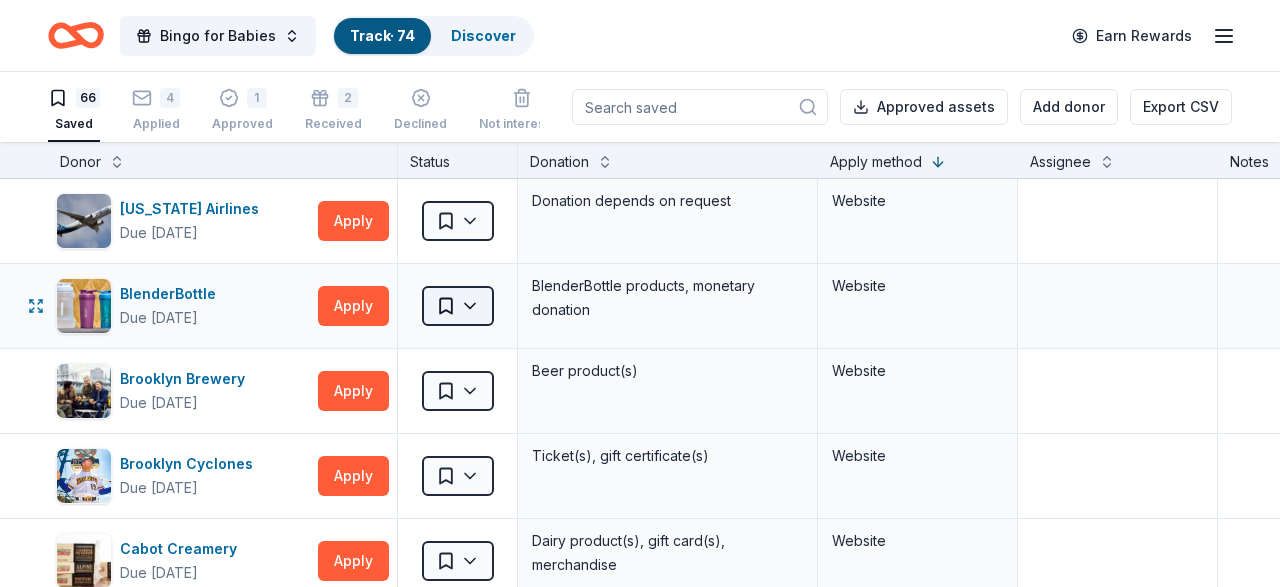 click on "Bingo for Babies Track  · 74 Discover Earn Rewards 66 Saved 4 Applied 1 Approved 2 Received Declined Not interested  Approved assets Add donor Export CSV Donor Status Donation Apply method Assignee Notes Alaska Airlines Due in 38 days Apply Saved Donation depends on request Website BlenderBottle Due in 52 days Apply Saved BlenderBottle products, monetary donation Website Brooklyn Brewery Due in 52 days Apply Saved Beer product(s) Website Brooklyn Cyclones Due in 52 days Apply Saved Ticket(s), gift certificate(s) Website Cabot Creamery Due in 52 days Apply Saved Dairy product(s), gift card(s), merchandise Website Coney Island Brewing Company Due in 54 days Apply Saved Alcohol product(s) Website Doherty Enterprises Due in 54 days Apply Saved Food, gift certificate(s) Website Dorney Park & Wildwater Kingdom Due in 52 days Apply Saved 2 single-day admission tickets Website Drybar Due in 40 days Apply Saved Hair care products, gift bag(s), gift card(s) Website Email Ethan Stowell Restaurants Due in 54 days Apply" at bounding box center [640, 293] 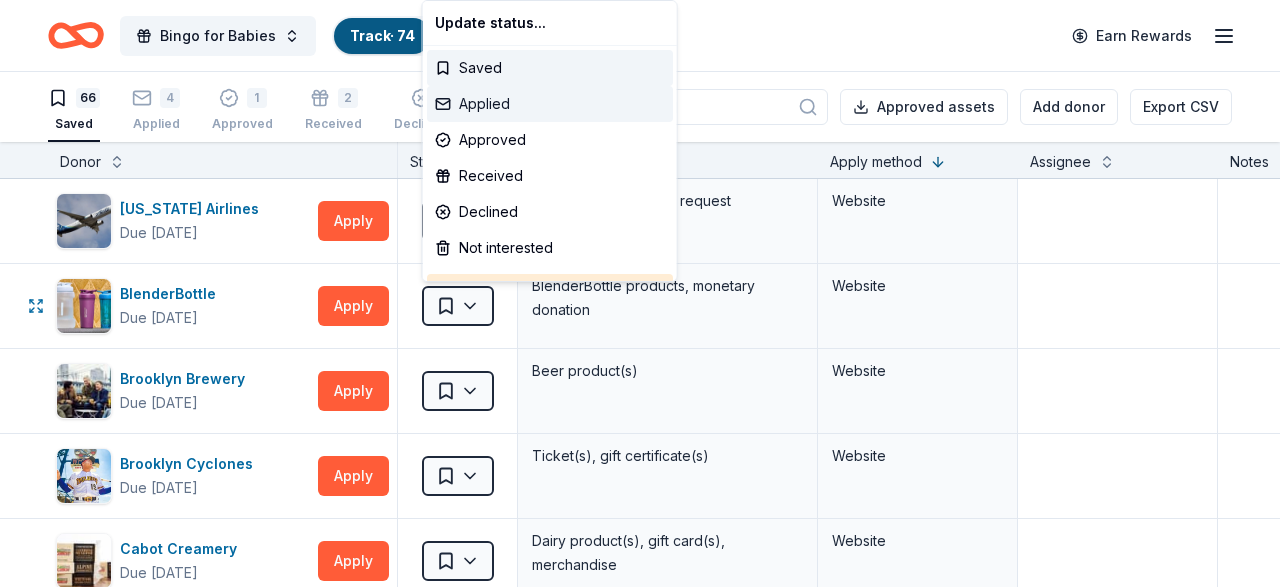click on "Applied" at bounding box center [550, 104] 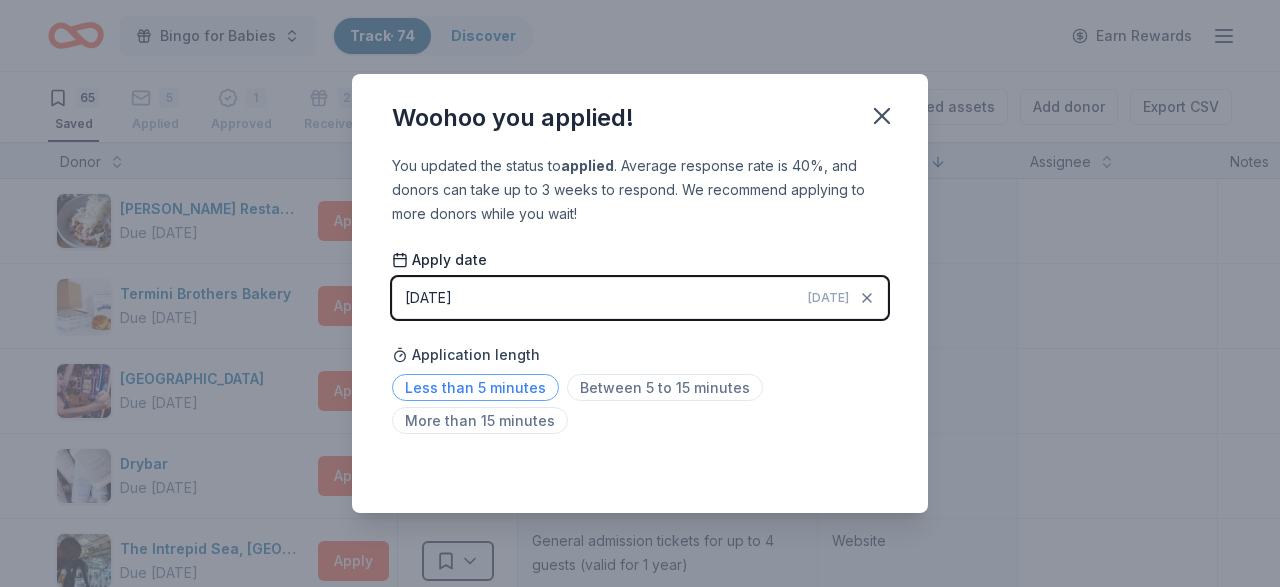 click on "Less than 5 minutes" at bounding box center [475, 387] 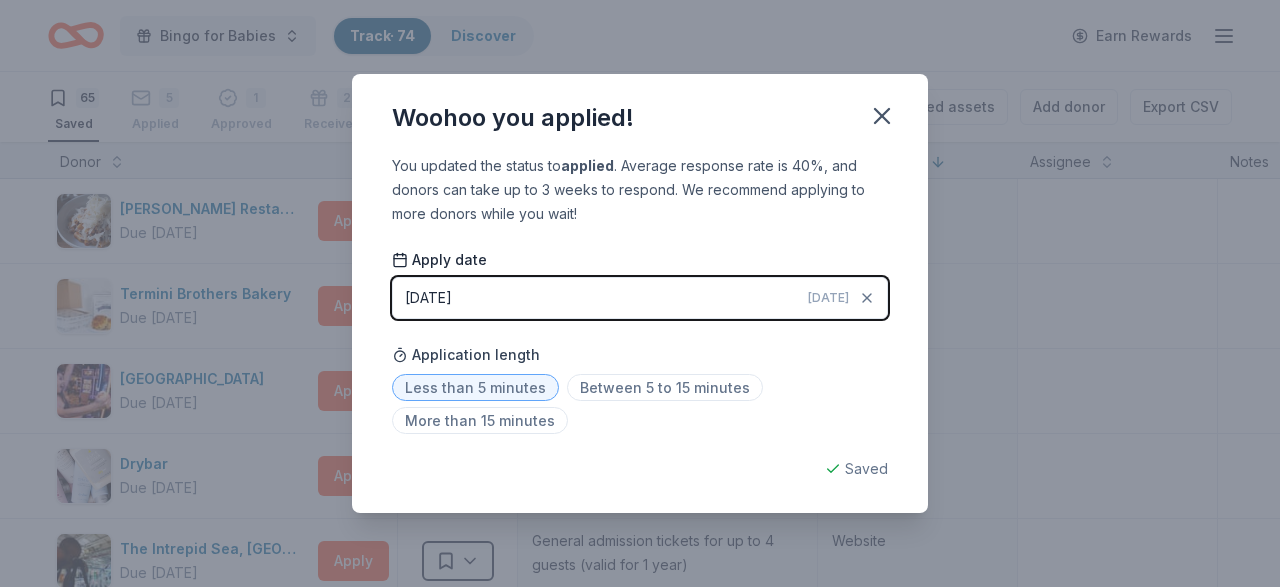 click on "Application length Less than 5 minutes Between 5 to 15 minutes More than 15 minutes" at bounding box center (640, 388) 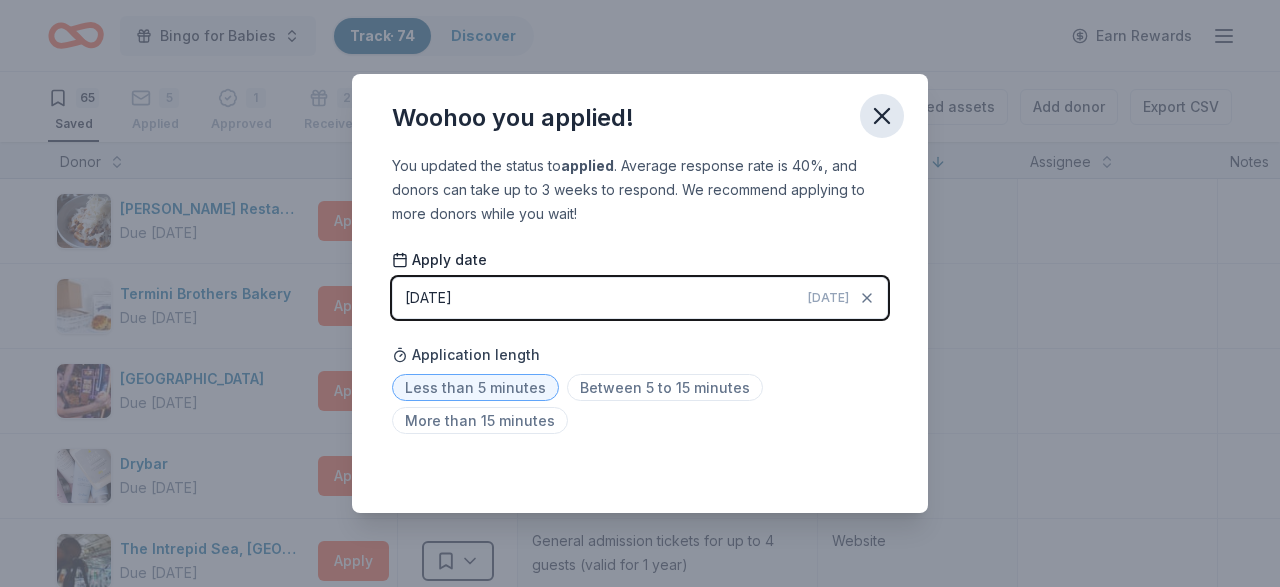 click 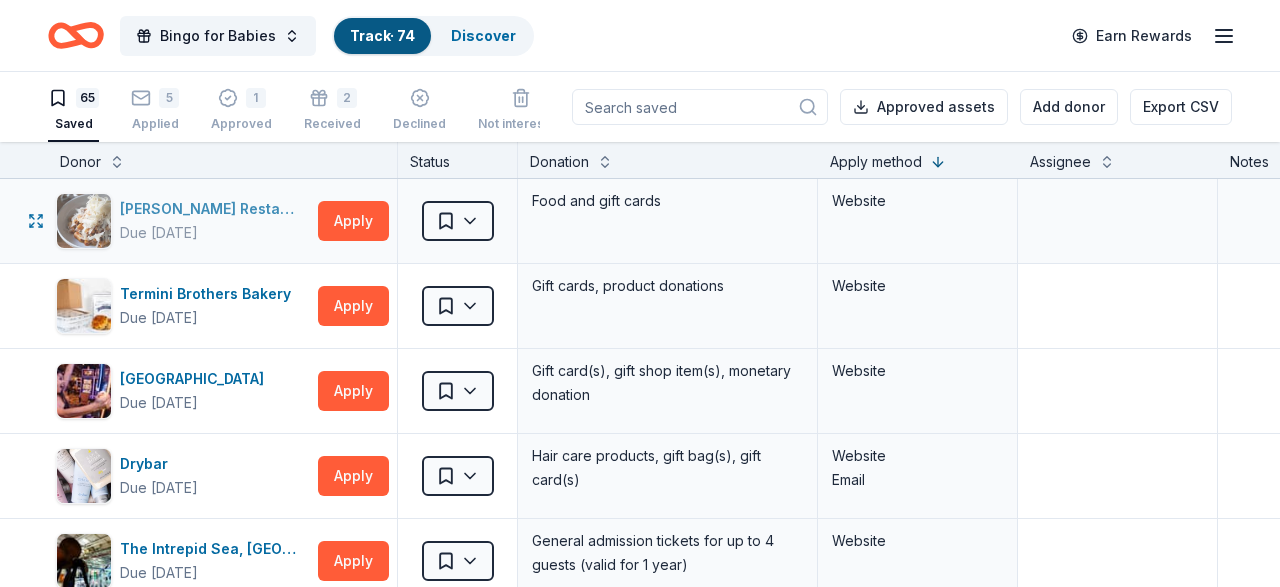 click on "[PERSON_NAME] Restaurants" at bounding box center (215, 209) 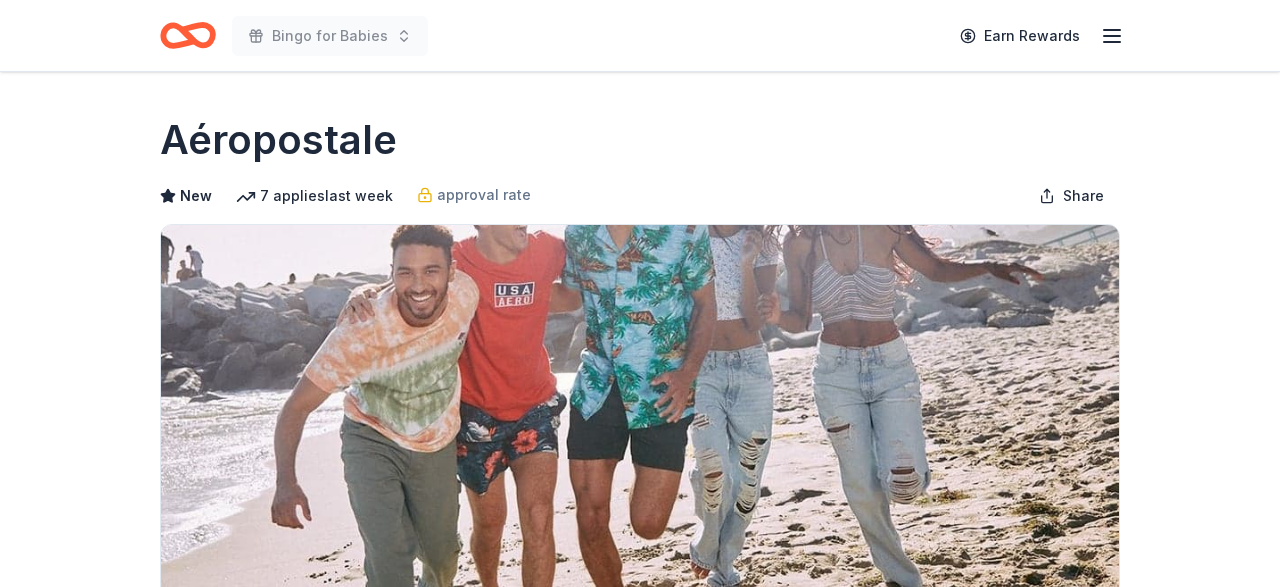 scroll, scrollTop: 0, scrollLeft: 0, axis: both 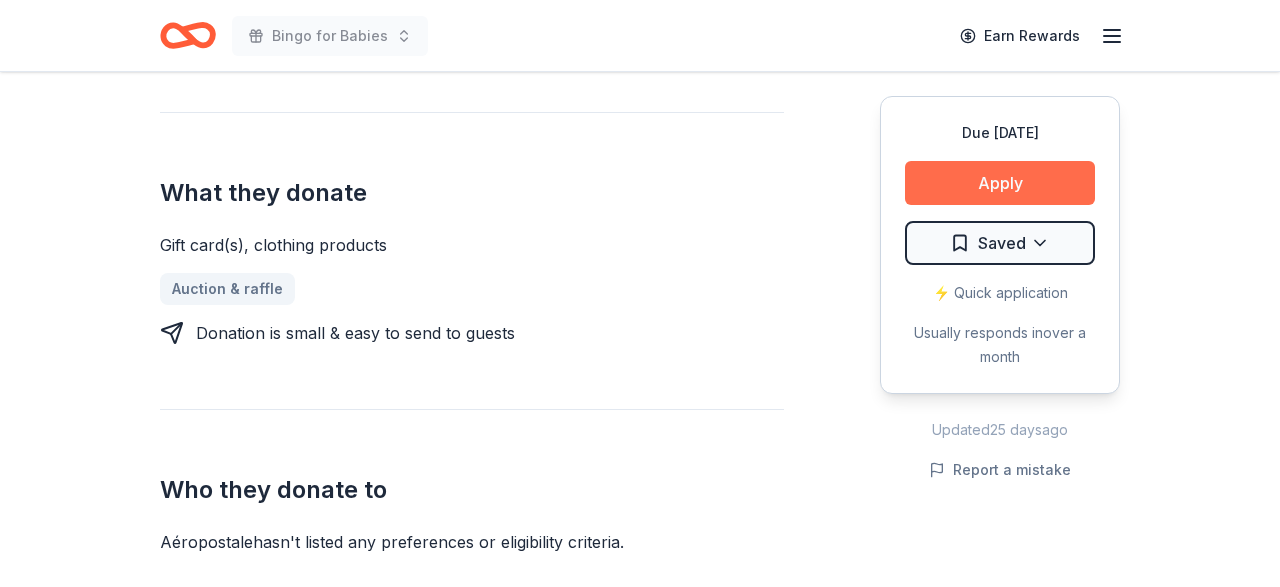 click on "Apply" at bounding box center (1000, 183) 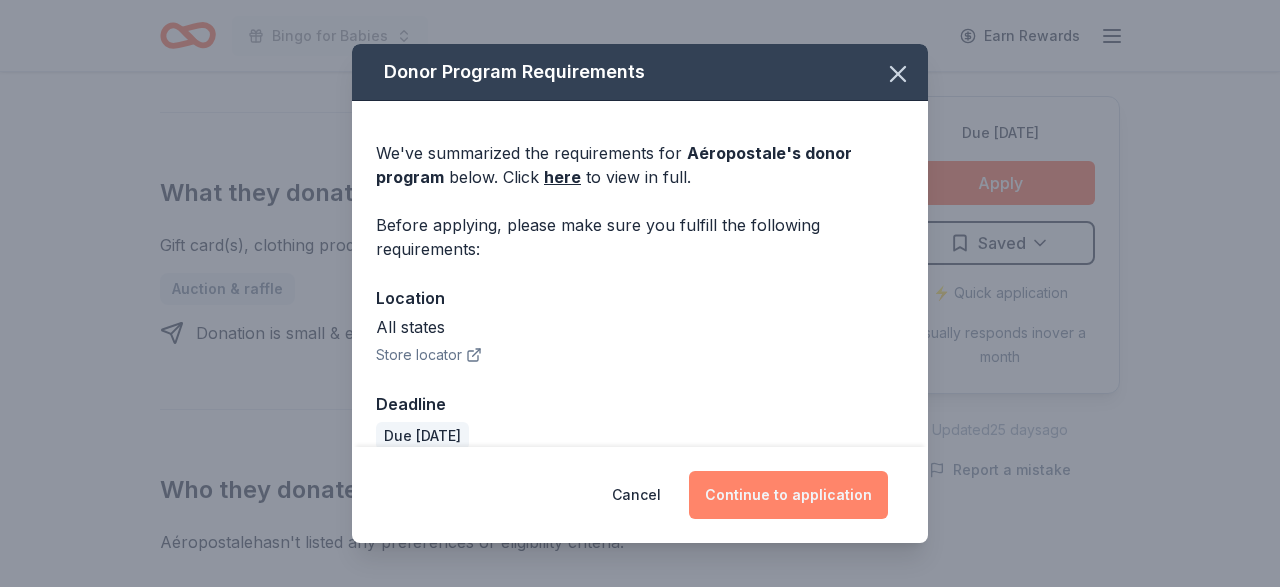 click on "Continue to application" at bounding box center (788, 495) 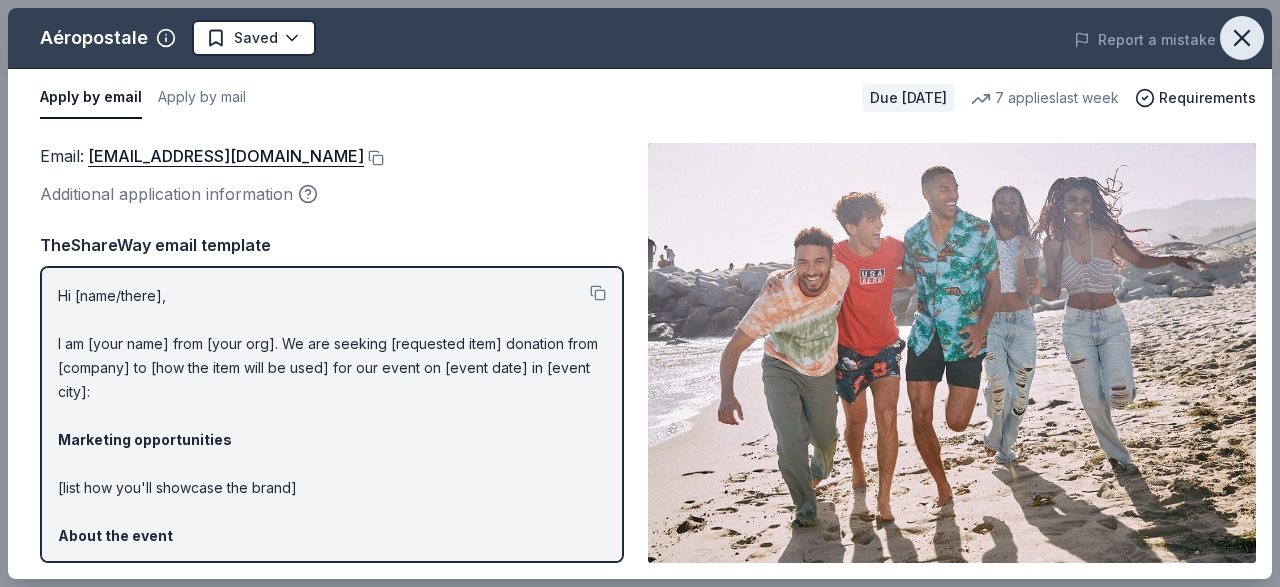 click at bounding box center [1242, 38] 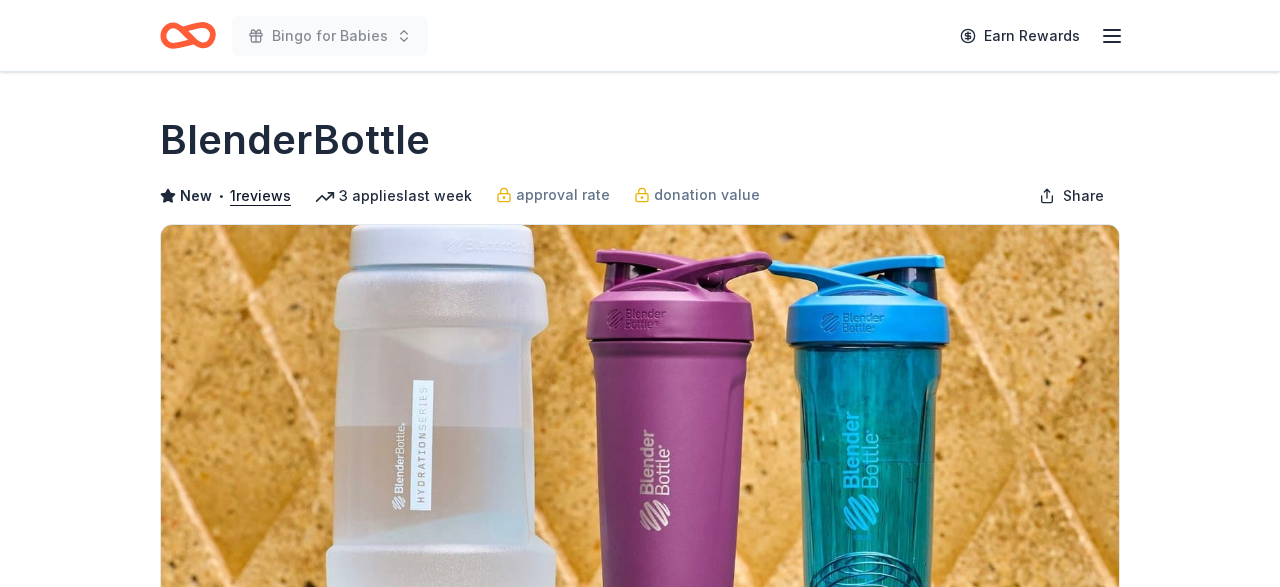 scroll, scrollTop: 0, scrollLeft: 0, axis: both 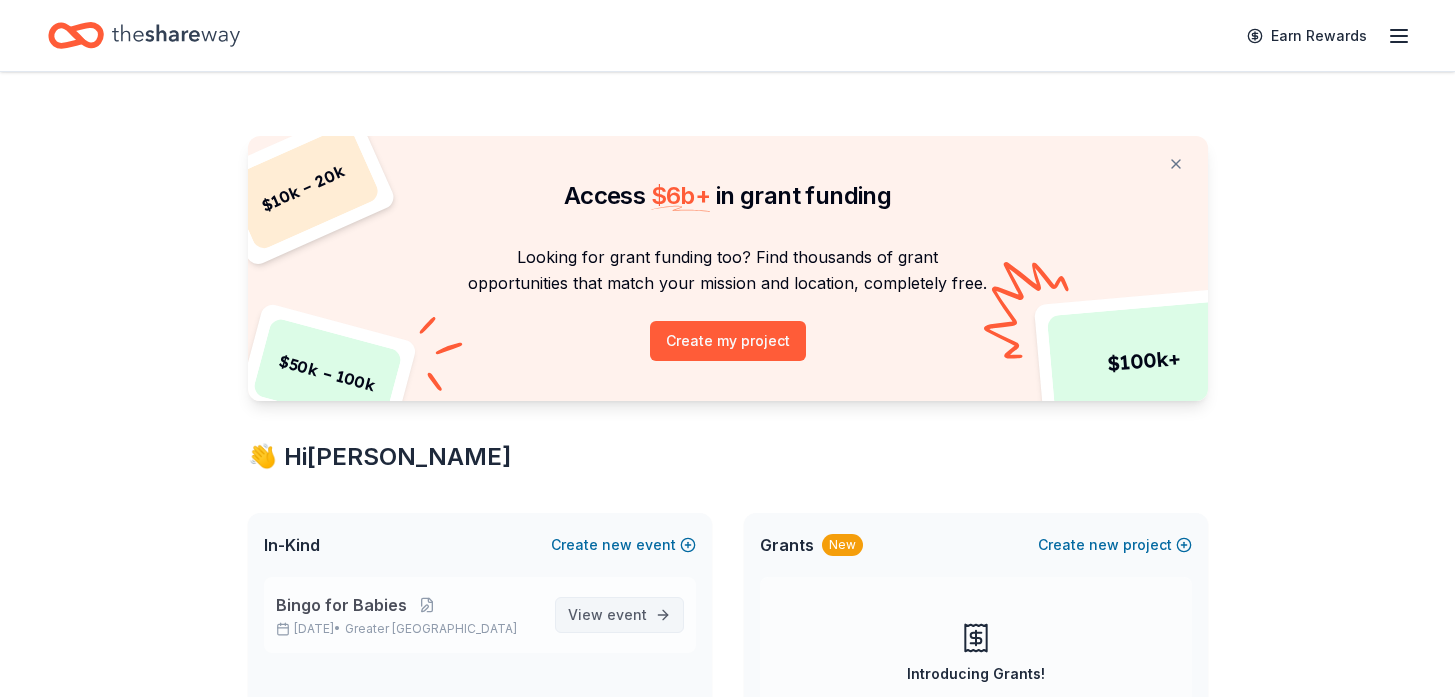 click on "View   event" at bounding box center [607, 615] 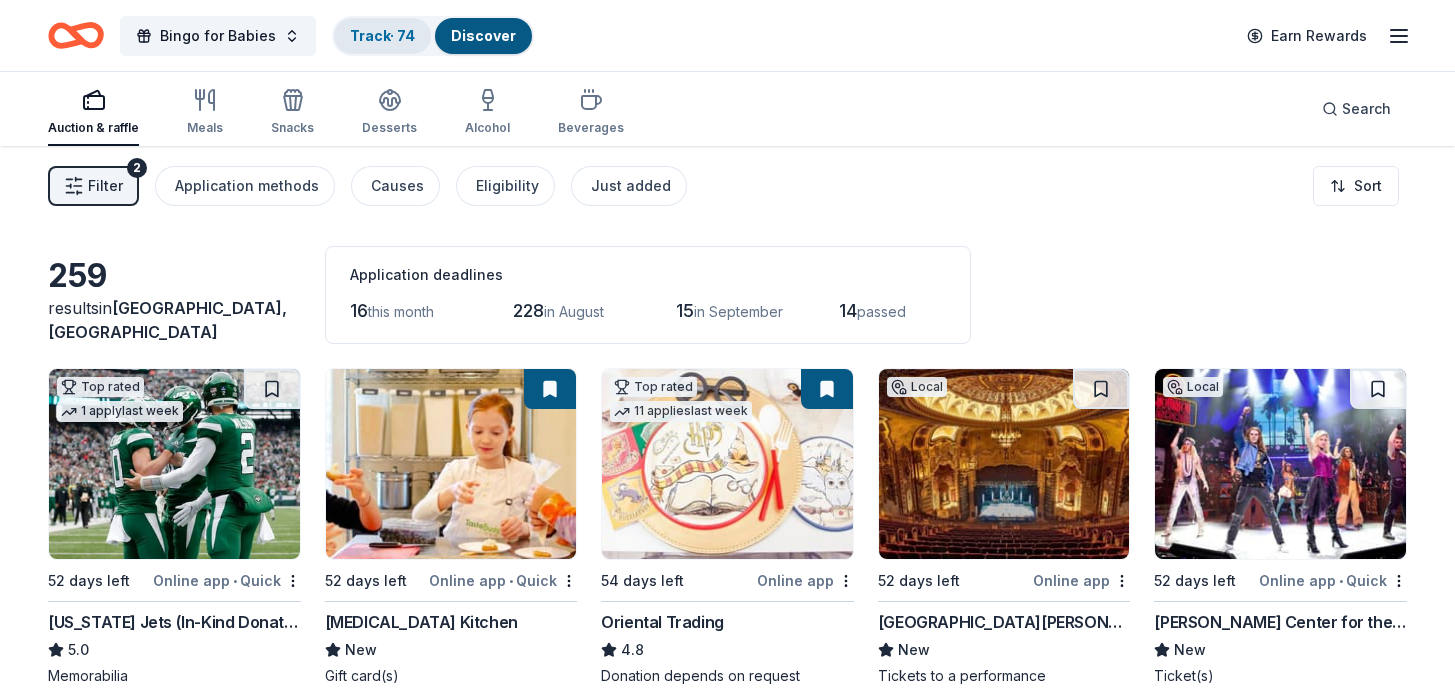 click on "Track  · 74" at bounding box center [382, 36] 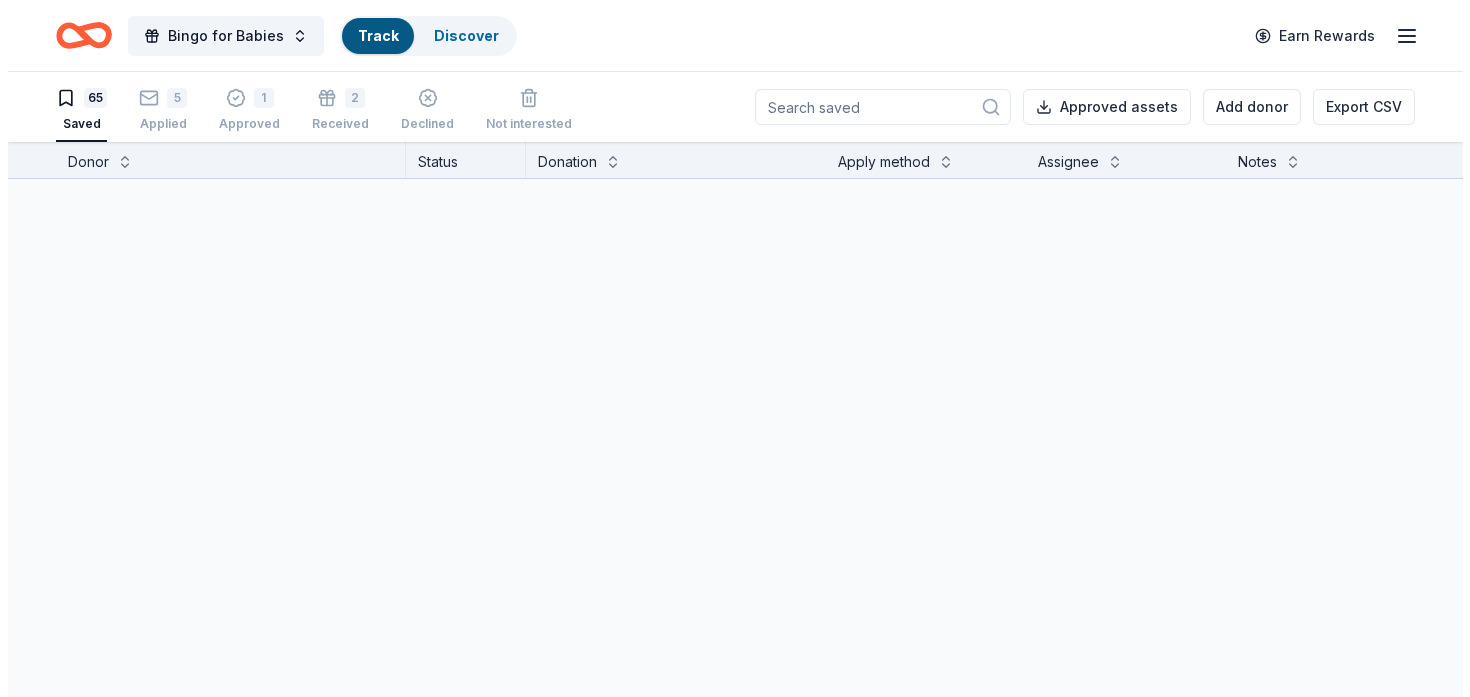 scroll, scrollTop: 1, scrollLeft: 0, axis: vertical 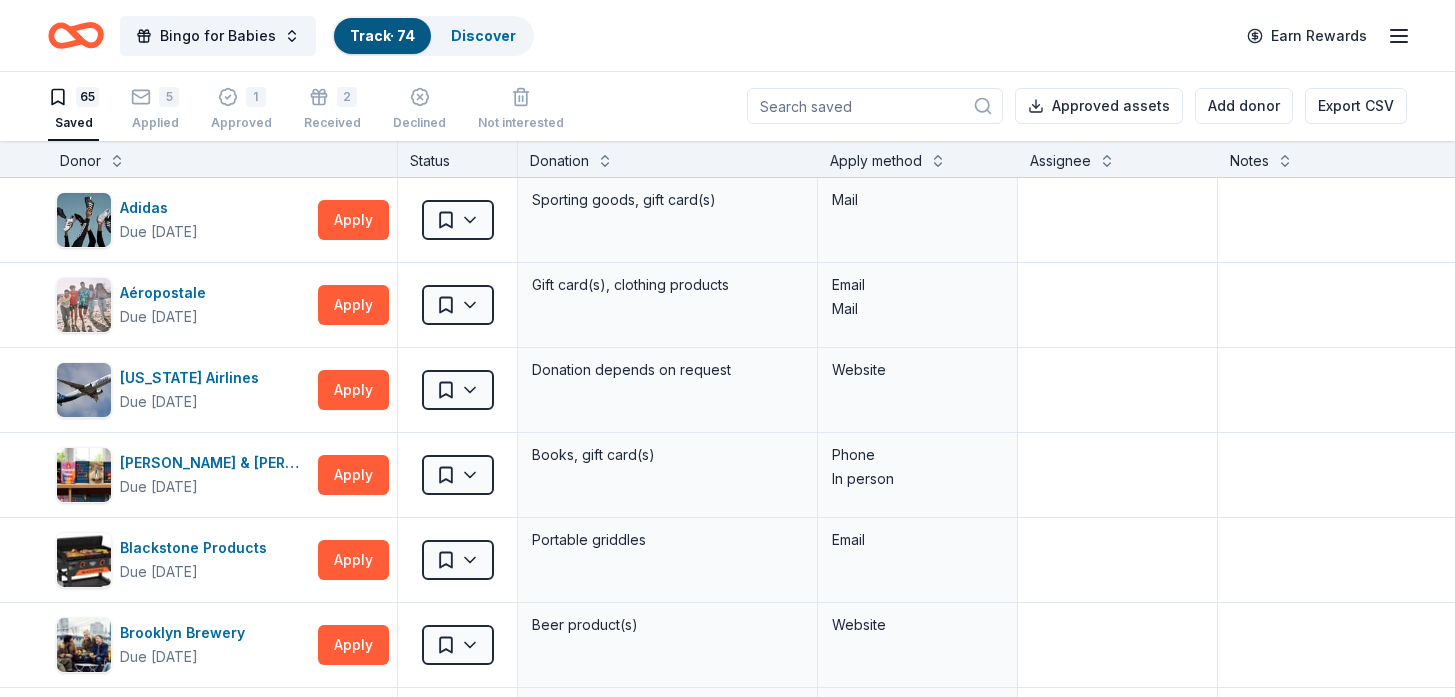 click on "Apply method" at bounding box center (876, 161) 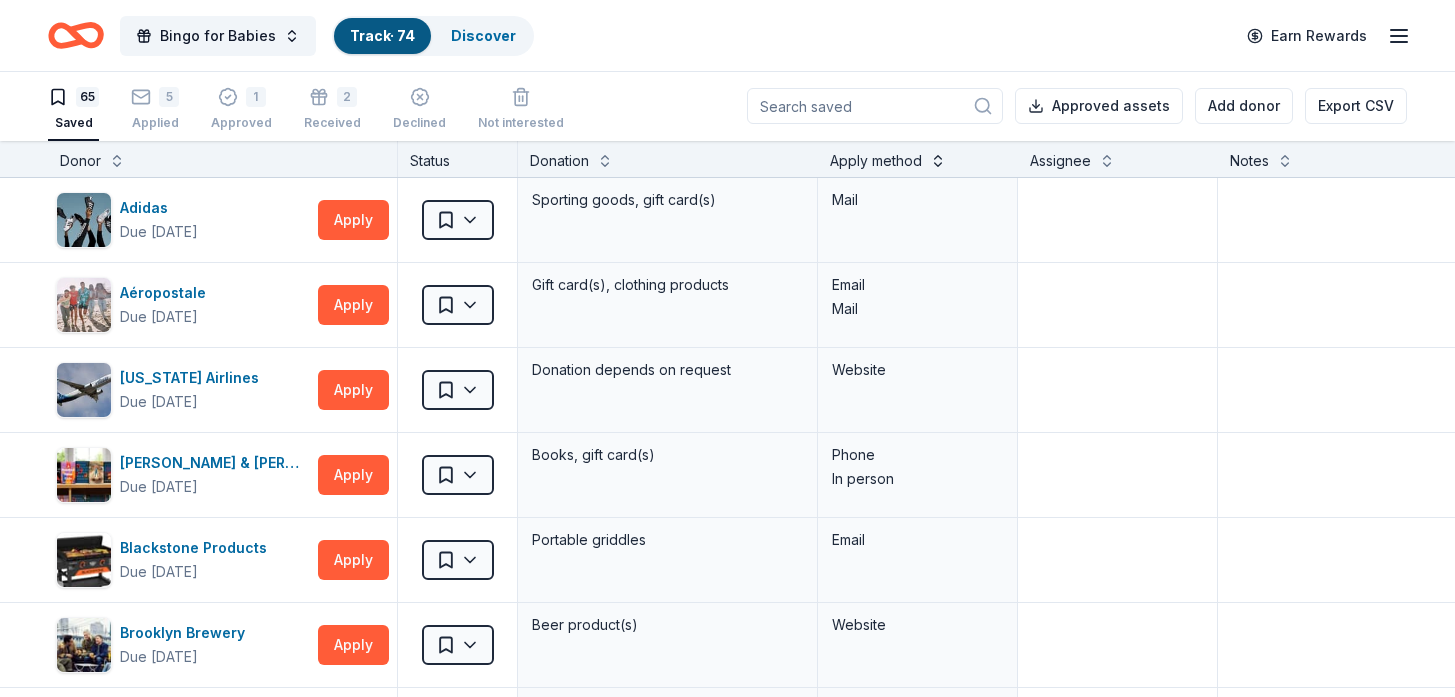 click at bounding box center (938, 159) 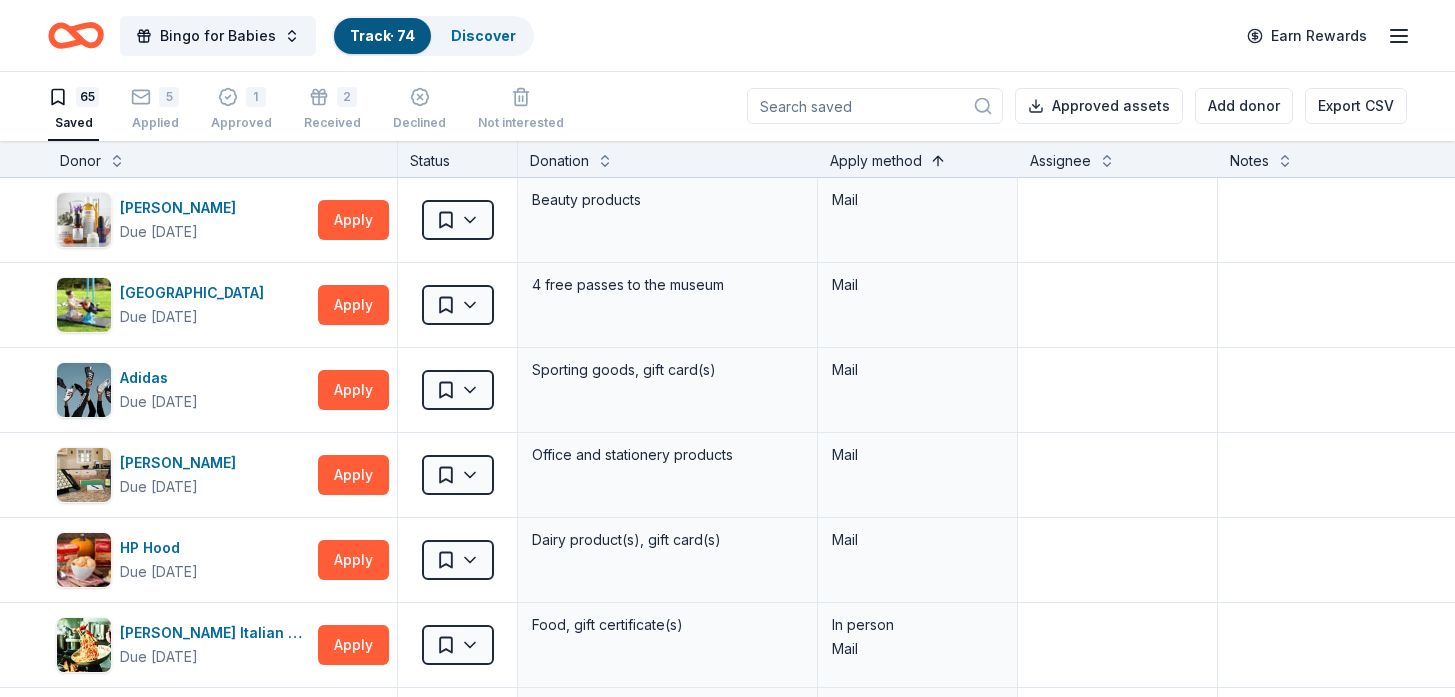 click at bounding box center (938, 159) 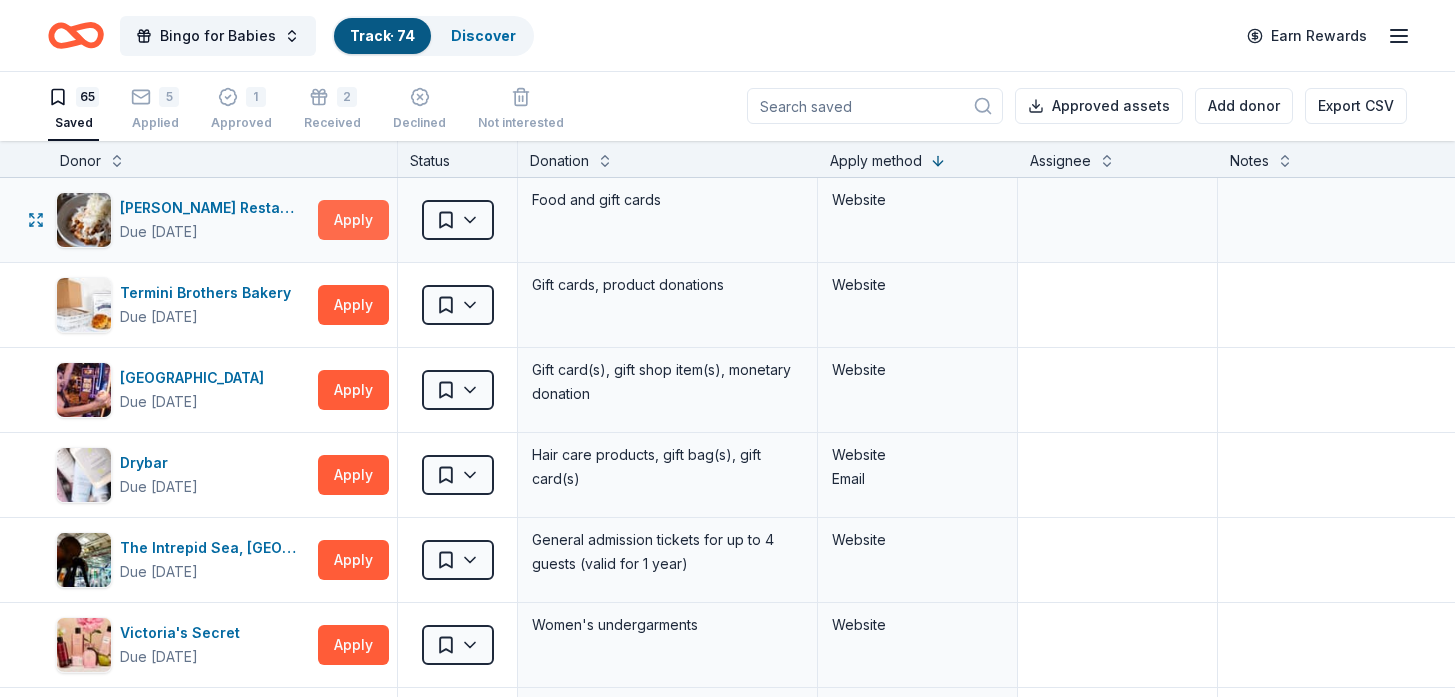 click on "Apply" at bounding box center [353, 220] 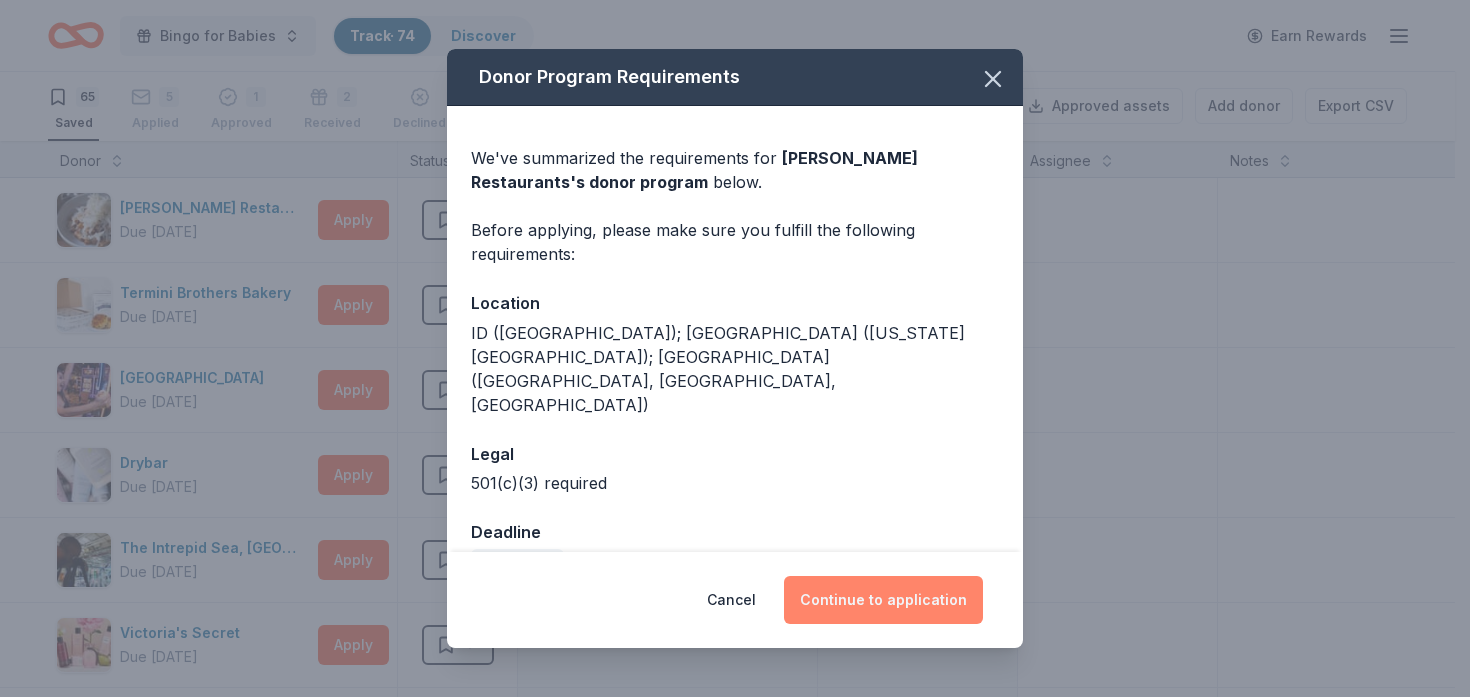 click on "Continue to application" at bounding box center (883, 600) 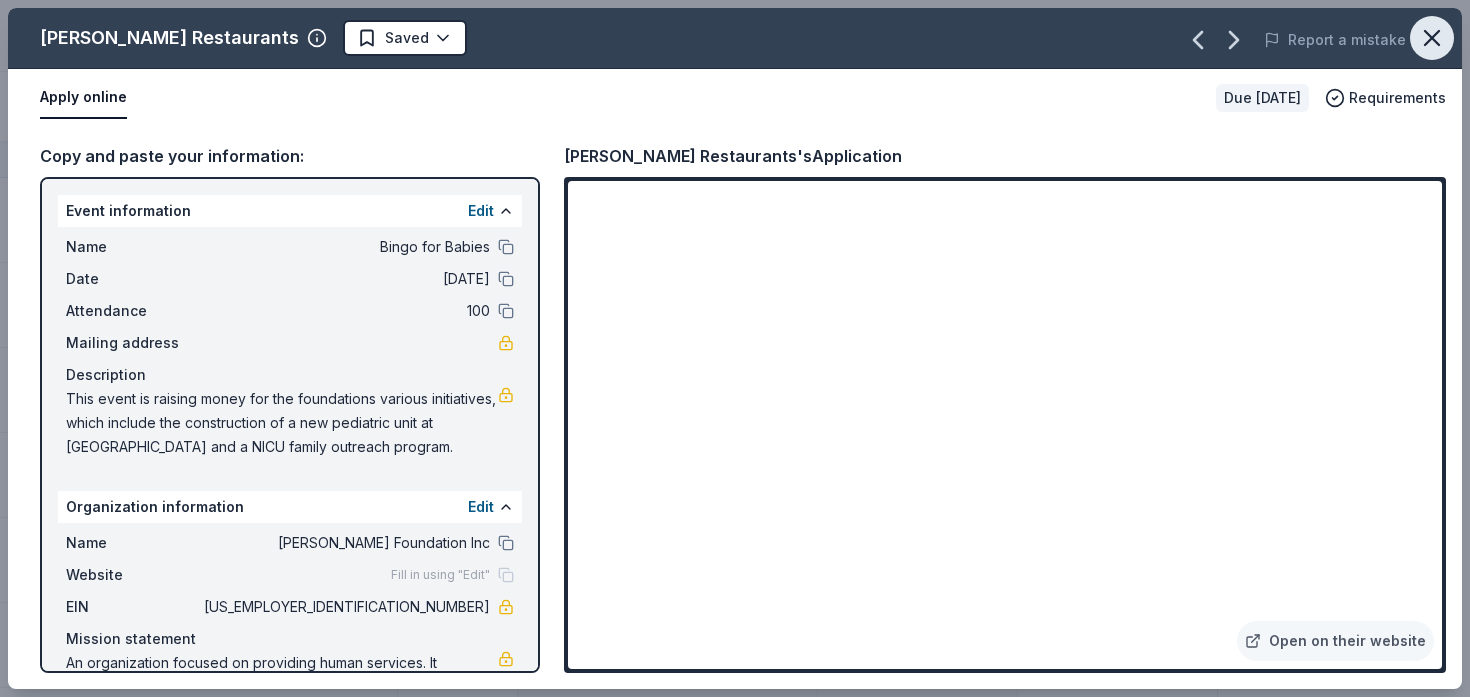 click 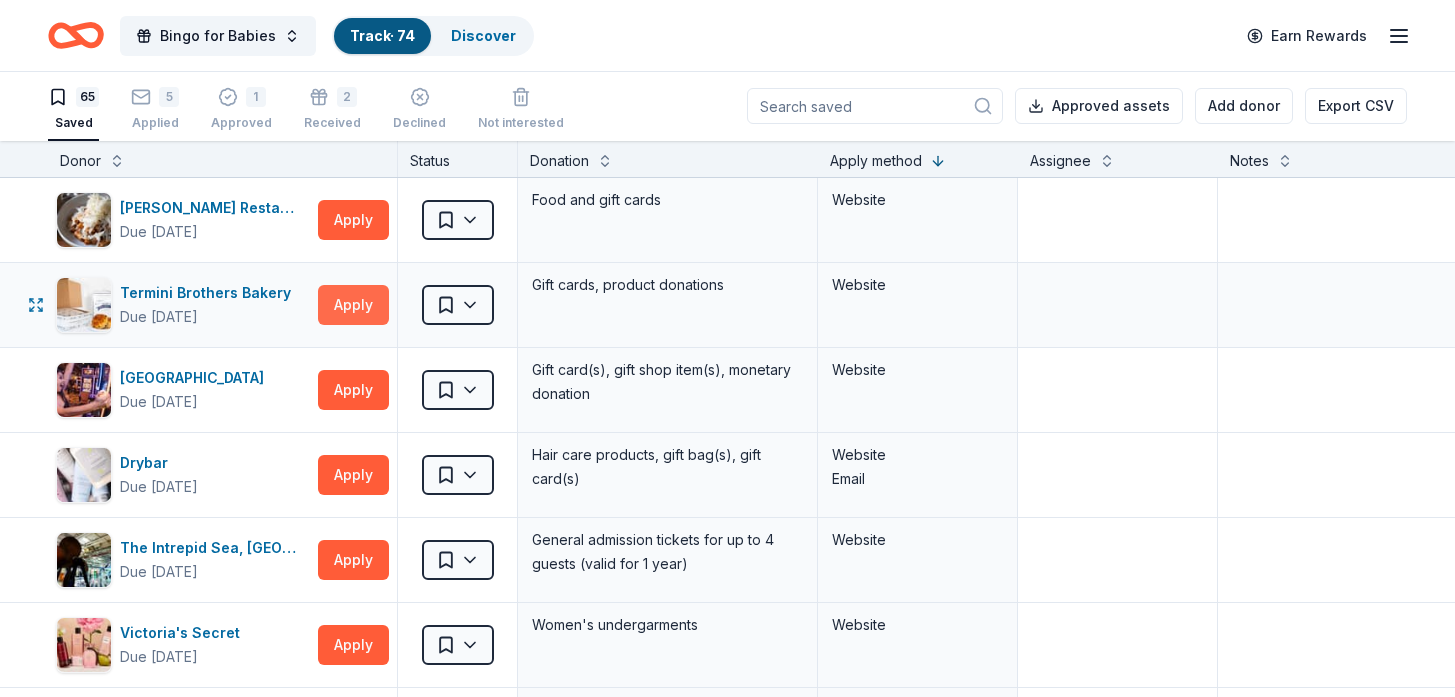 click on "Apply" at bounding box center (353, 305) 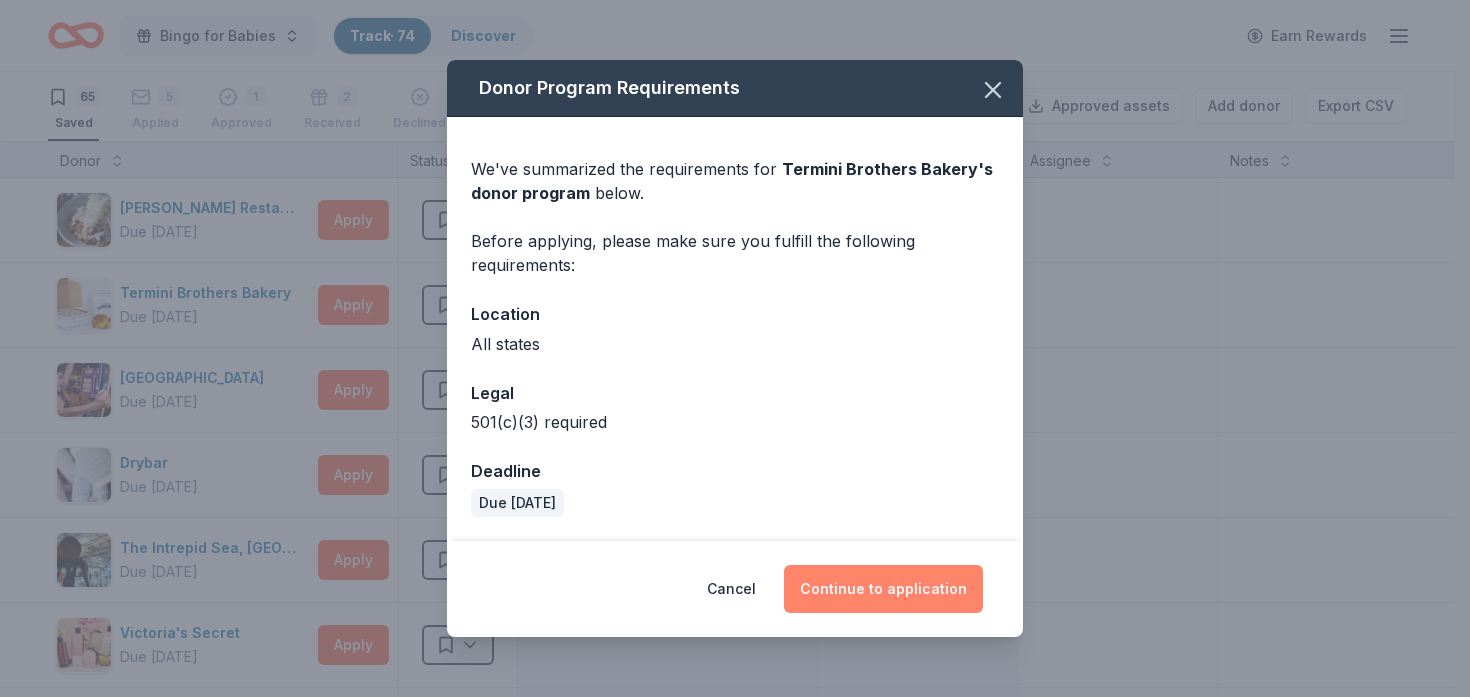 click on "Continue to application" at bounding box center (883, 589) 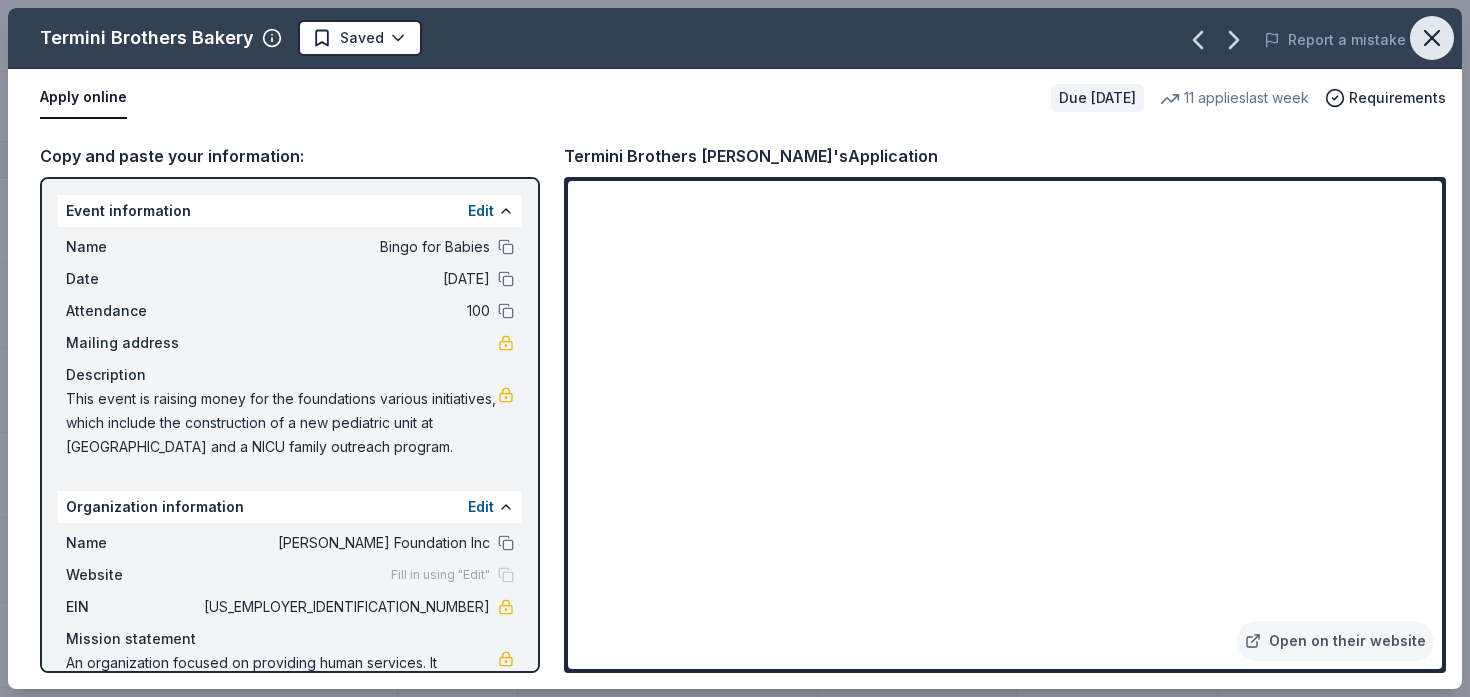click 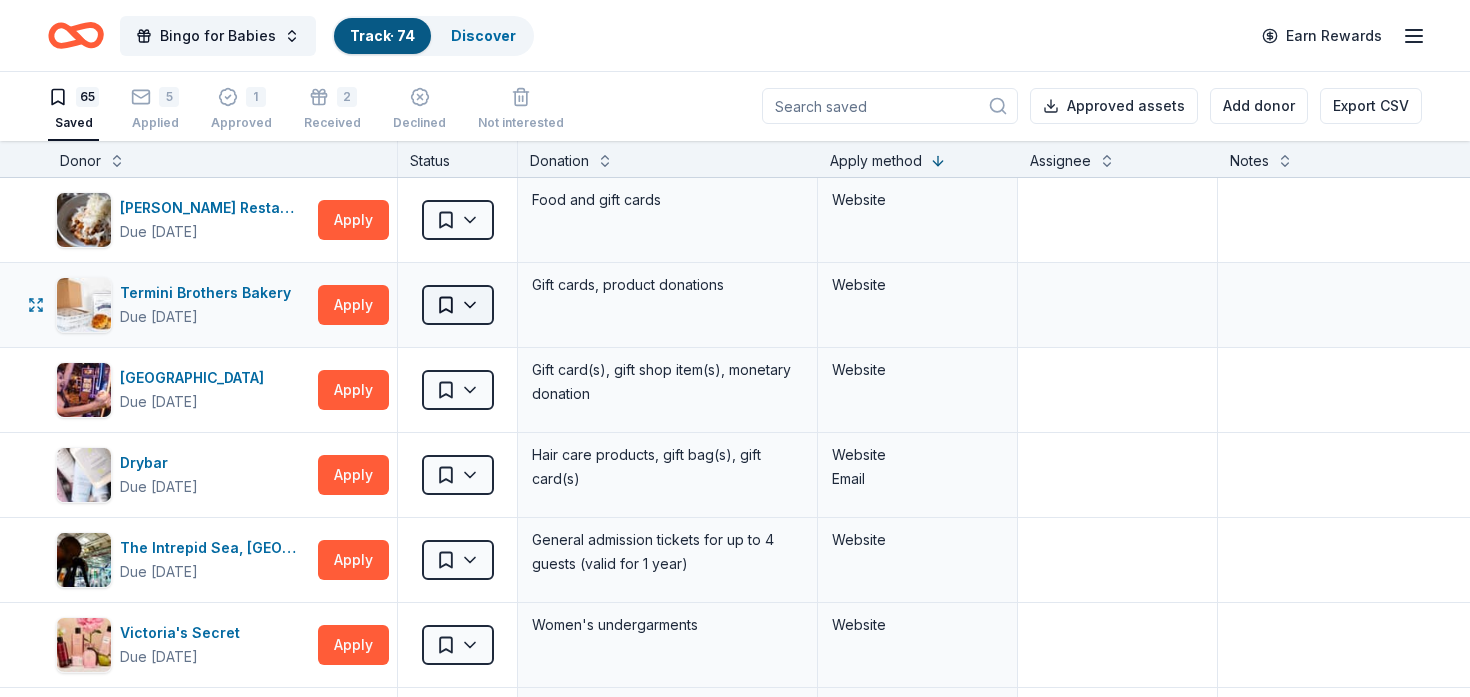 click on "Bingo for Babies Track  · 74 Discover Earn Rewards 65 Saved 5 Applied 1 Approved 2 Received Declined Not interested  Approved assets Add donor Export CSV Donor Status Donation Apply method Assignee Notes Ethan Stowell Restaurants Due in 54 days Apply Saved Food and gift cards Website Termini Brothers Bakery Due in 52 days Apply Saved Gift cards, product donations Website Foxwoods Resort Casino Due in 22 days Apply Saved Gift card(s), gift shop item(s), monetary donation Website Drybar Due in 40 days Apply Saved Hair care products, gift bag(s), gift card(s) Website Email The Intrepid Sea, Air & Space Museum Due in 26 days Apply Saved General admission tickets for up to 4 guests (valid for 1 year) Website Victoria's Secret Due in 52 days Apply Saved Women's undergarments Website Tommy's Tavern + Tap Due in 52 days Apply Saved Food, gift card(s) Website GoGo Squeez Due in 52 days Apply Saved Donation depends on request Website One World Observatory Due in 52 days Apply Saved Up to 4 tickets Website Email Apply" at bounding box center [735, 347] 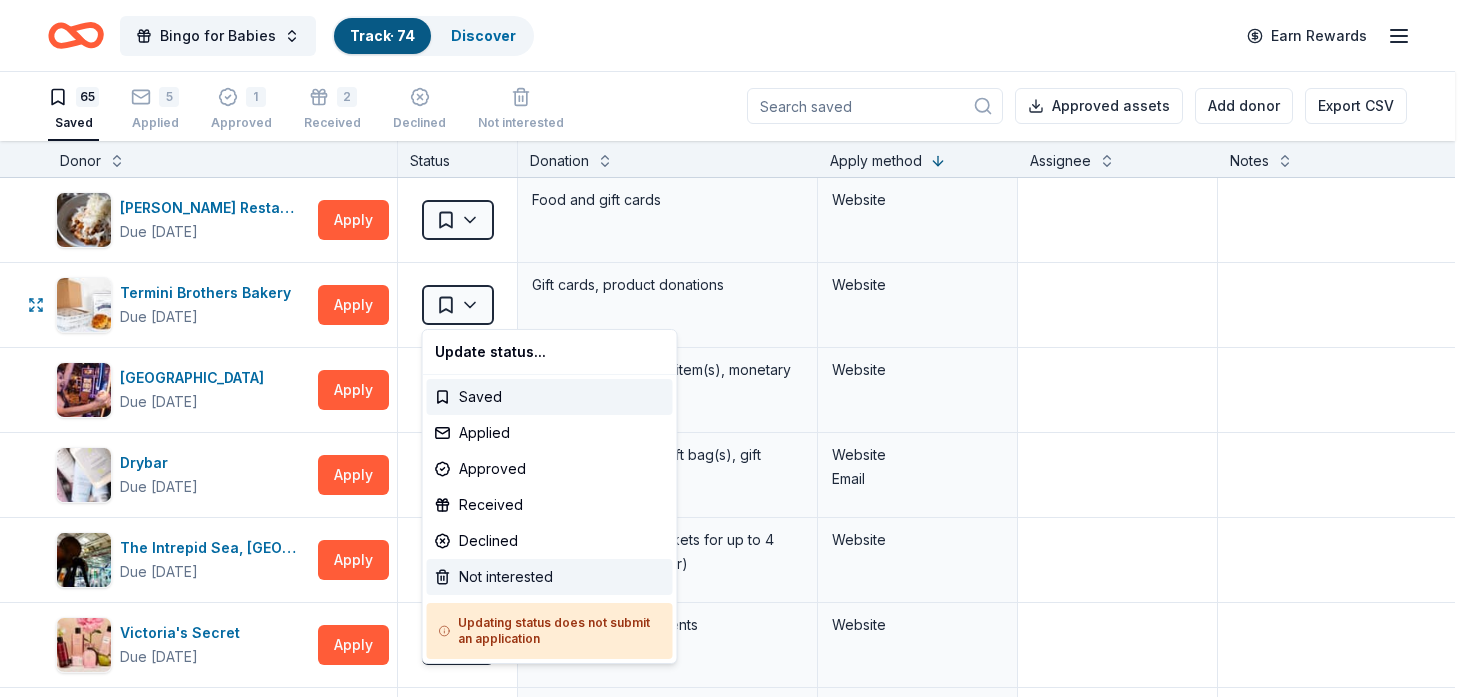 click on "Not interested" at bounding box center [550, 577] 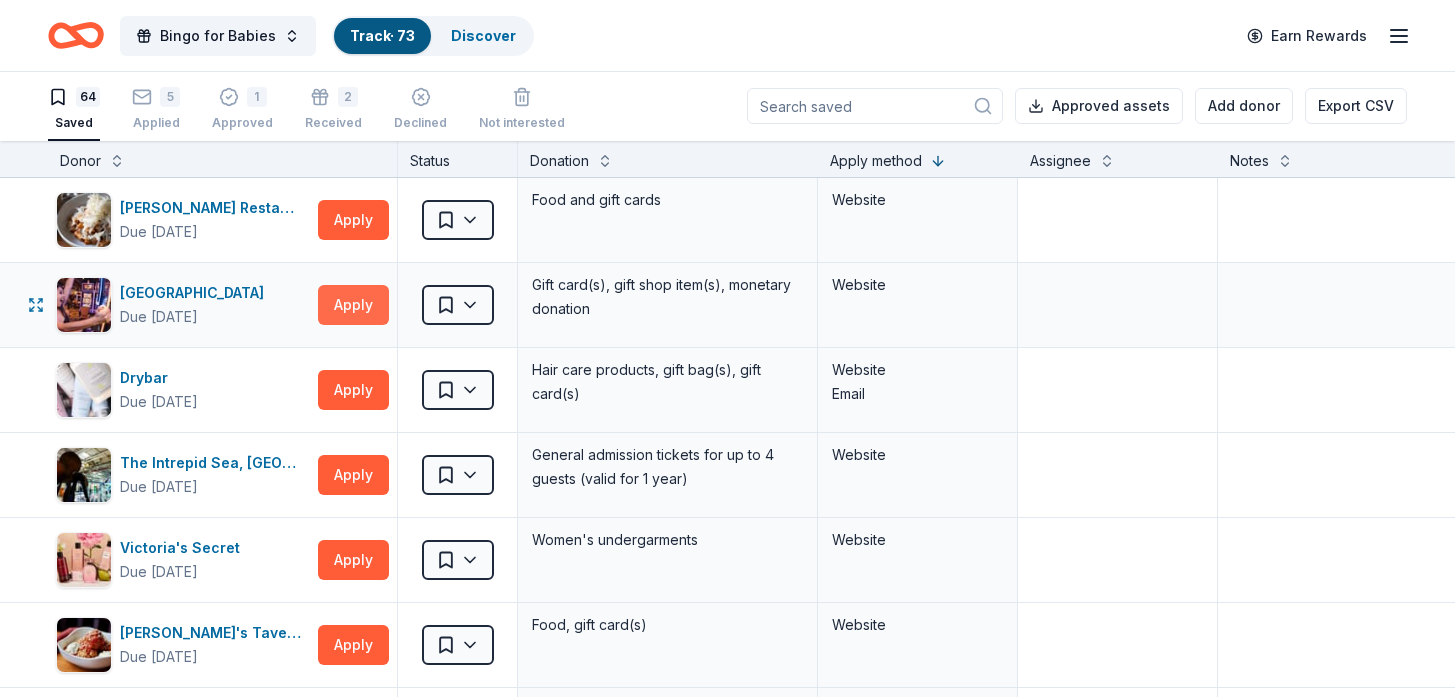 click on "Apply" at bounding box center (353, 305) 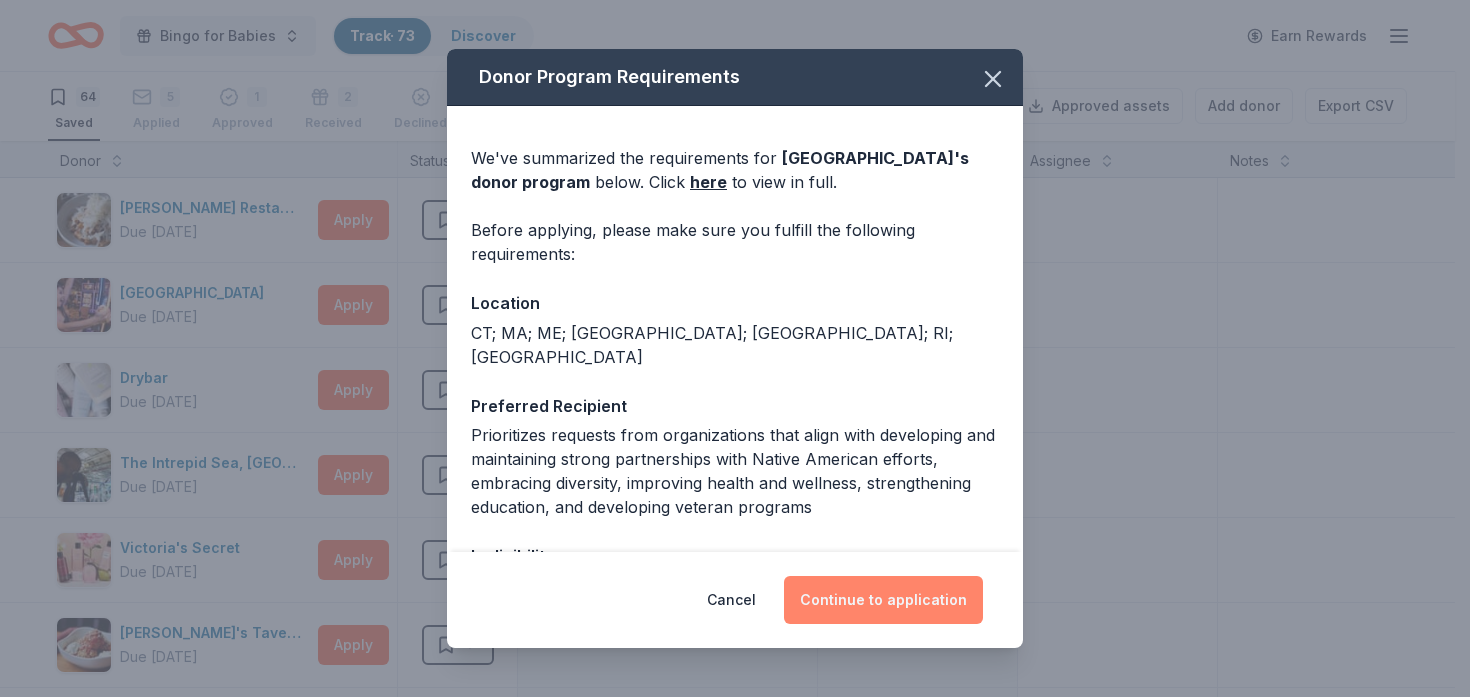click on "Continue to application" at bounding box center (883, 600) 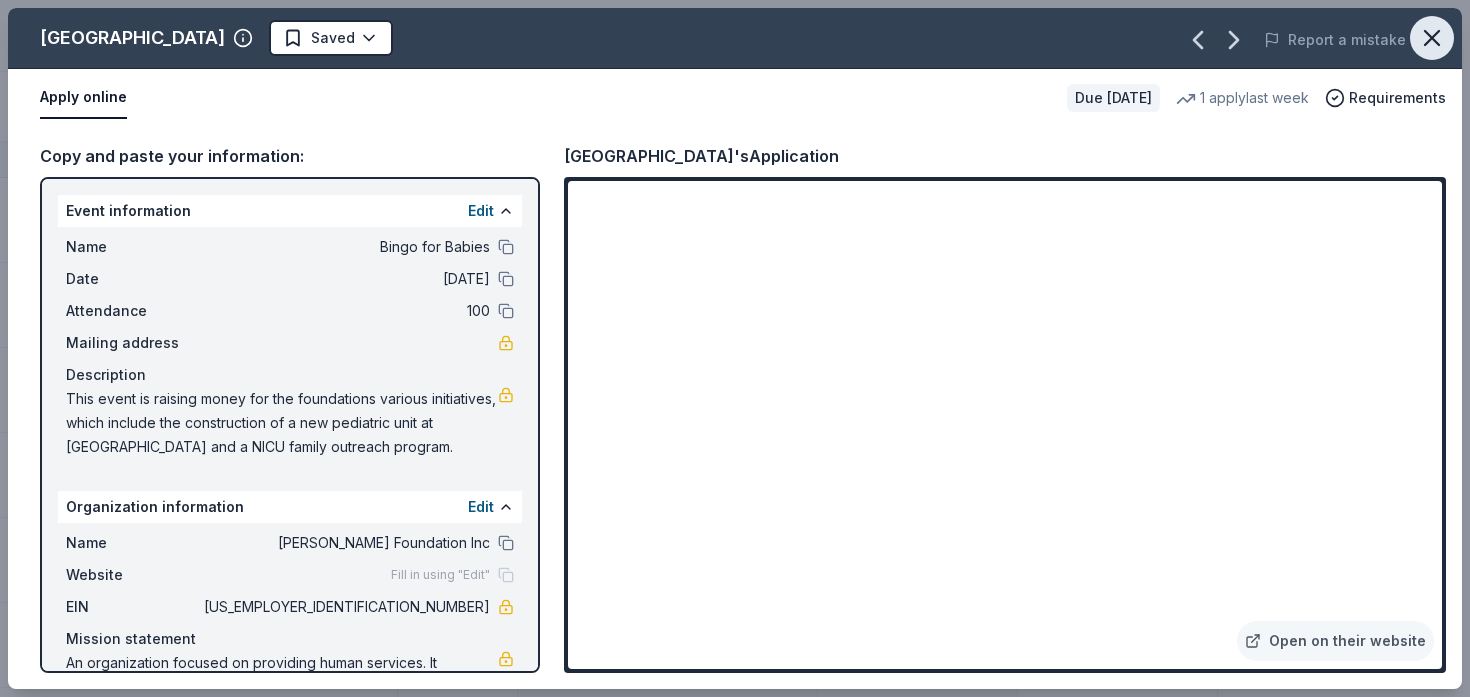 click 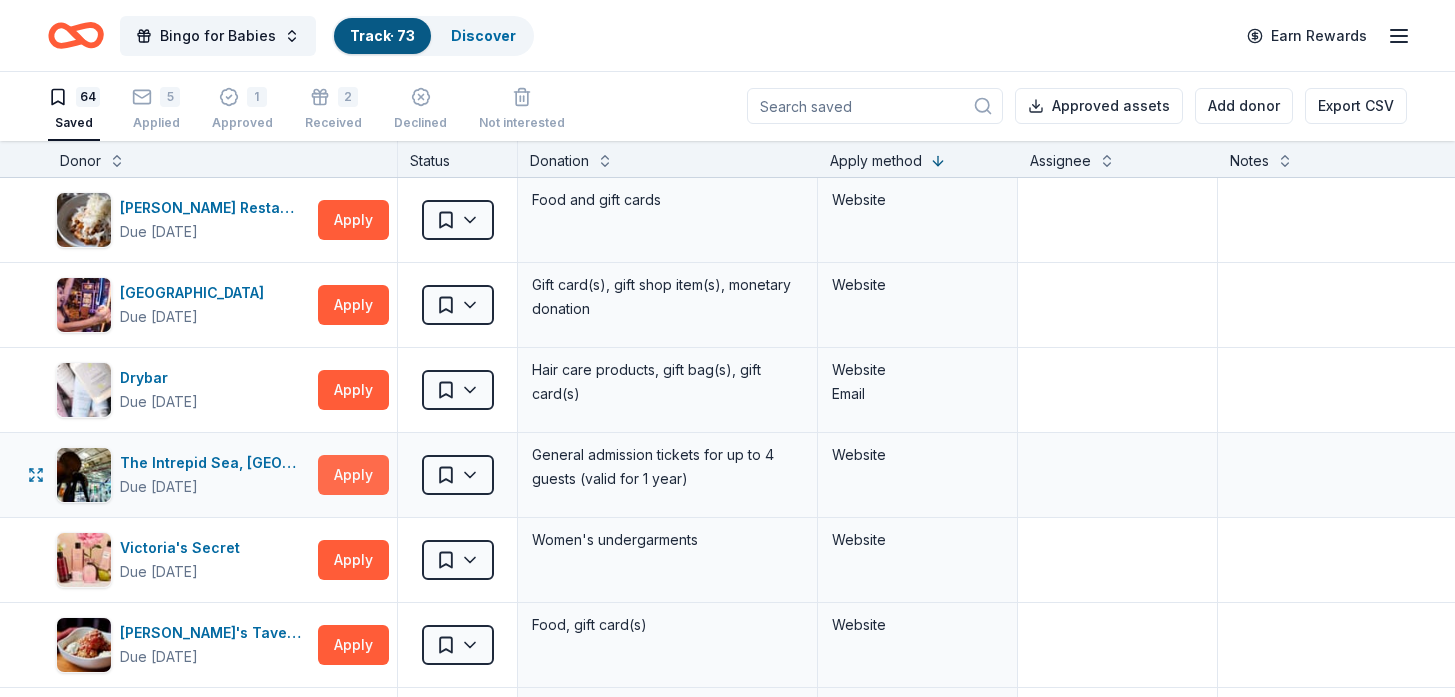 click on "Apply" at bounding box center [353, 475] 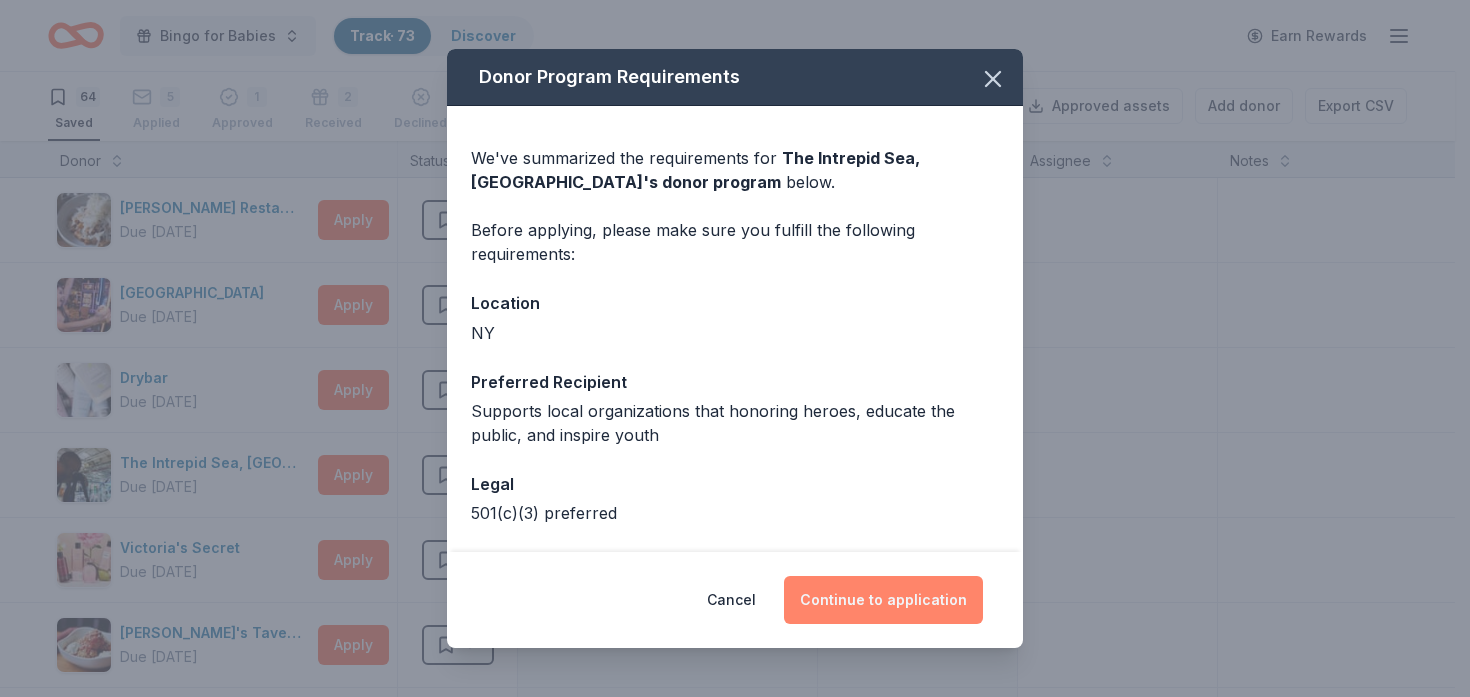 click on "Continue to application" at bounding box center [883, 600] 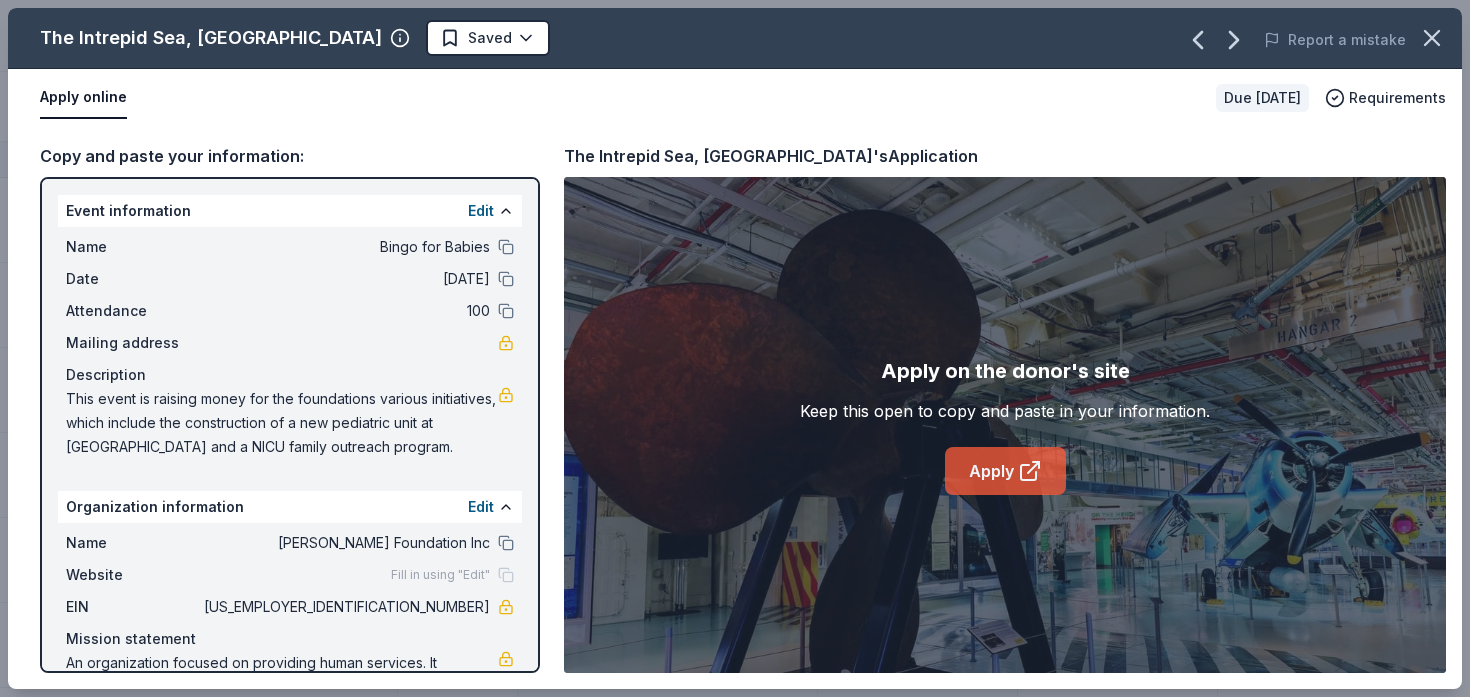 click on "Apply" at bounding box center (1005, 471) 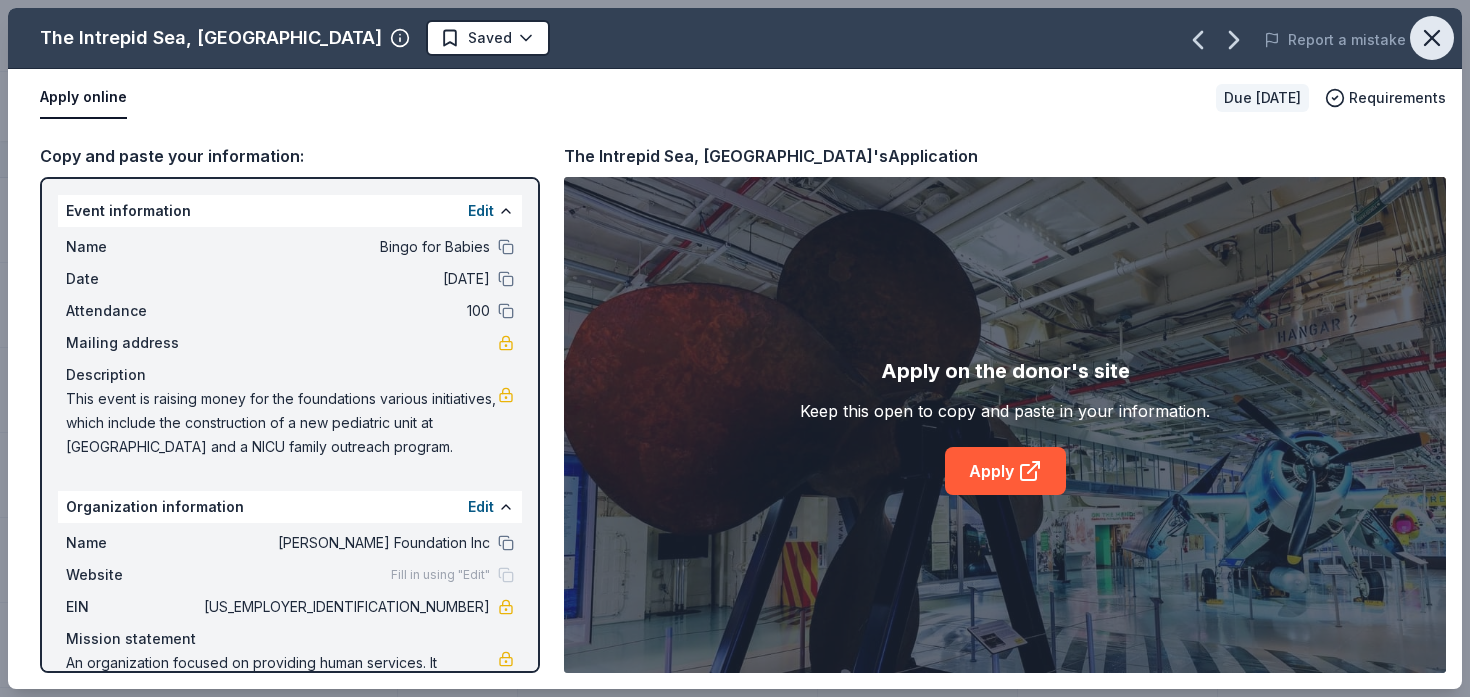 click 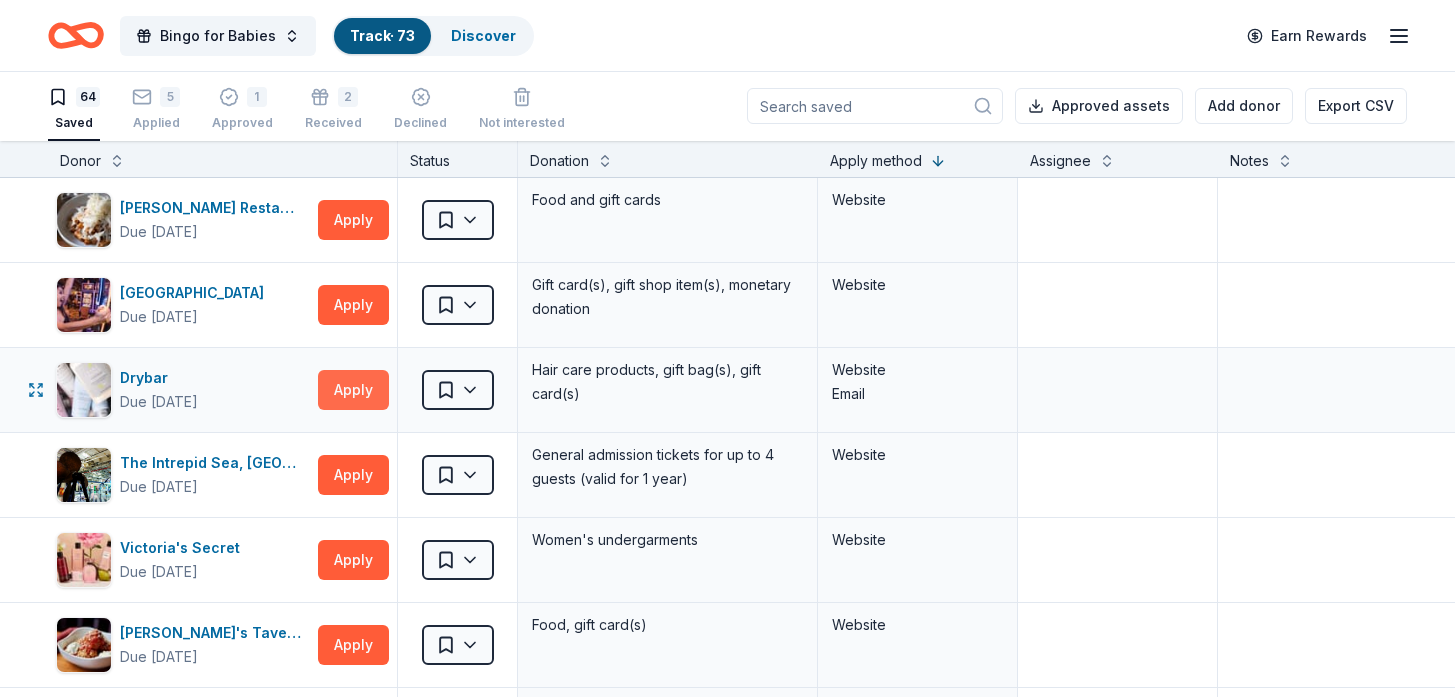 click on "Apply" at bounding box center (353, 390) 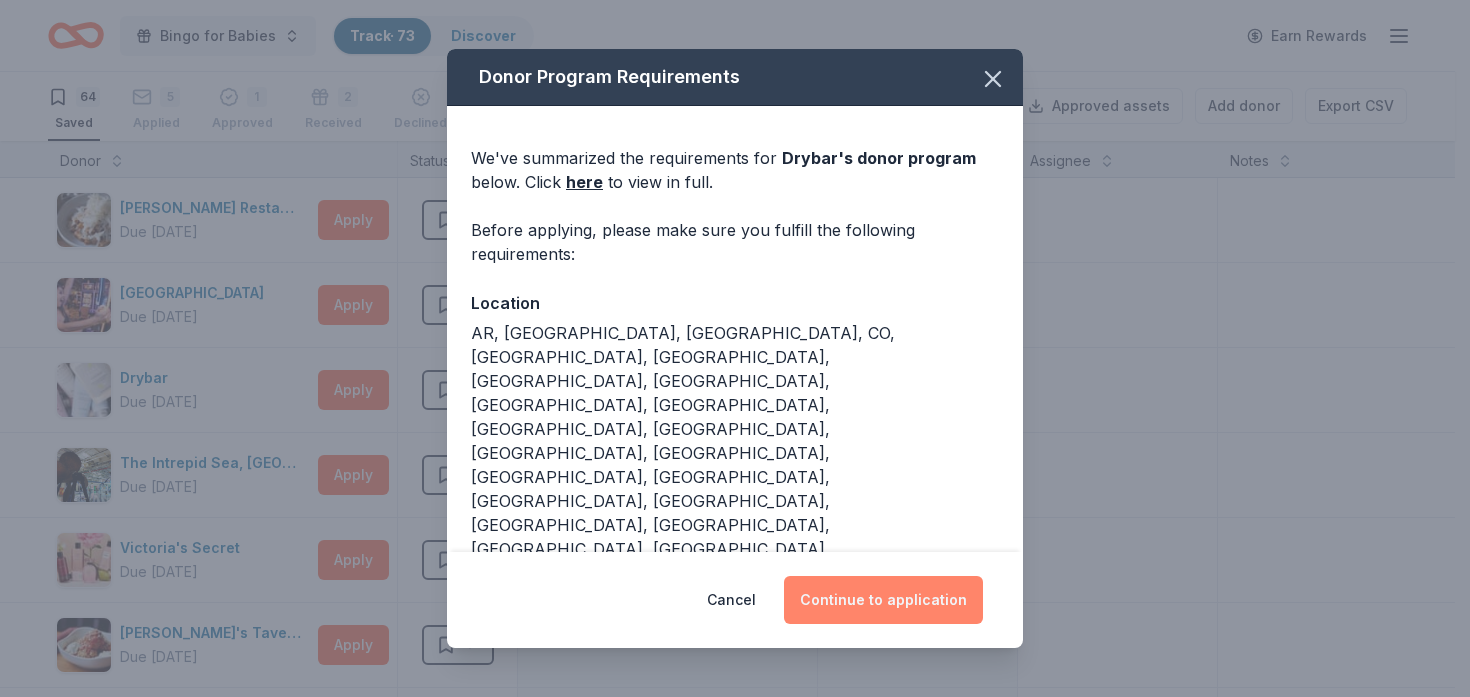 click on "Continue to application" at bounding box center (883, 600) 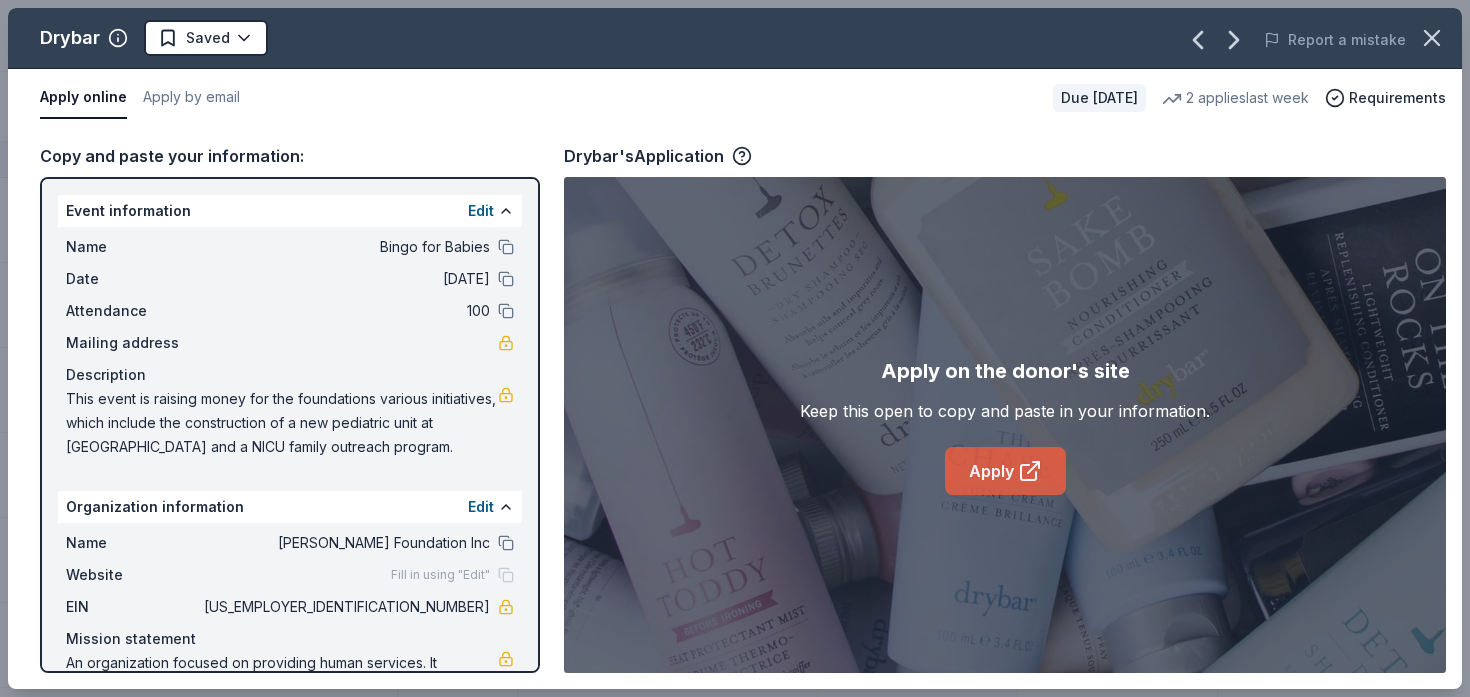click on "Apply" at bounding box center [1005, 471] 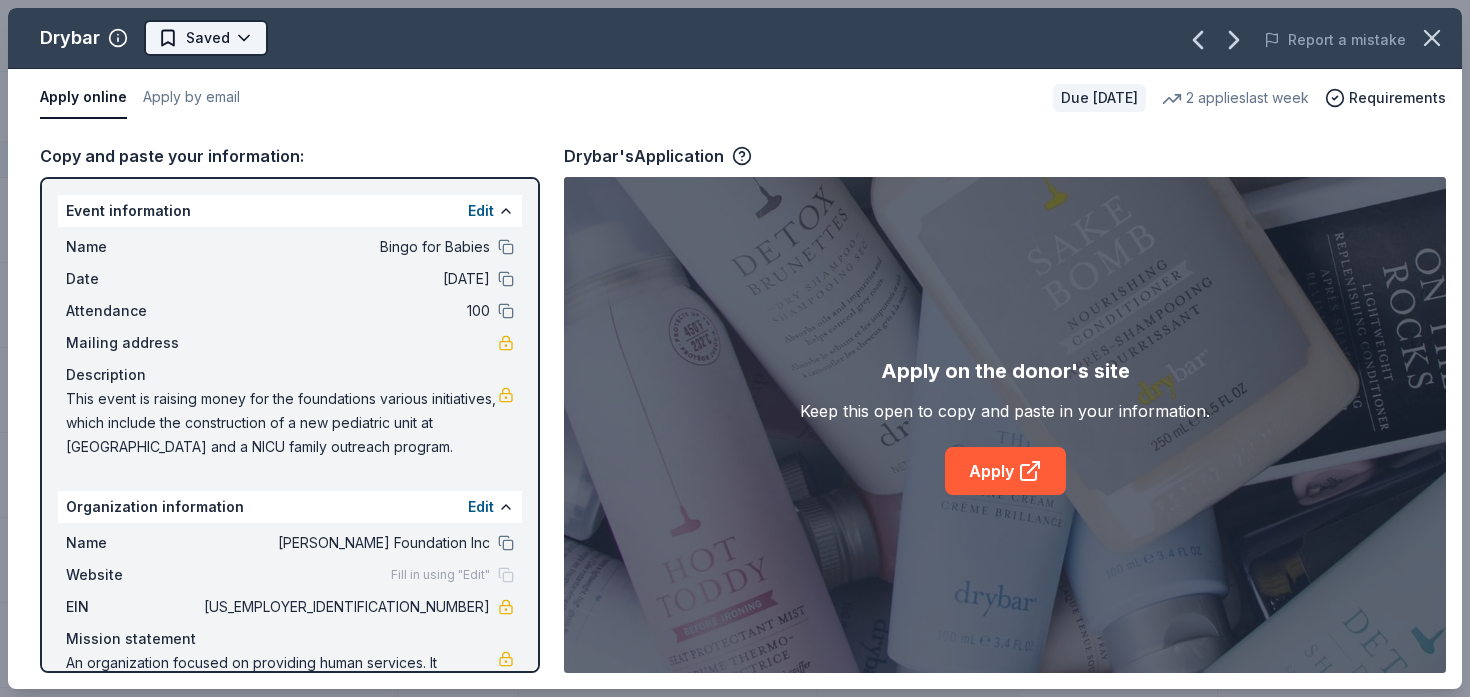 click on "Bingo for Babies Track  · 73 Discover Earn Rewards 64 Saved 5 Applied 1 Approved 2 Received Declined Not interested  Approved assets Add donor Export CSV Donor Status Donation Apply method Assignee Notes Ethan Stowell Restaurants Due in 54 days Apply Saved Food and gift cards Website Foxwoods Resort Casino Due in 22 days Apply Saved Gift card(s), gift shop item(s), monetary donation Website Drybar Due in 40 days Apply Saved Hair care products, gift bag(s), gift card(s) Website Email The Intrepid Sea, Air & Space Museum Due in 26 days Apply Saved General admission tickets for up to 4 guests (valid for 1 year) Website Victoria's Secret Due in 52 days Apply Saved Women's undergarments Website Tommy's Tavern + Tap Due in 52 days Apply Saved Food, gift card(s) Website GoGo Squeez Due in 52 days Apply Saved Donation depends on request Website One World Observatory Due in 52 days Apply Saved Up to 4 tickets Website Email Harlem Globetrotters Due in 52 days Apply Saved Tickets Website Sugared + Bronzed Apply Saved" at bounding box center (735, 347) 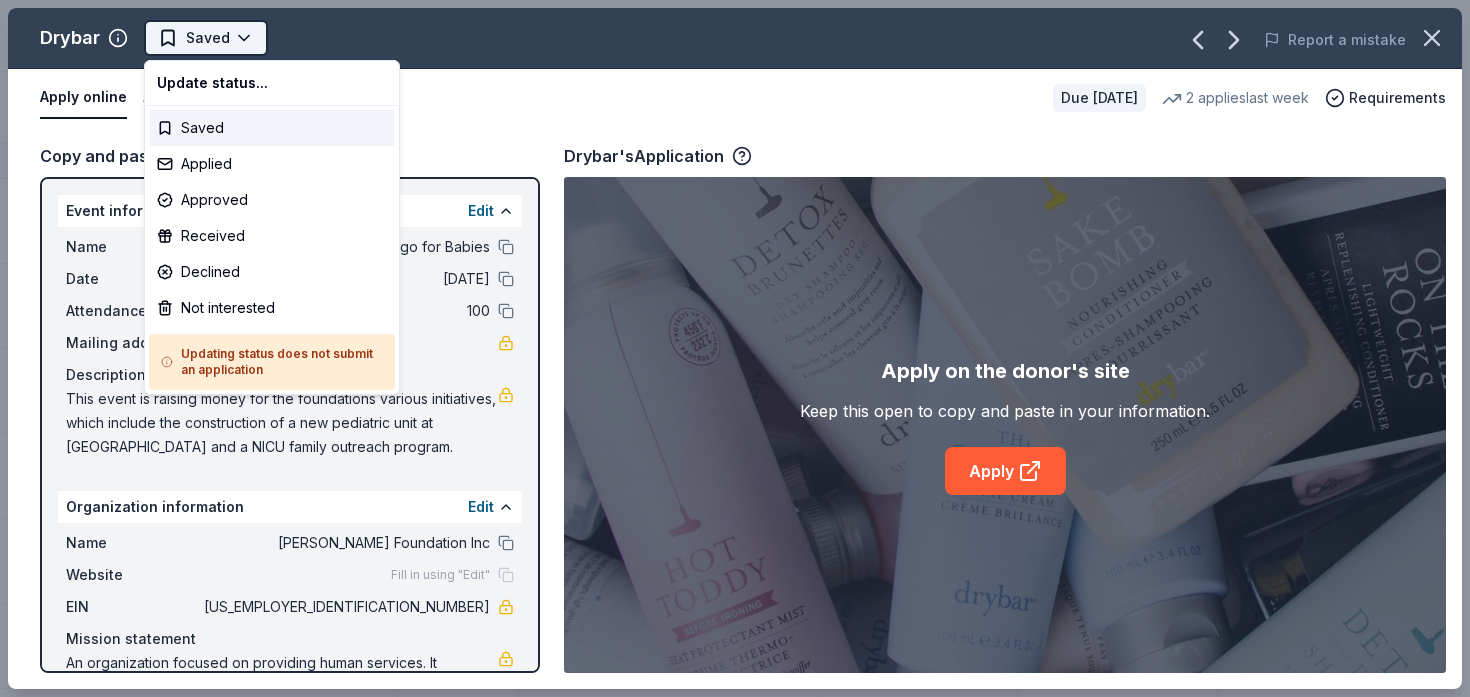 scroll, scrollTop: 0, scrollLeft: 0, axis: both 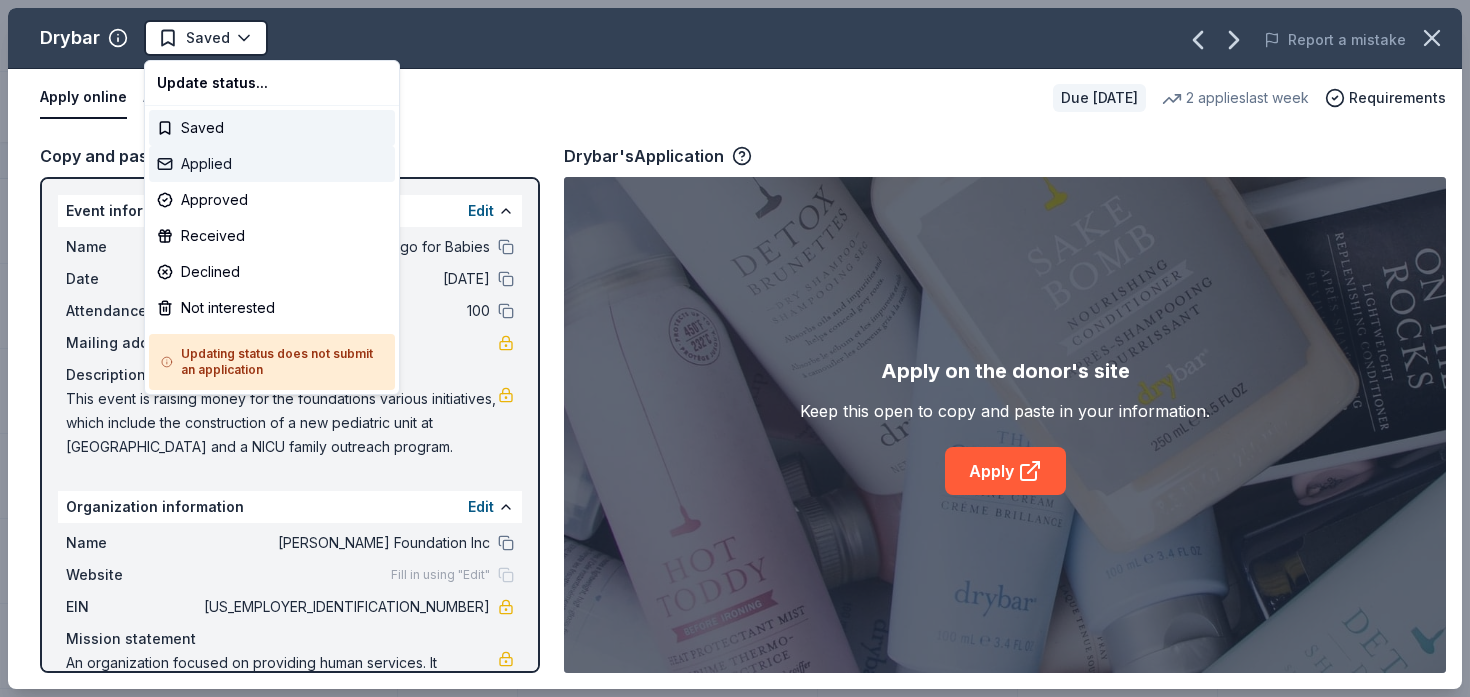 click on "Applied" at bounding box center [272, 164] 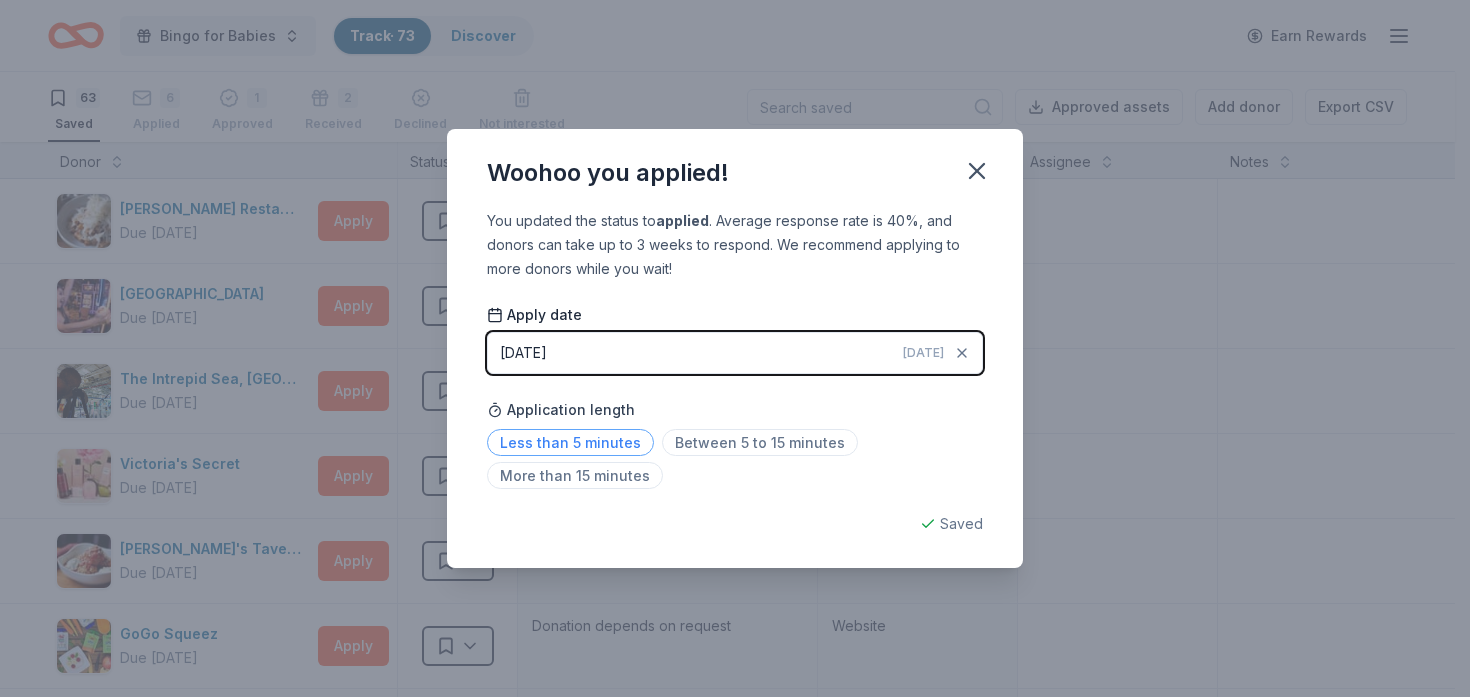 click on "Less than 5 minutes" at bounding box center (570, 442) 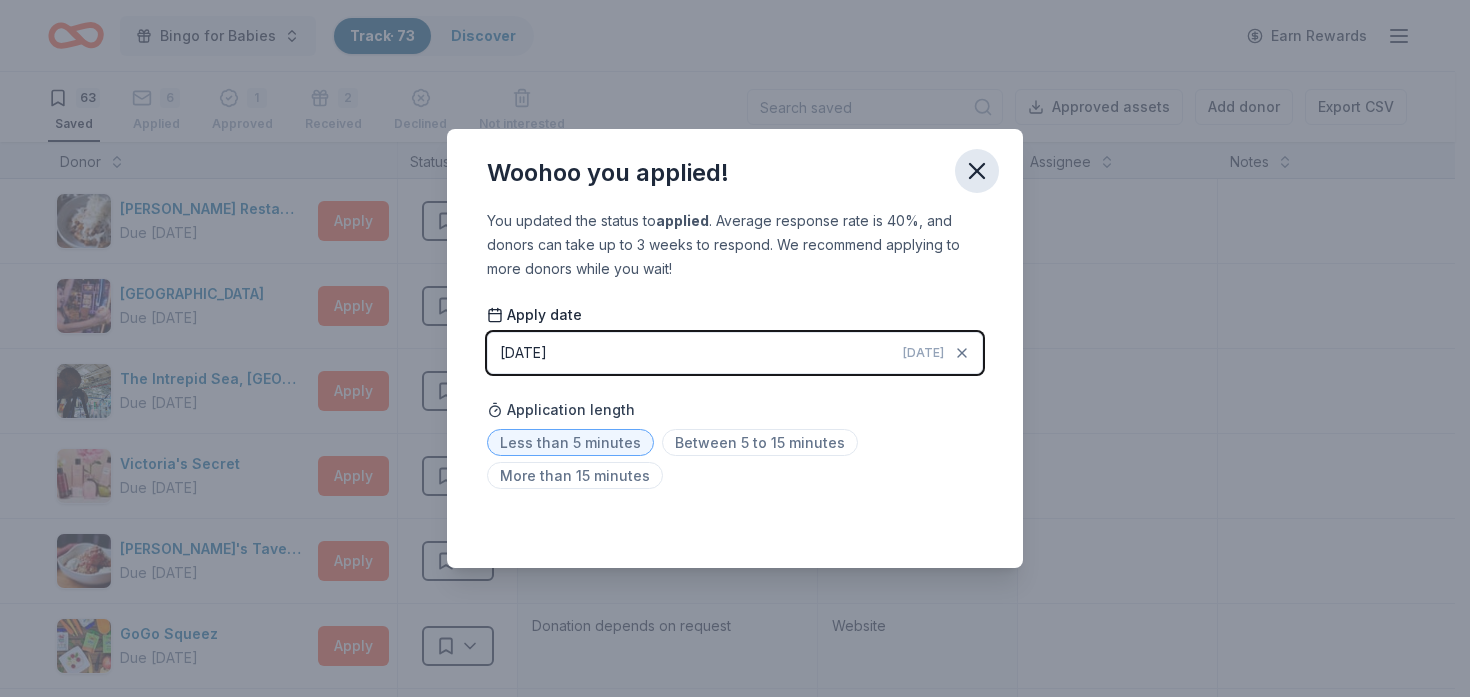click 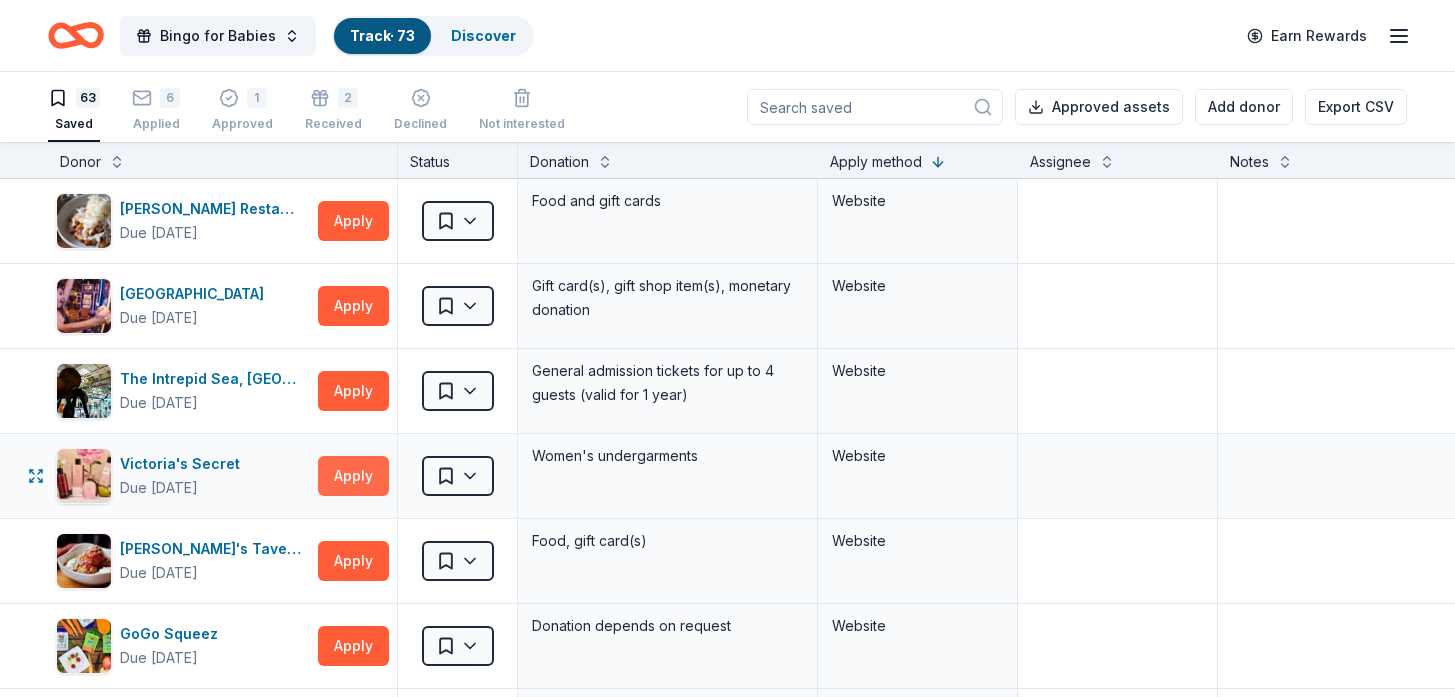 click on "Apply" at bounding box center (353, 476) 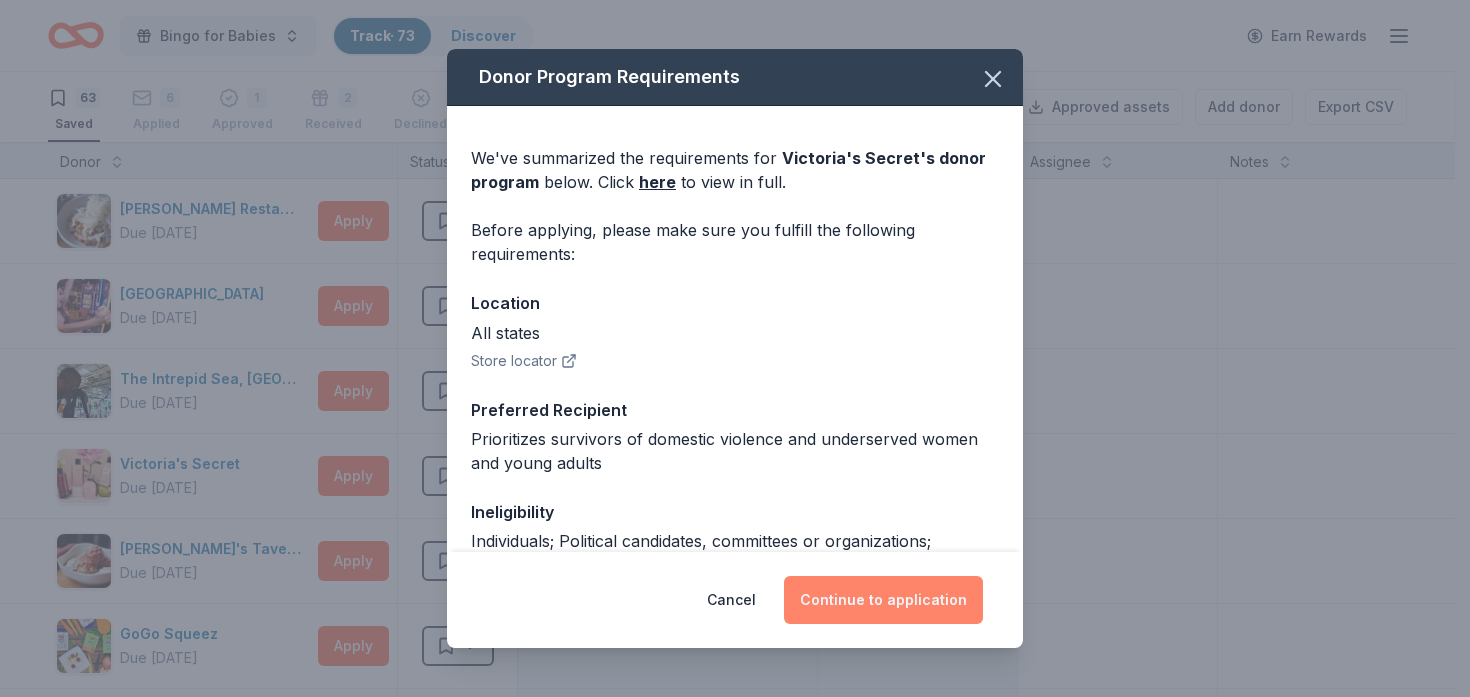 click on "Continue to application" at bounding box center [883, 600] 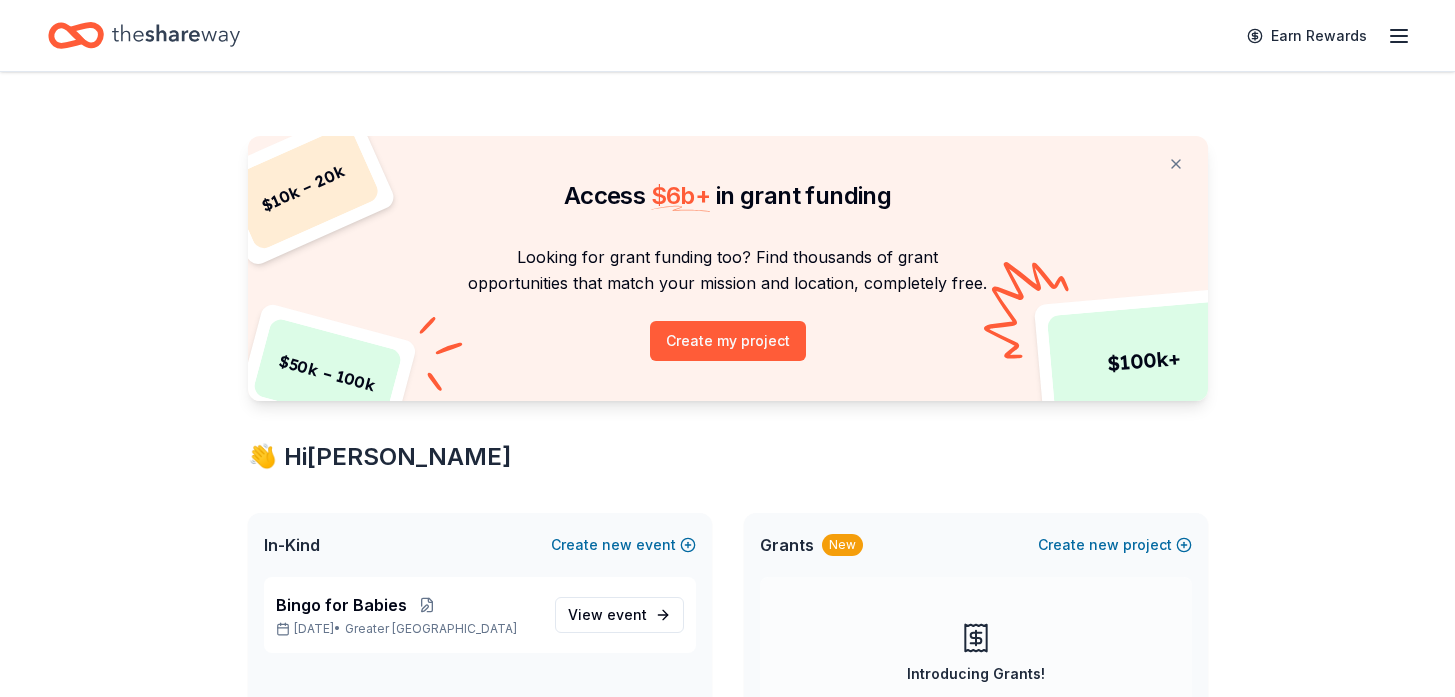scroll, scrollTop: 0, scrollLeft: 0, axis: both 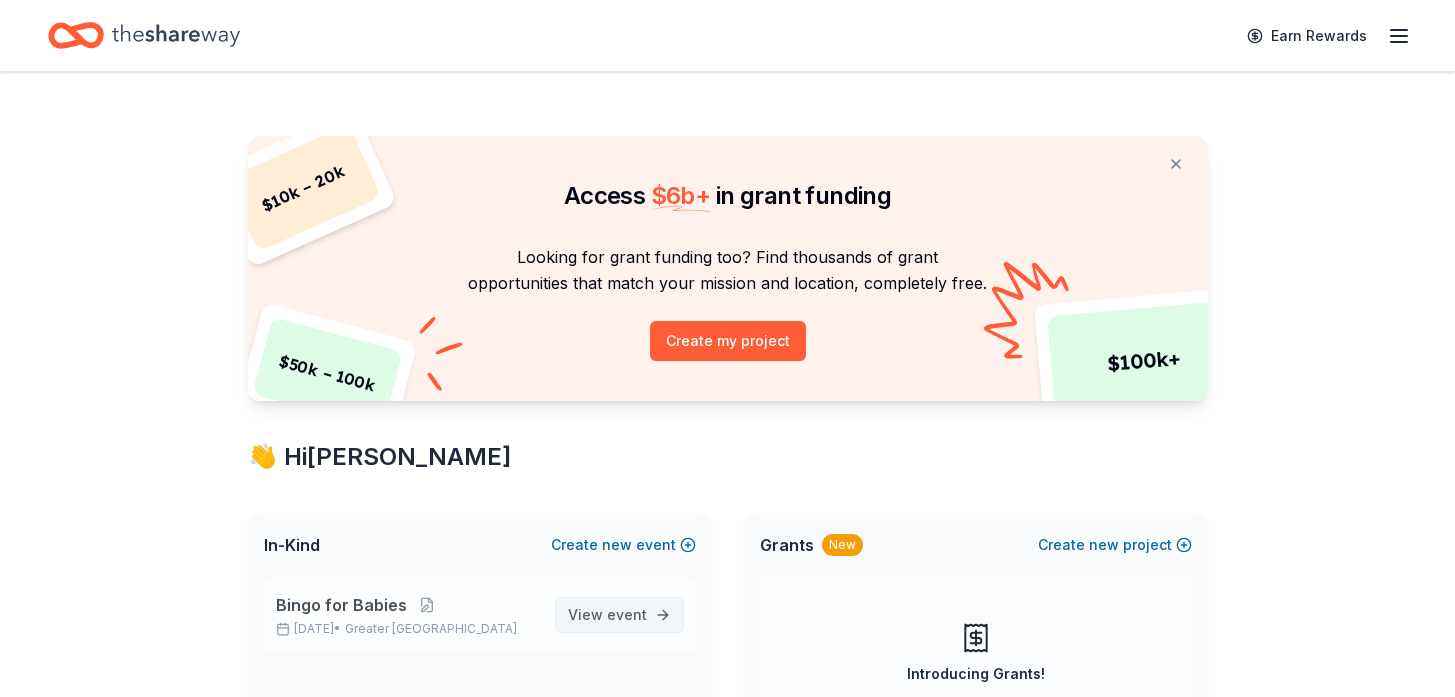click on "event" at bounding box center [627, 614] 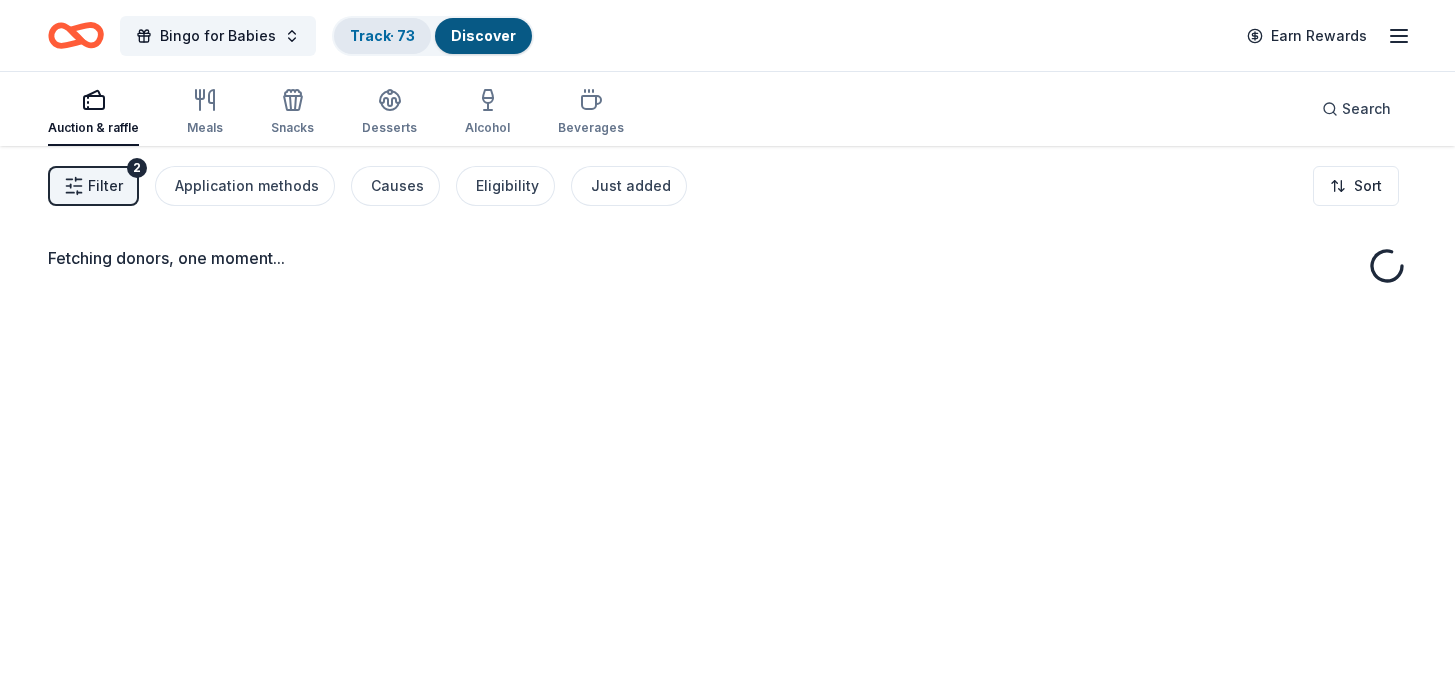 click on "Track  · 73" at bounding box center [382, 35] 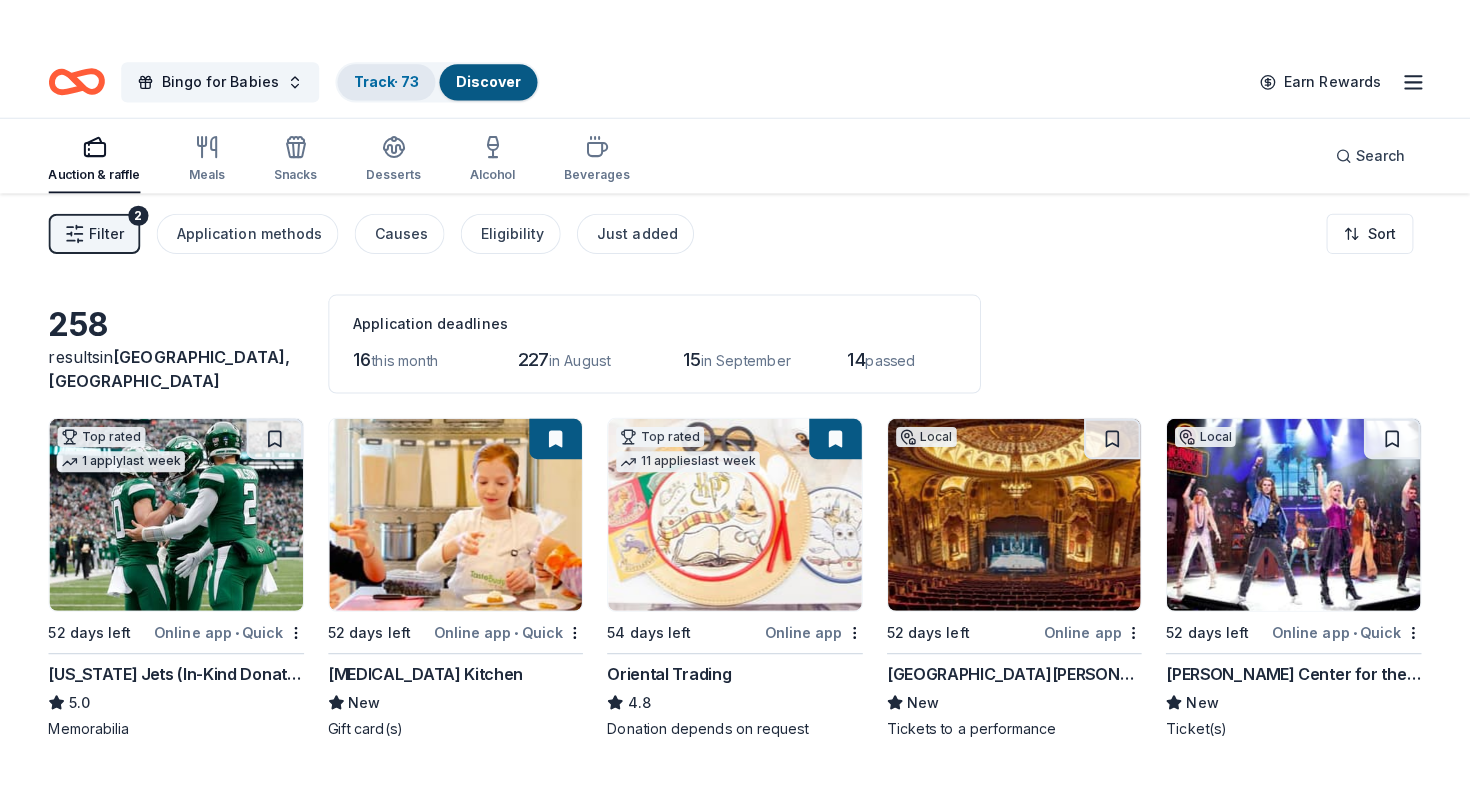 scroll, scrollTop: 1, scrollLeft: 0, axis: vertical 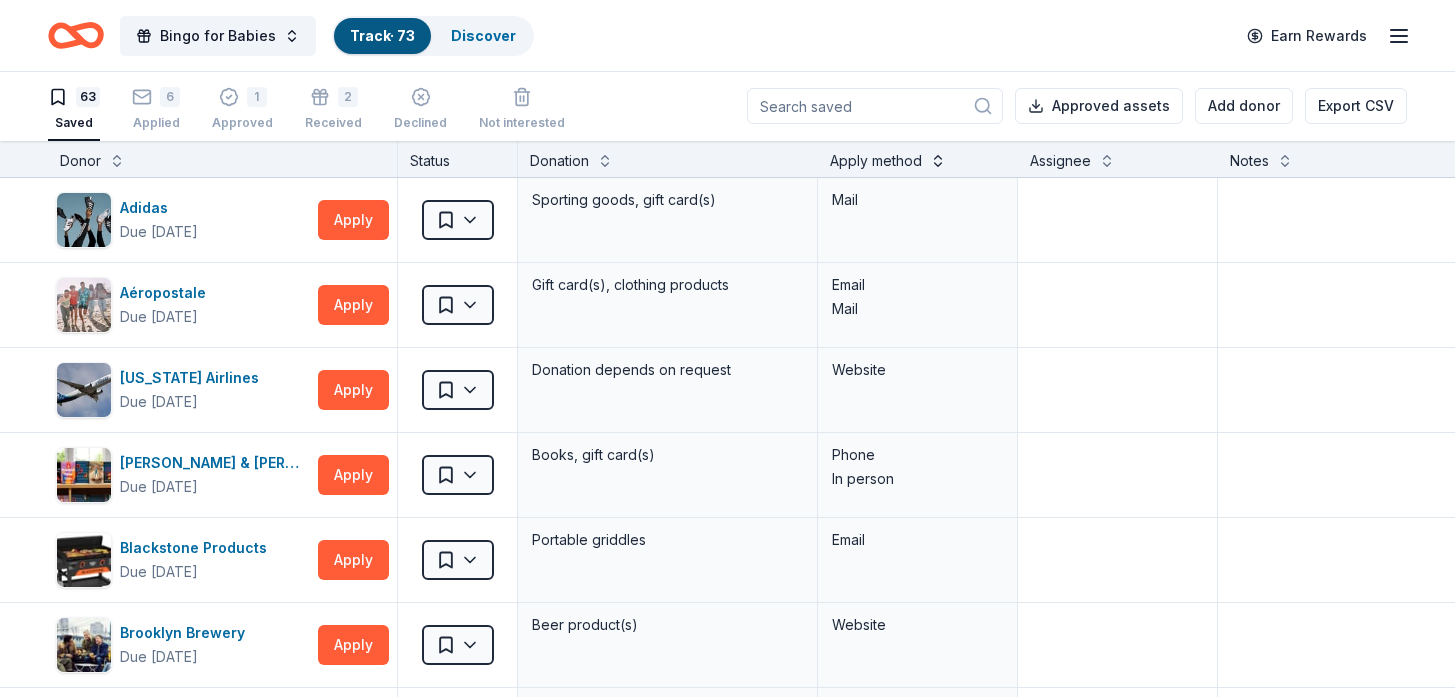 click at bounding box center [938, 159] 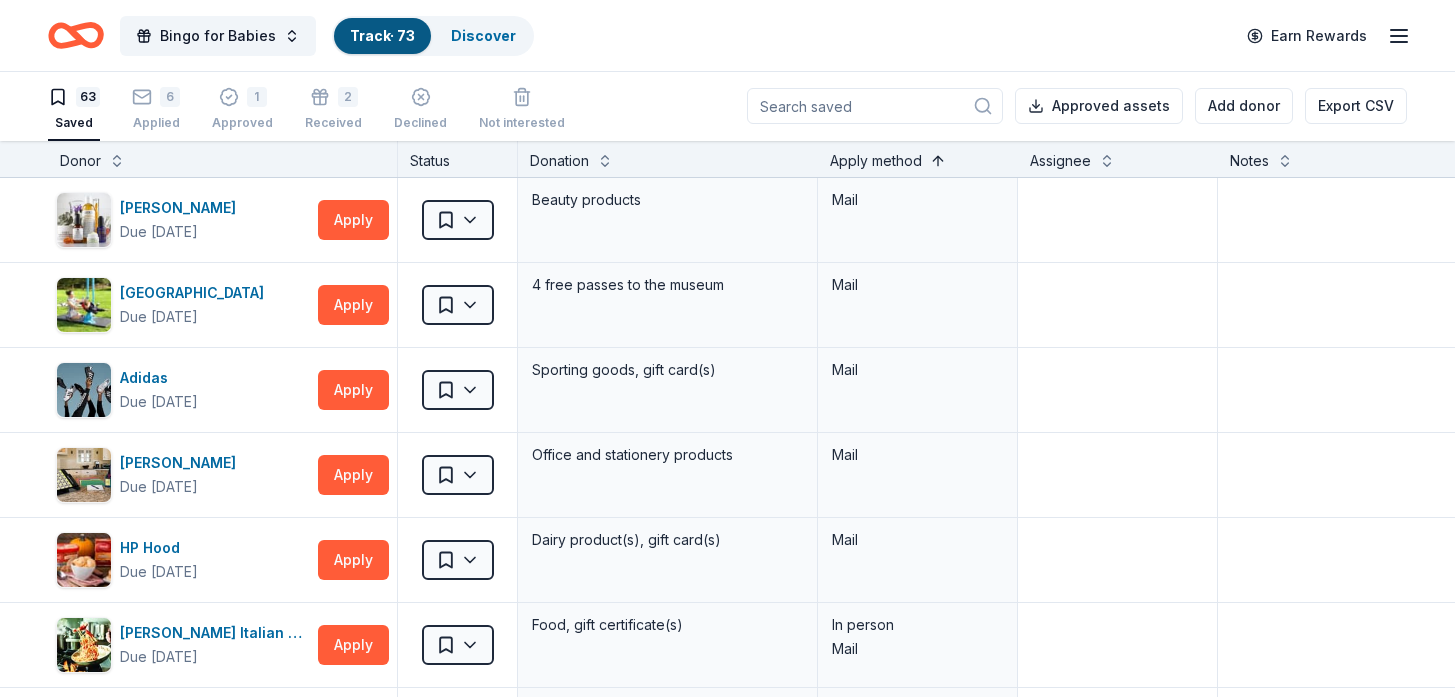 click at bounding box center [938, 159] 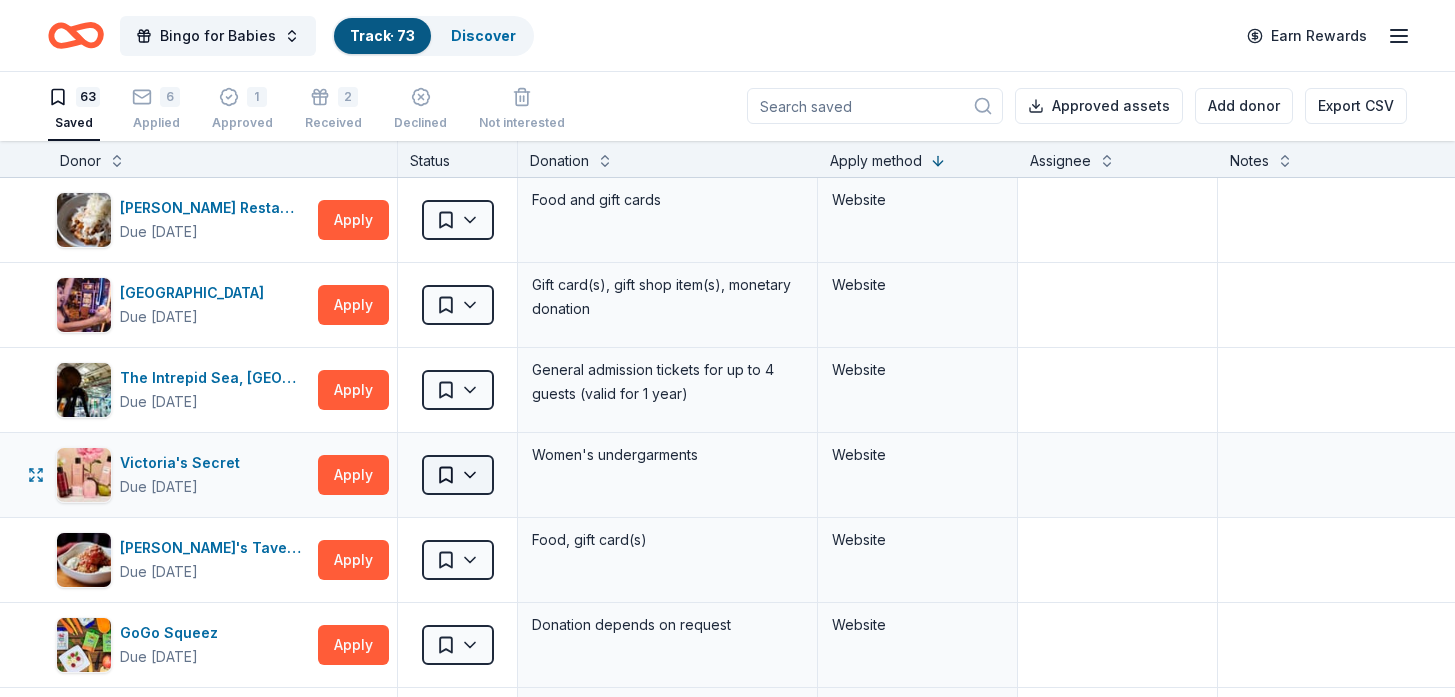 click on "Bingo for Babies Track  · 73 Discover Earn Rewards 63 Saved 6 Applied 1 Approved 2 Received Declined Not interested  Approved assets Add donor Export CSV Donor Status Donation Apply method Assignee Notes [PERSON_NAME] Restaurants Due [DATE] Apply Saved Food and gift cards Website [GEOGRAPHIC_DATA] Due [DATE] Apply Saved Gift card(s), gift shop item(s), monetary donation Website The Intrepid Sea, Air & Space Museum Due [DATE] Apply Saved General admission tickets for up to 4 guests (valid for 1 year) Website Victoria's Secret Due [DATE] Apply Saved Women's undergarments Website [PERSON_NAME]'s Tavern + Tap Due [DATE] Apply Saved Food, gift card(s) Website GoGo Squeez Due [DATE] Apply Saved Donation depends on request Website One World Observatory Due [DATE] Apply Saved Up to 4 tickets Website Email Harlem Globetrotters Due [DATE] Apply Saved Tickets Website Sugared + Bronzed Due [DATE] Apply Saved Gift card(s), gift bag swag Website Magnolia Bakery Due [DATE] Apply Saved" at bounding box center [727, 347] 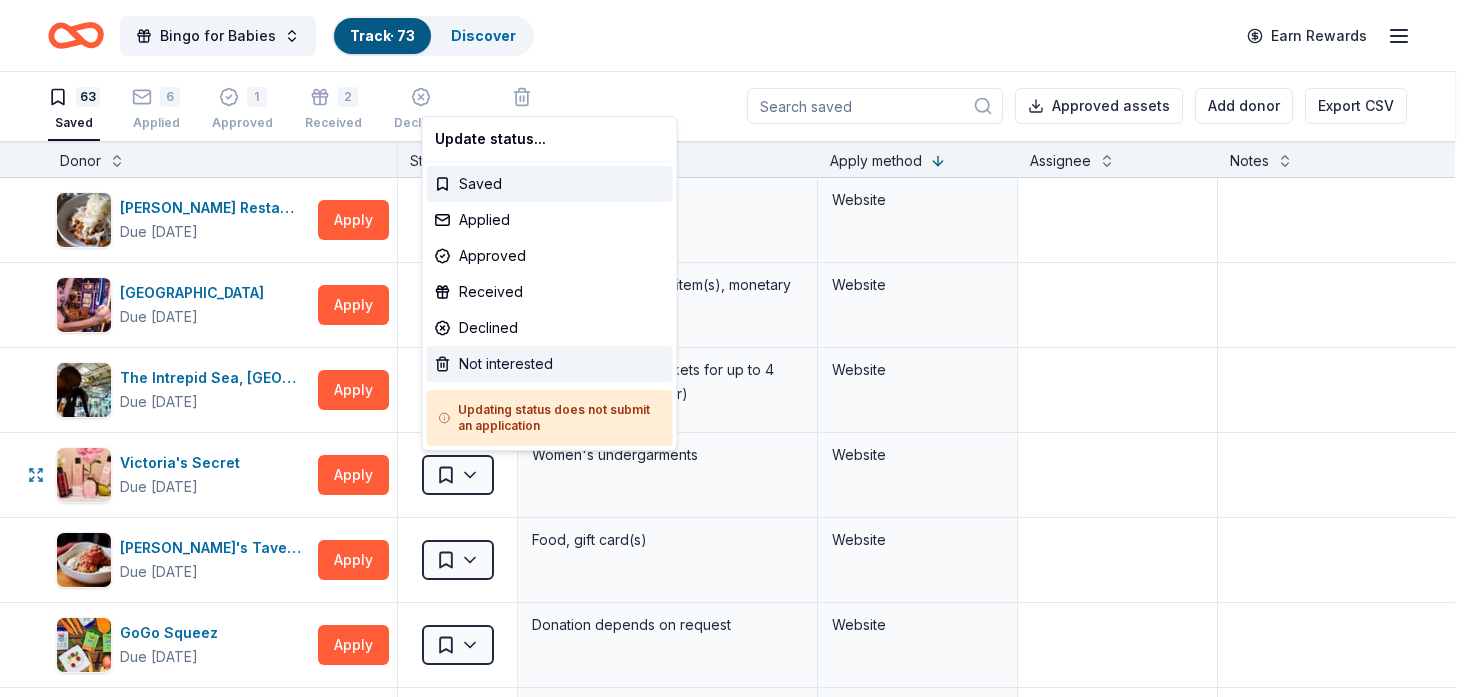 click on "Not interested" at bounding box center (550, 364) 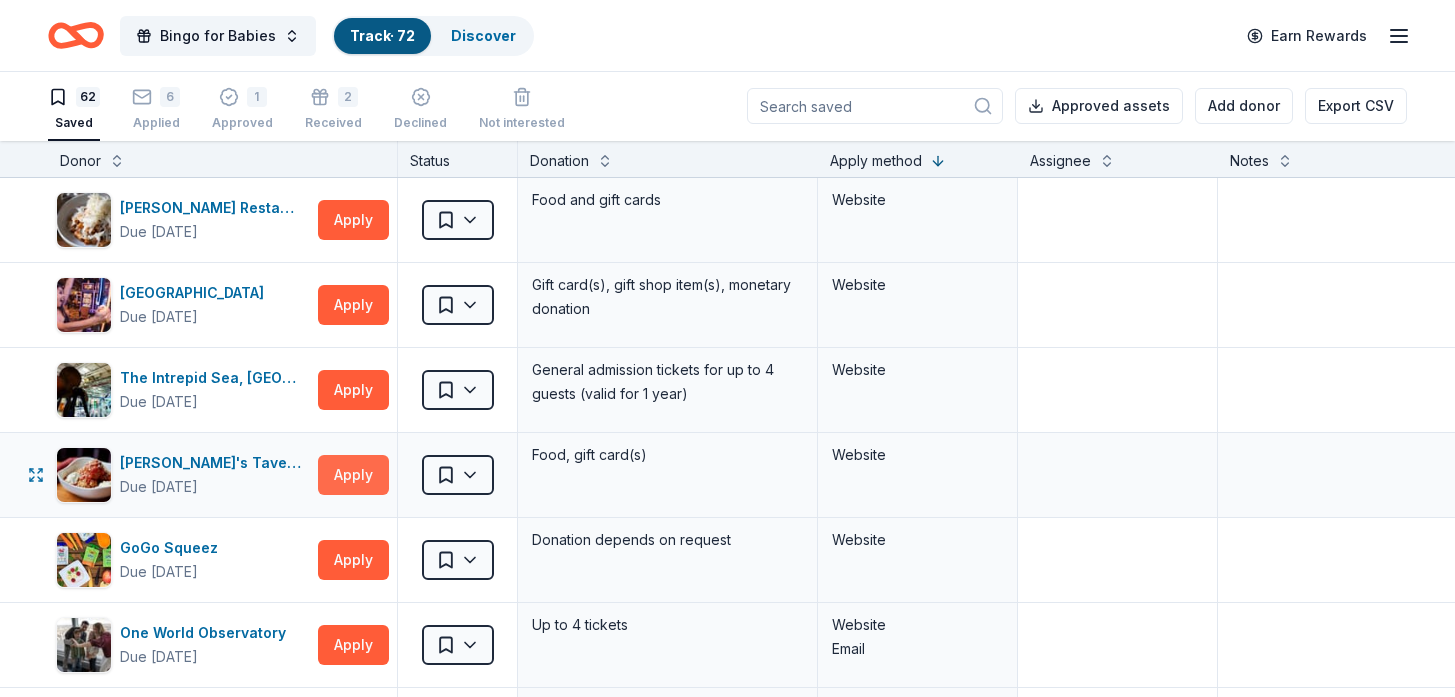 click on "Apply" at bounding box center (353, 475) 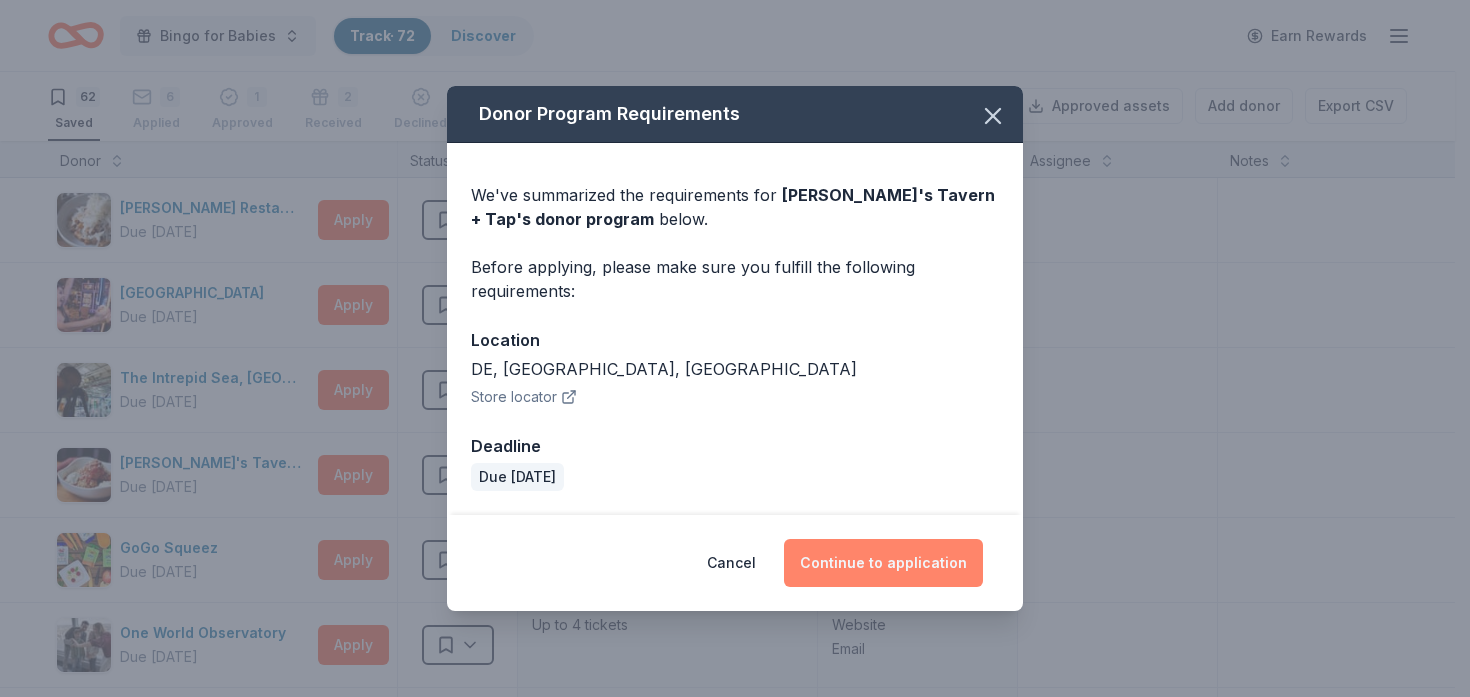 click on "Continue to application" at bounding box center [883, 563] 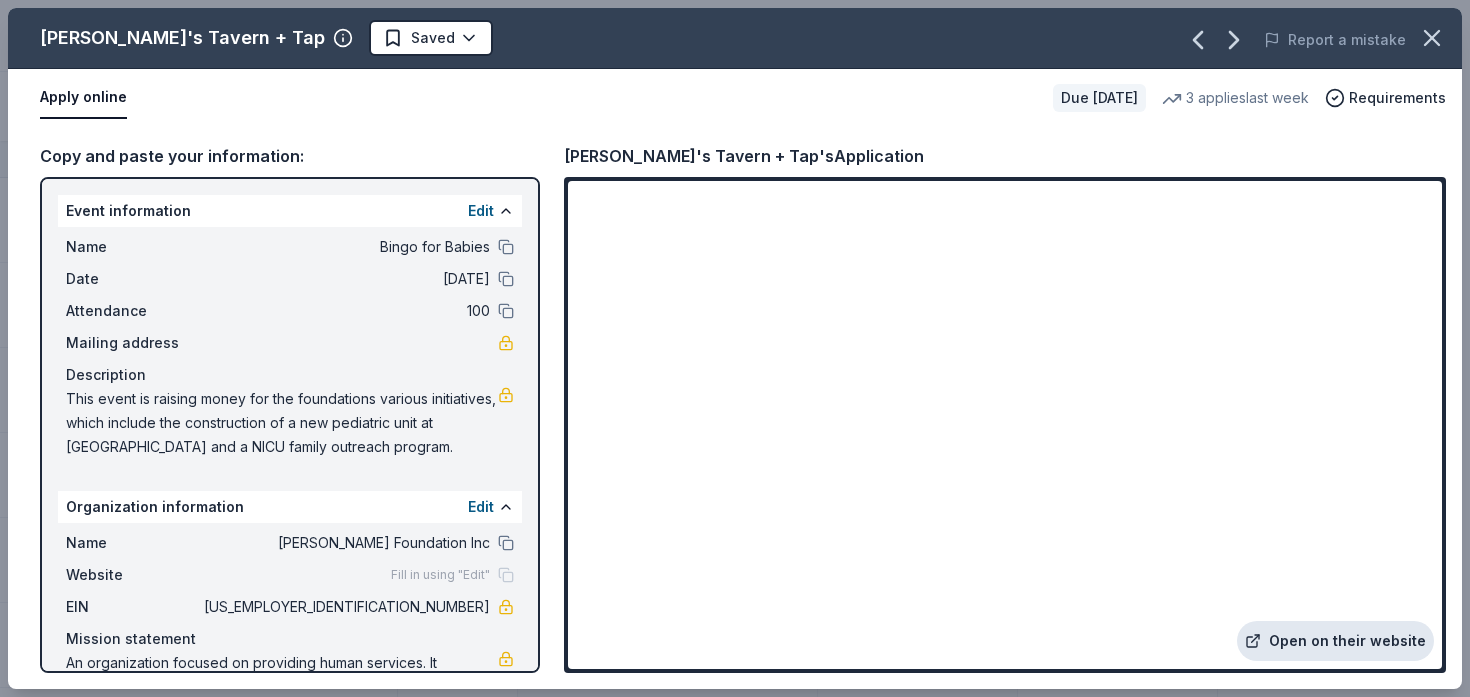 click on "Open on their website" at bounding box center [1335, 641] 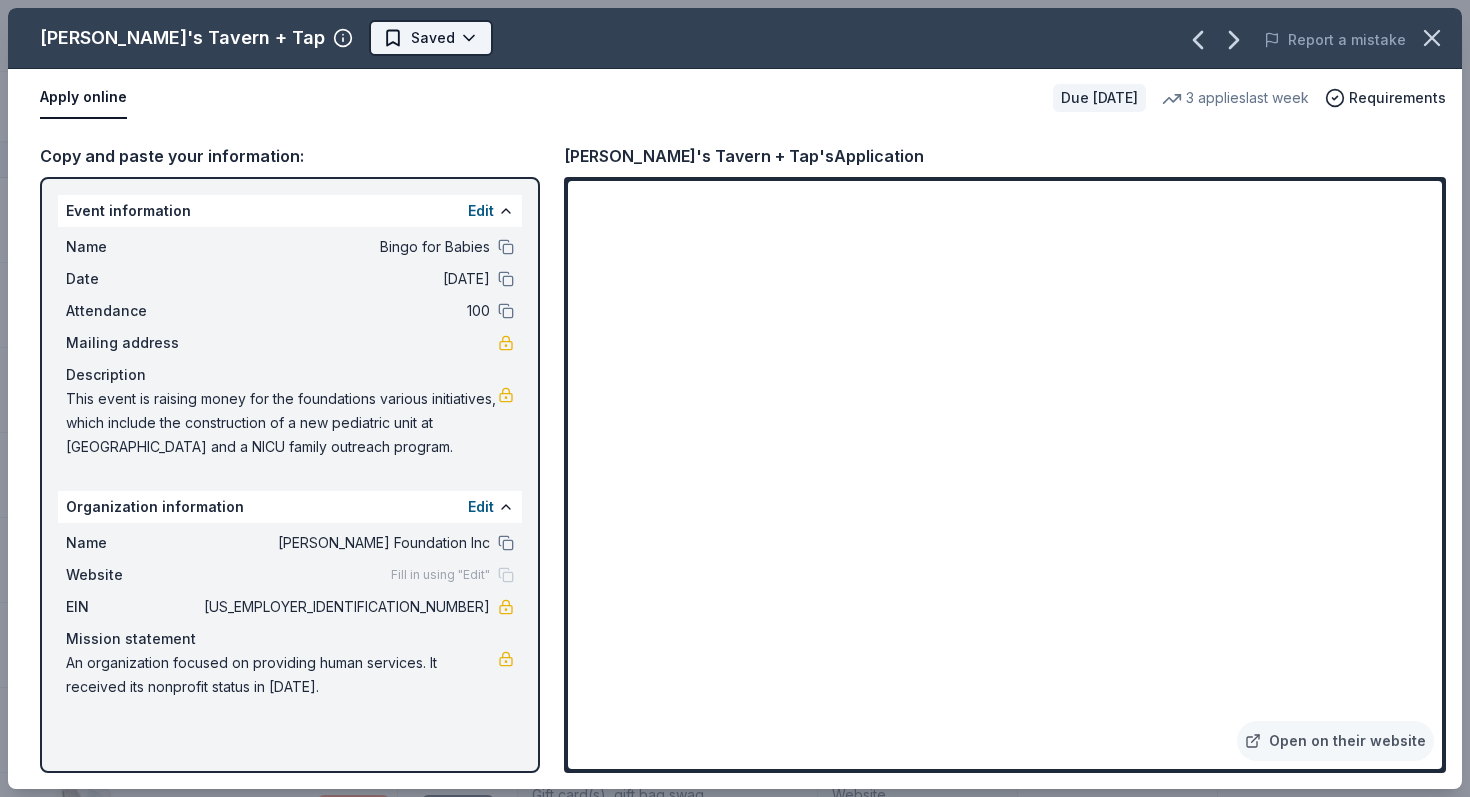 click on "Bingo for Babies Track  · 72 Discover Earn Rewards 62 Saved 6 Applied 1 Approved 2 Received Declined Not interested  Approved assets Add donor Export CSV Donor Status Donation Apply method Assignee Notes [PERSON_NAME] Restaurants Due [DATE] Apply Saved Food and gift cards Website [GEOGRAPHIC_DATA] Due [DATE] Apply Saved Gift card(s), gift shop item(s), monetary donation Website The Intrepid Sea, Air & Space Museum Due [DATE] Apply Saved General admission tickets for up to 4 guests (valid for 1 year) Website [PERSON_NAME]'s Tavern + Tap Due [DATE] Apply Saved Food, gift card(s) Website GoGo Squeez Due [DATE] Apply Saved Donation depends on request Website One World Observatory Due [DATE] Apply Saved Up to 4 tickets Website Email Harlem Globetrotters Due [DATE] Apply Saved Tickets Website Sugared + Bronzed Due [DATE] Apply Saved Gift card(s), gift bag swag Website Magnolia Bakery Due [DATE] Apply Saved Dessert product(s), gift card(s) Website Organic Valley Due [DATE] Apply" at bounding box center (735, 397) 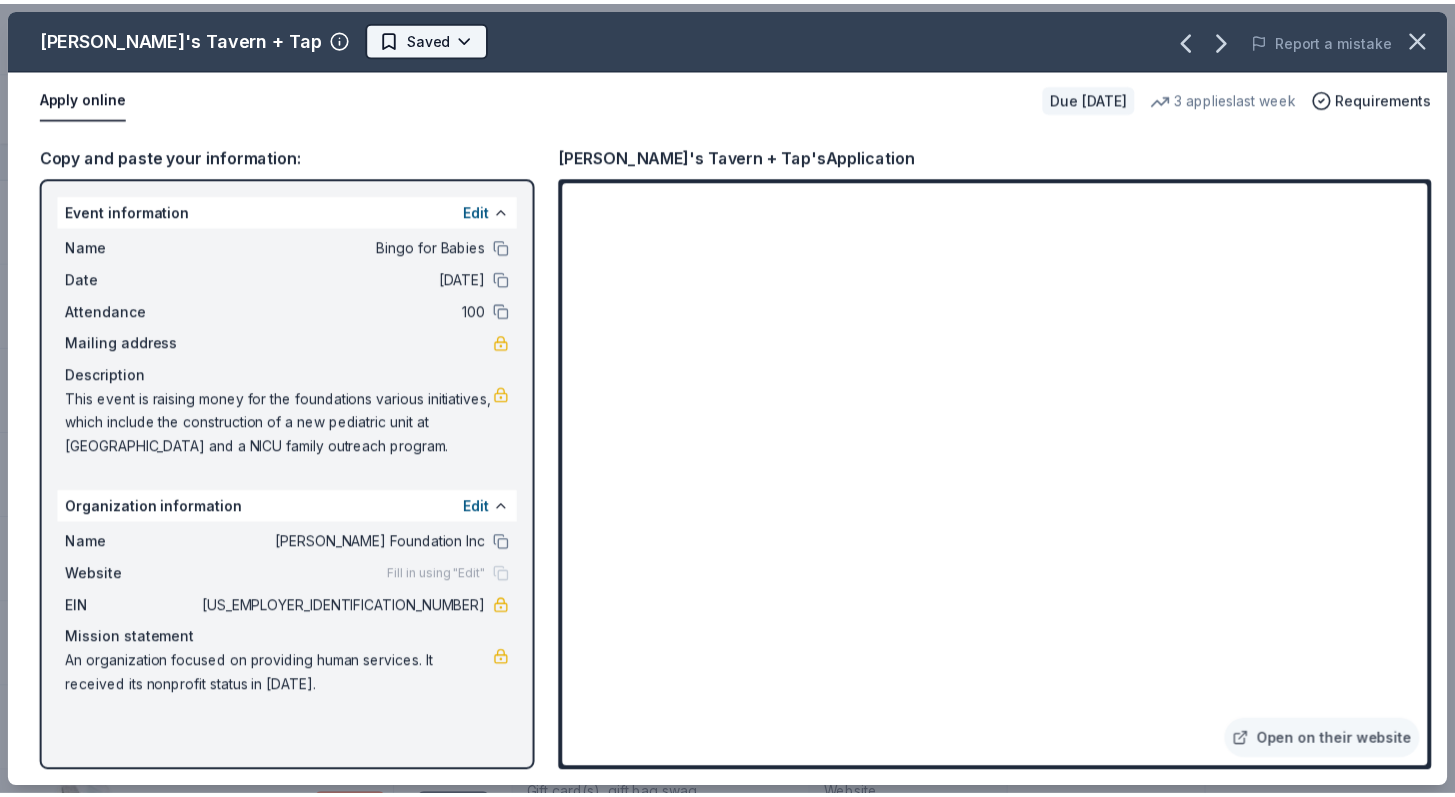scroll, scrollTop: 0, scrollLeft: 0, axis: both 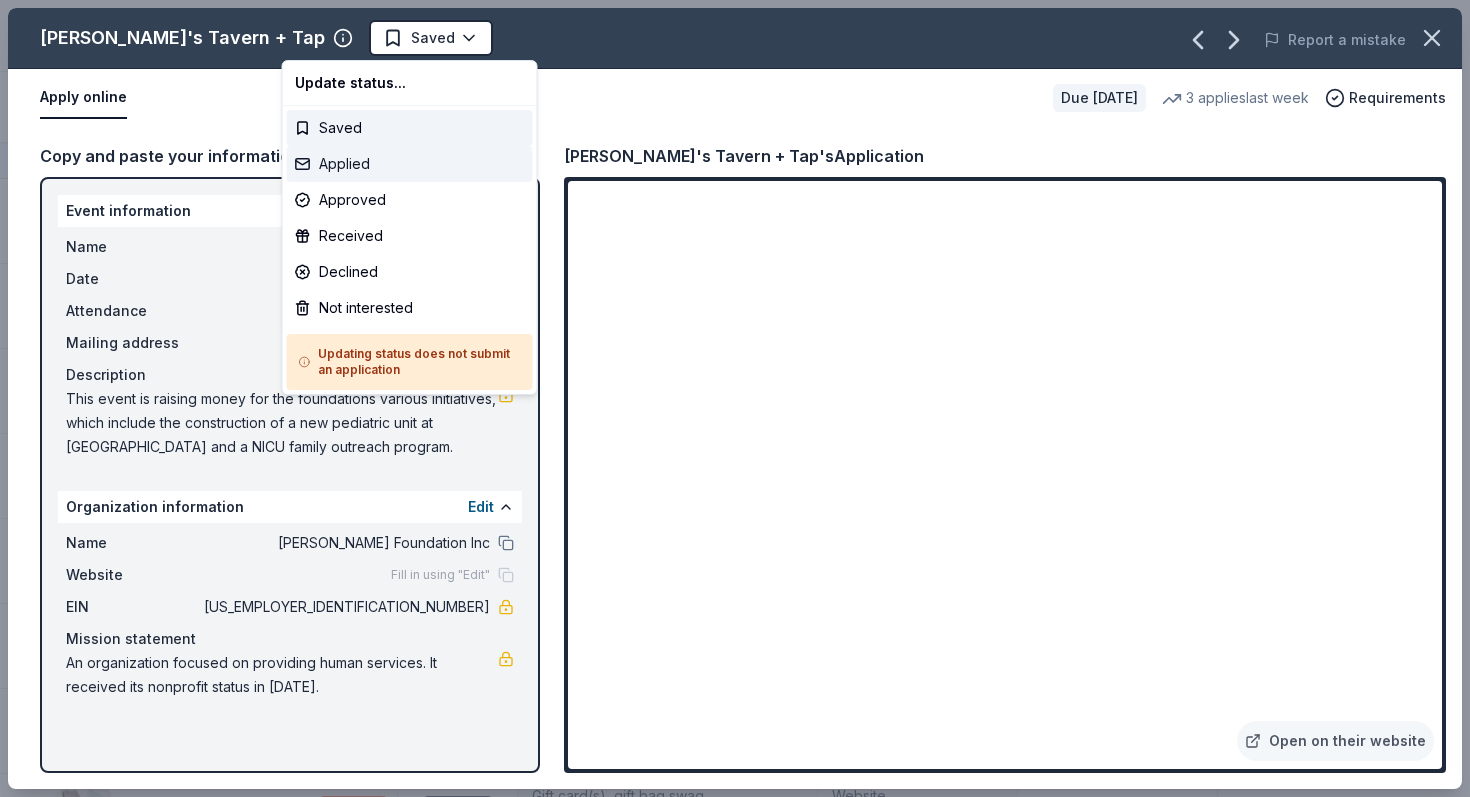 click on "Applied" at bounding box center (410, 164) 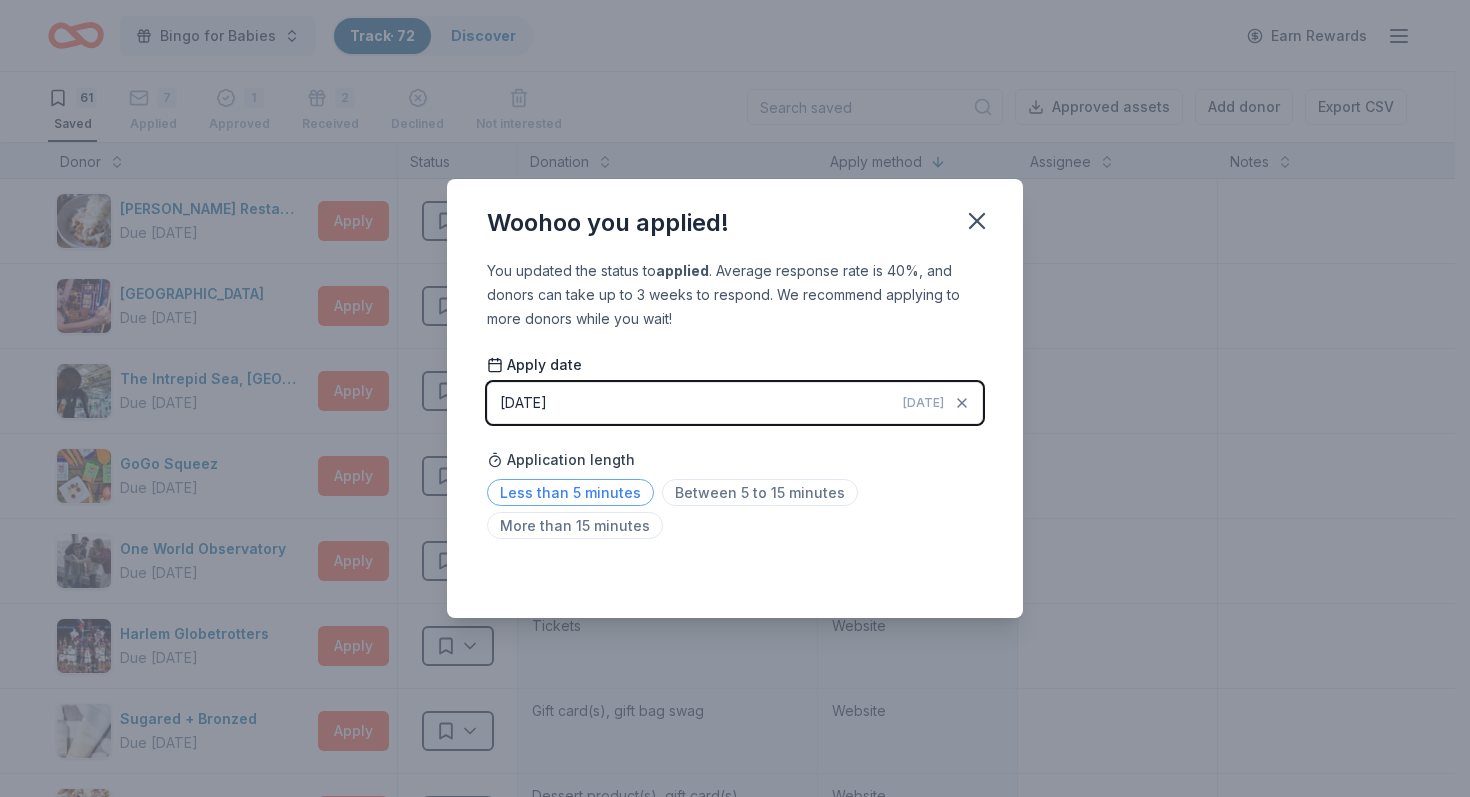 click on "Less than 5 minutes" at bounding box center [570, 492] 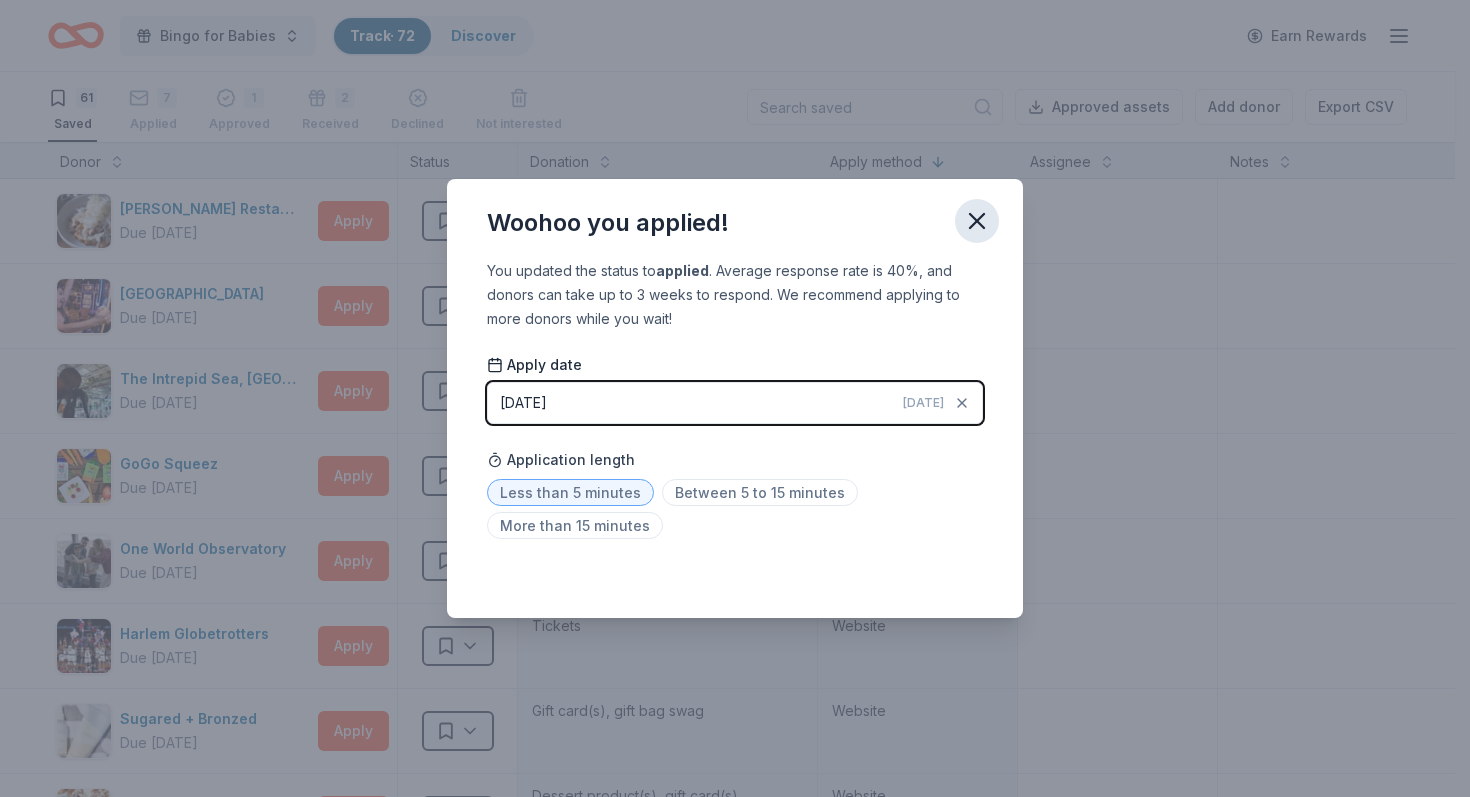 click 